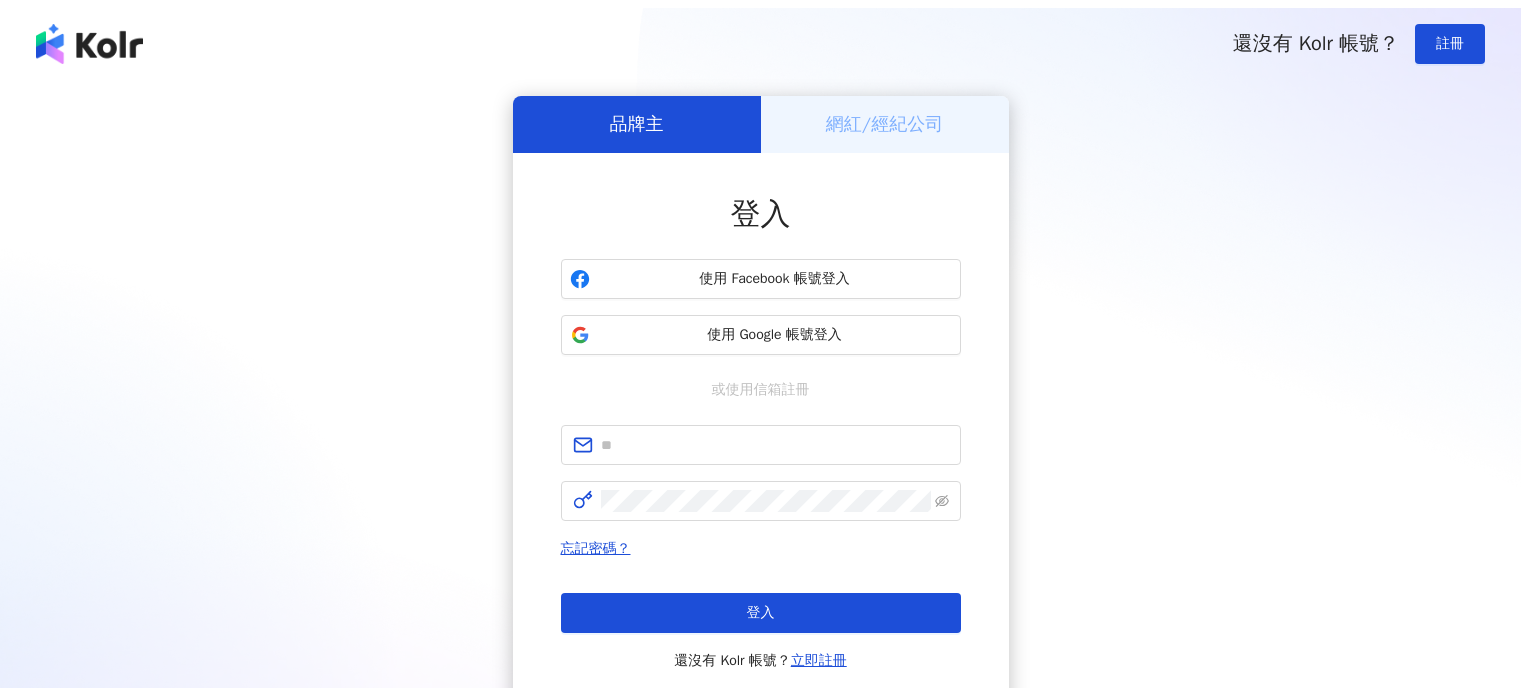 scroll, scrollTop: 0, scrollLeft: 0, axis: both 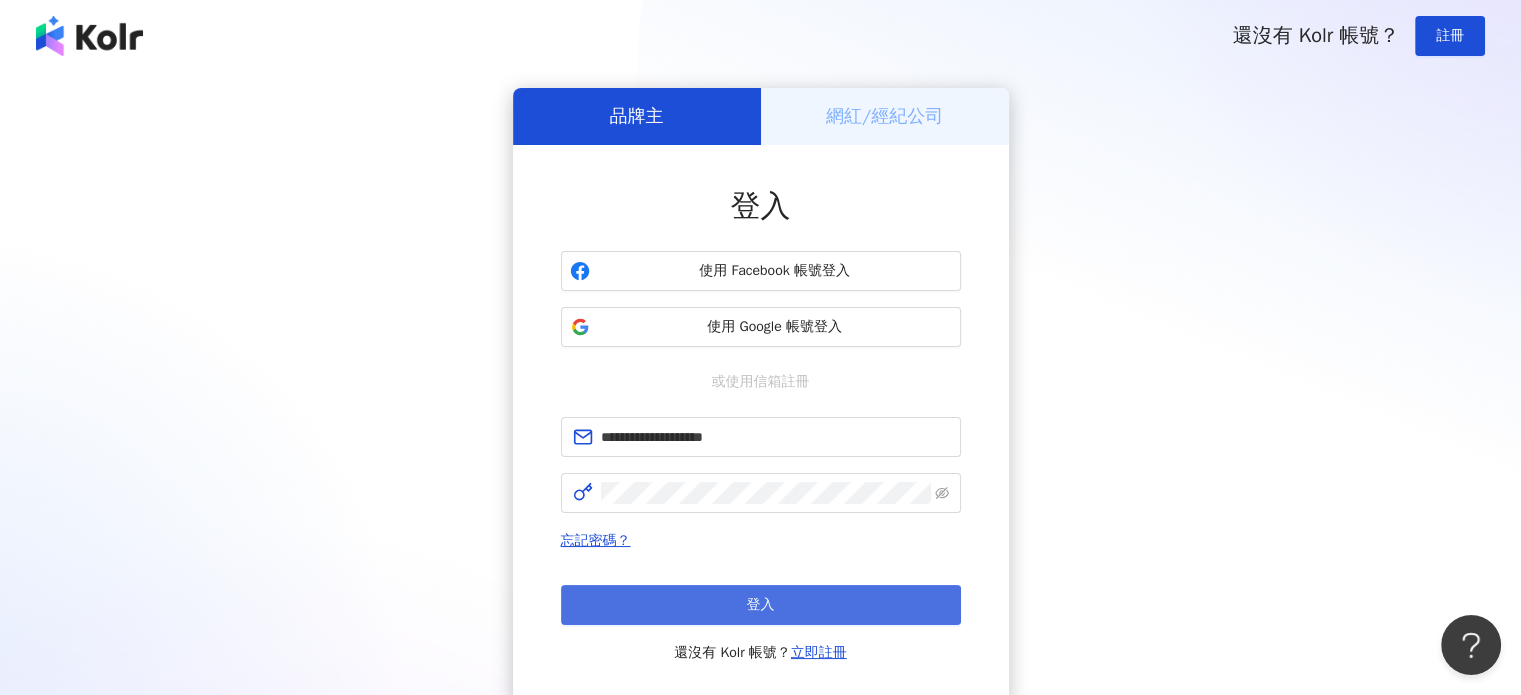 click on "登入" at bounding box center (761, 605) 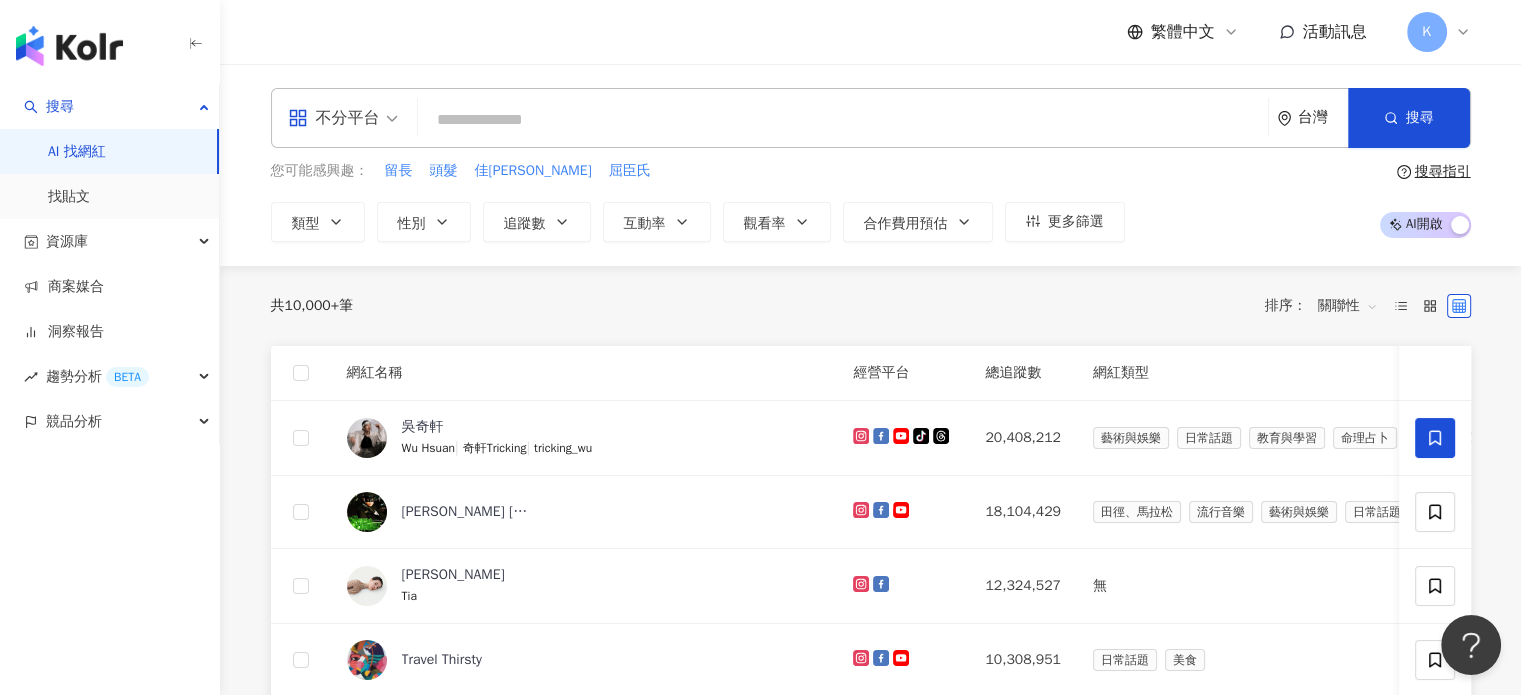 click at bounding box center [843, 120] 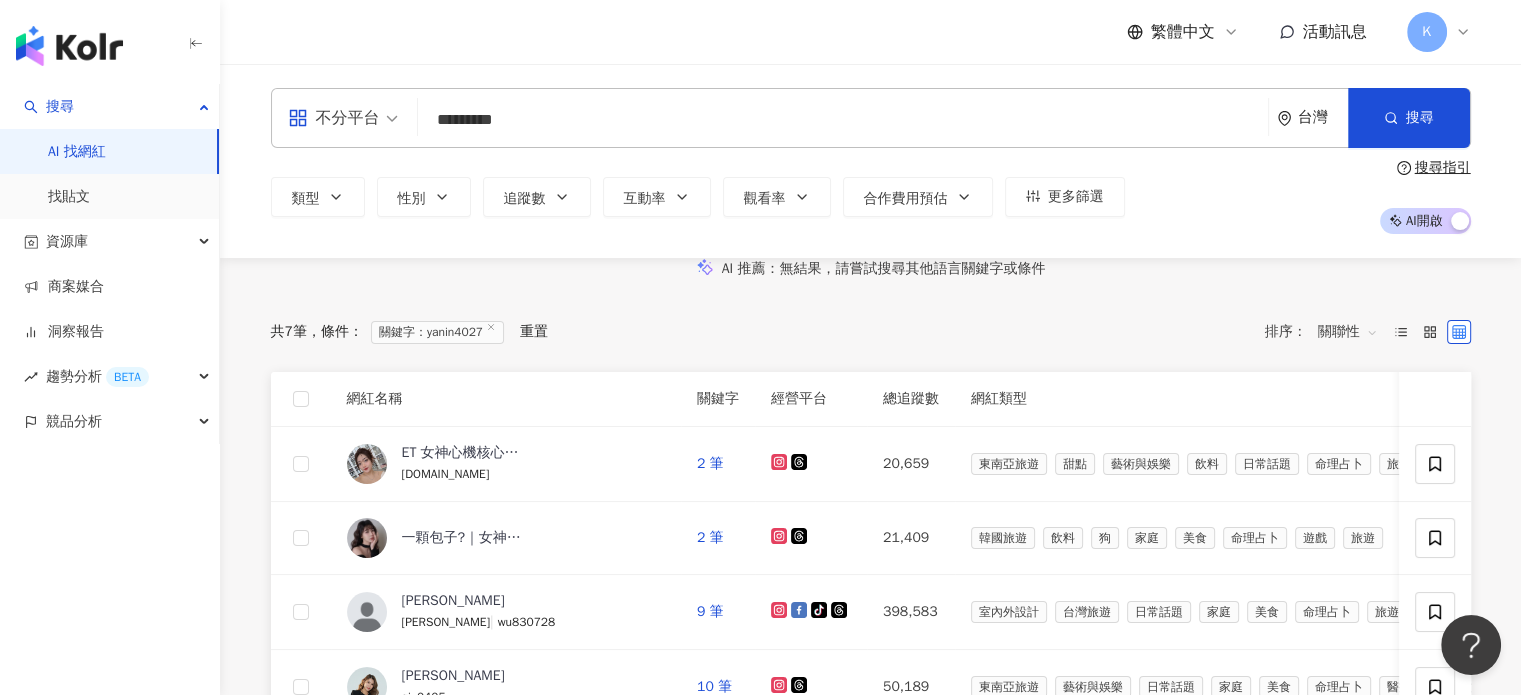 click on "*********" at bounding box center [843, 120] 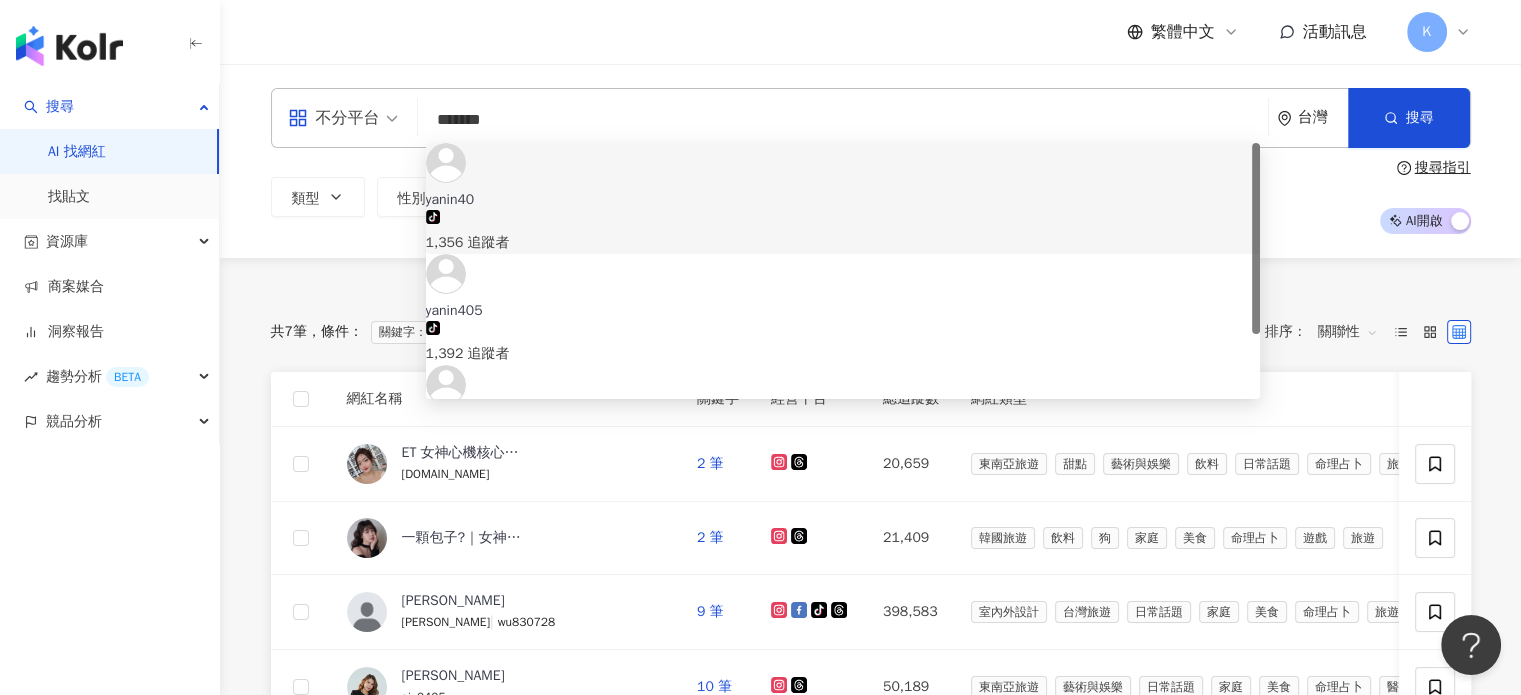 drag, startPoint x: 507, startPoint y: 125, endPoint x: 315, endPoint y: 135, distance: 192.26024 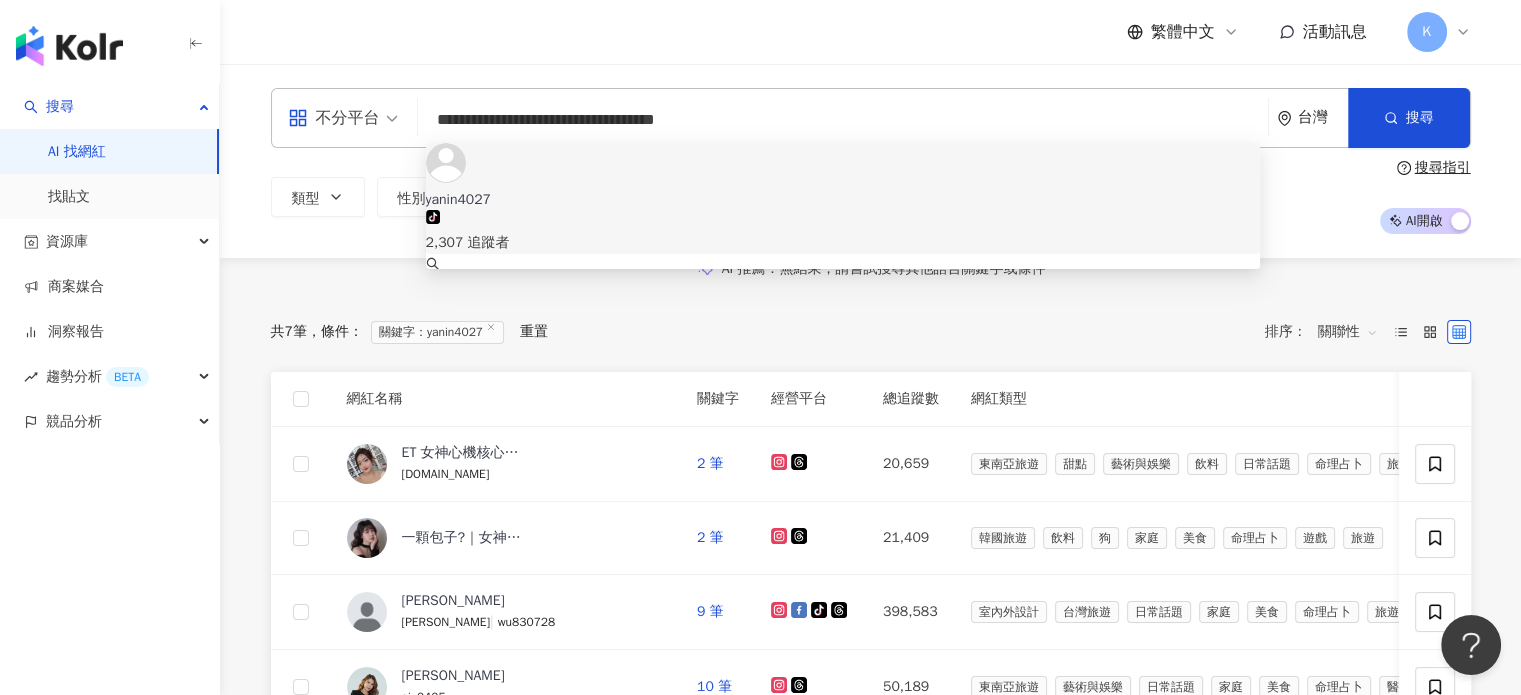 click on "tiktok-icon 2,307   追蹤者" at bounding box center [843, 232] 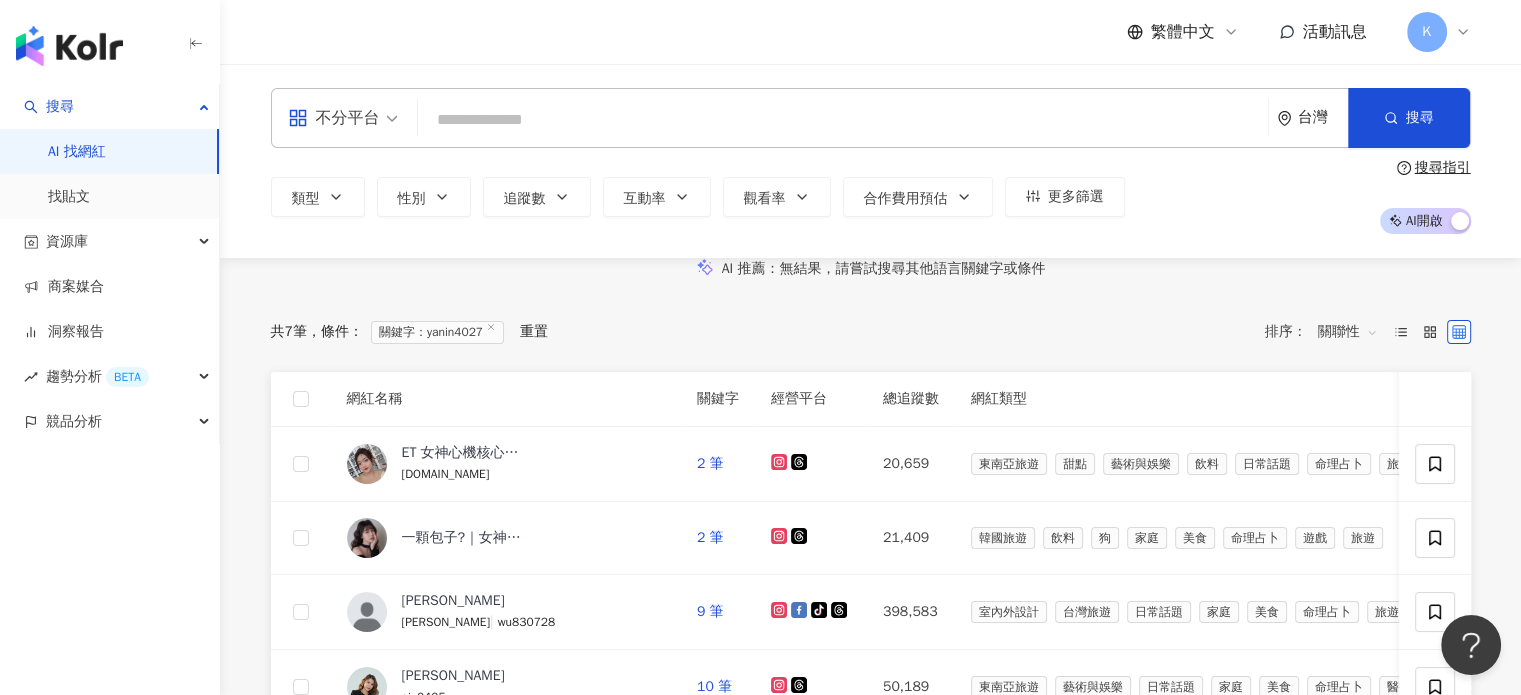 click at bounding box center [843, 120] 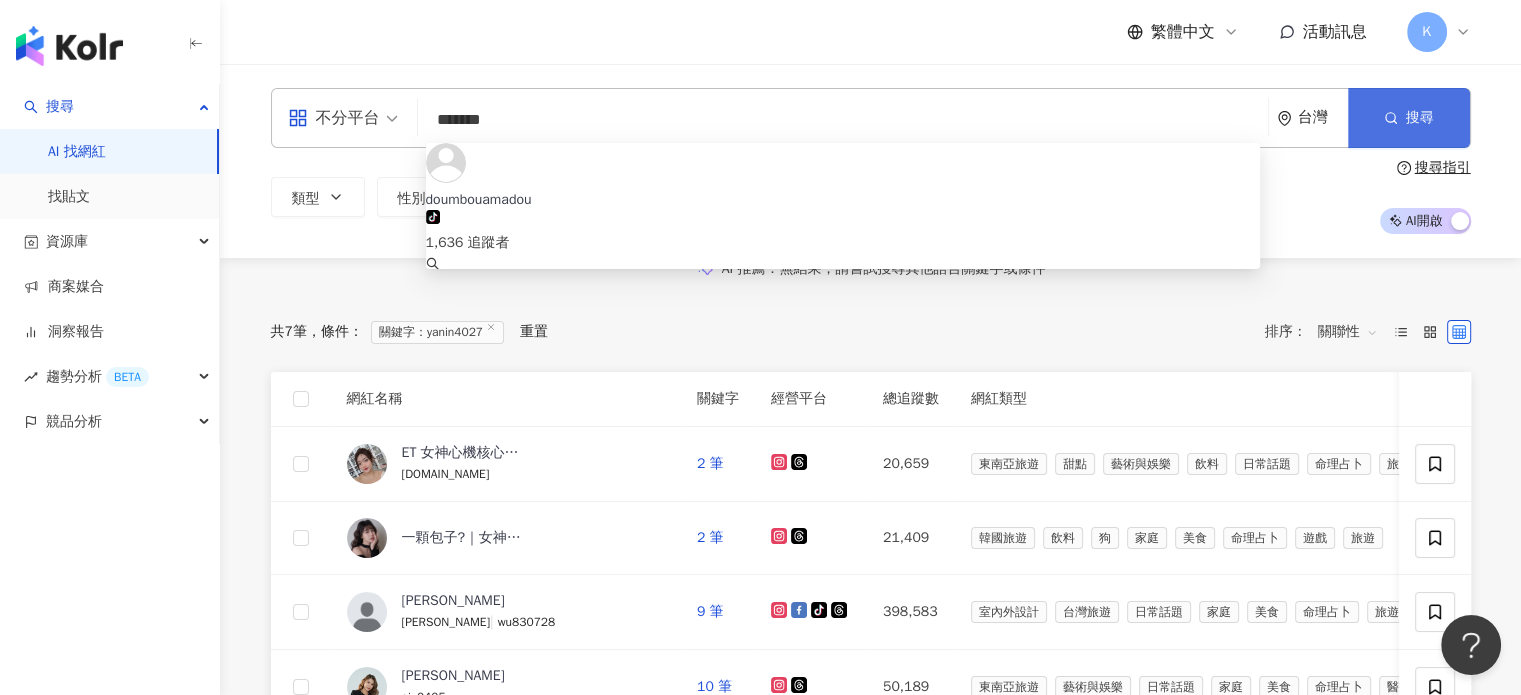 type on "*******" 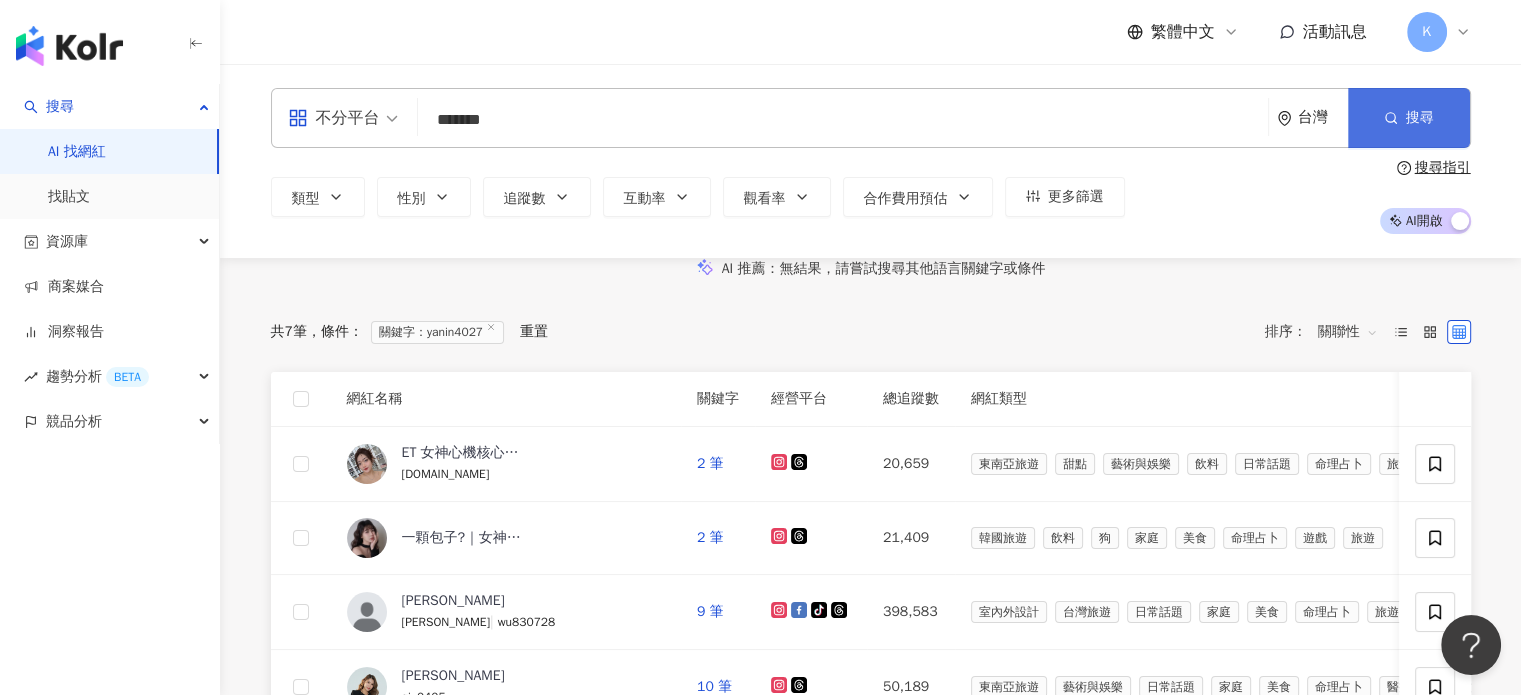 click on "搜尋" at bounding box center (1409, 118) 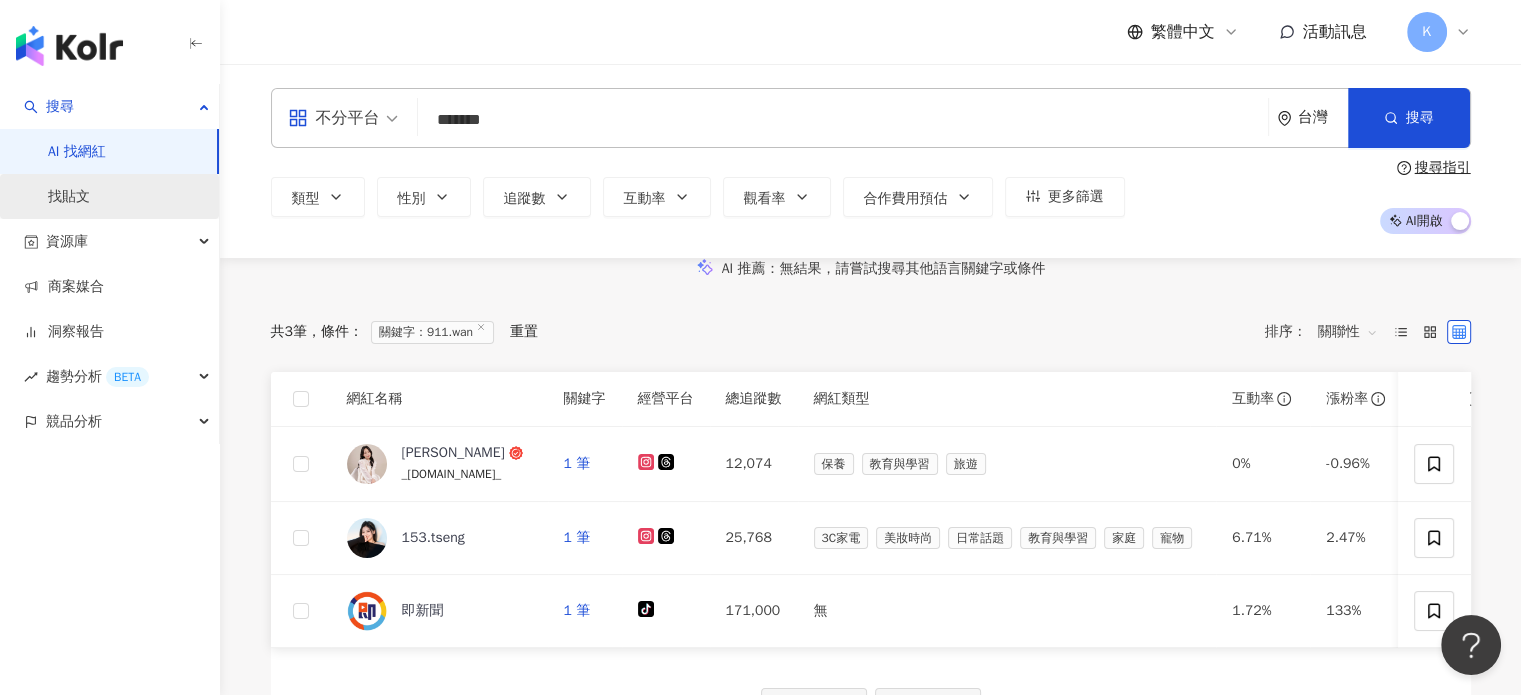 click on "找貼文" at bounding box center [69, 197] 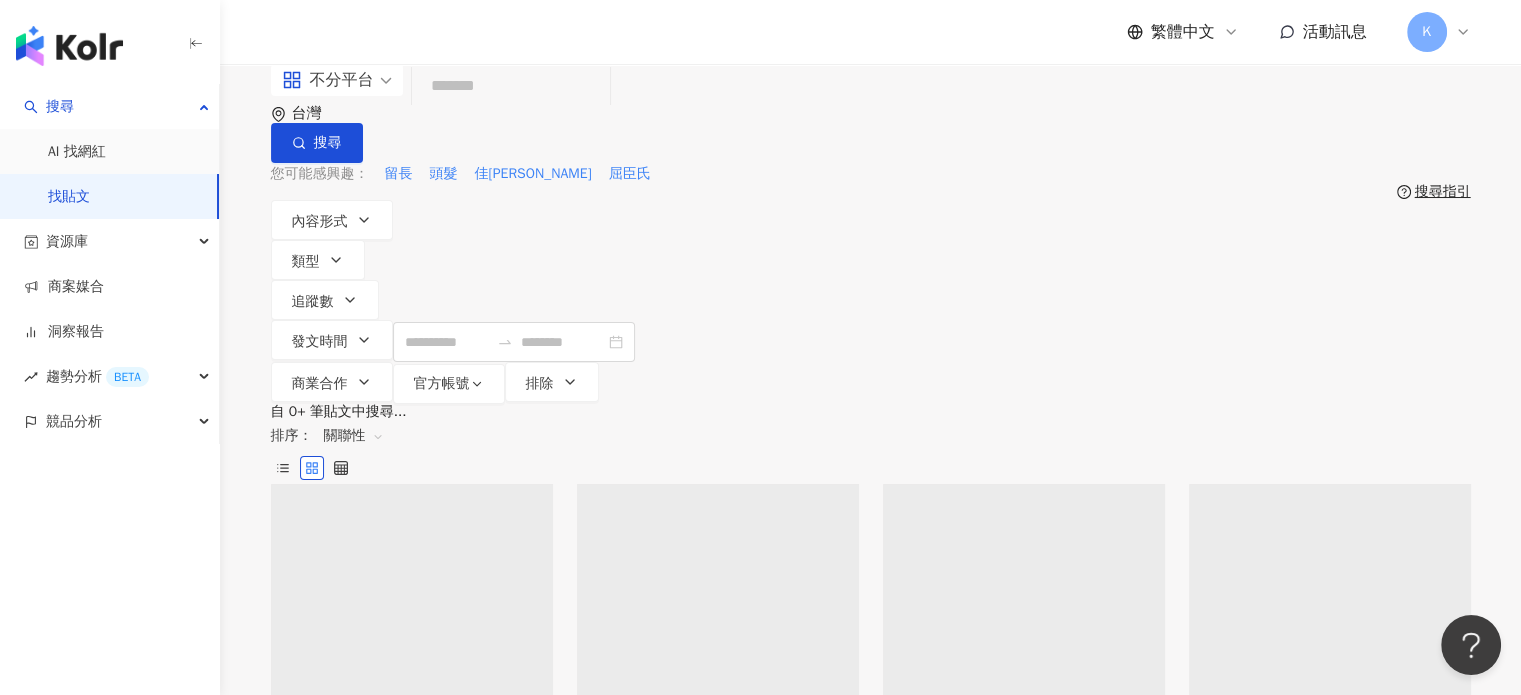 click at bounding box center (511, 86) 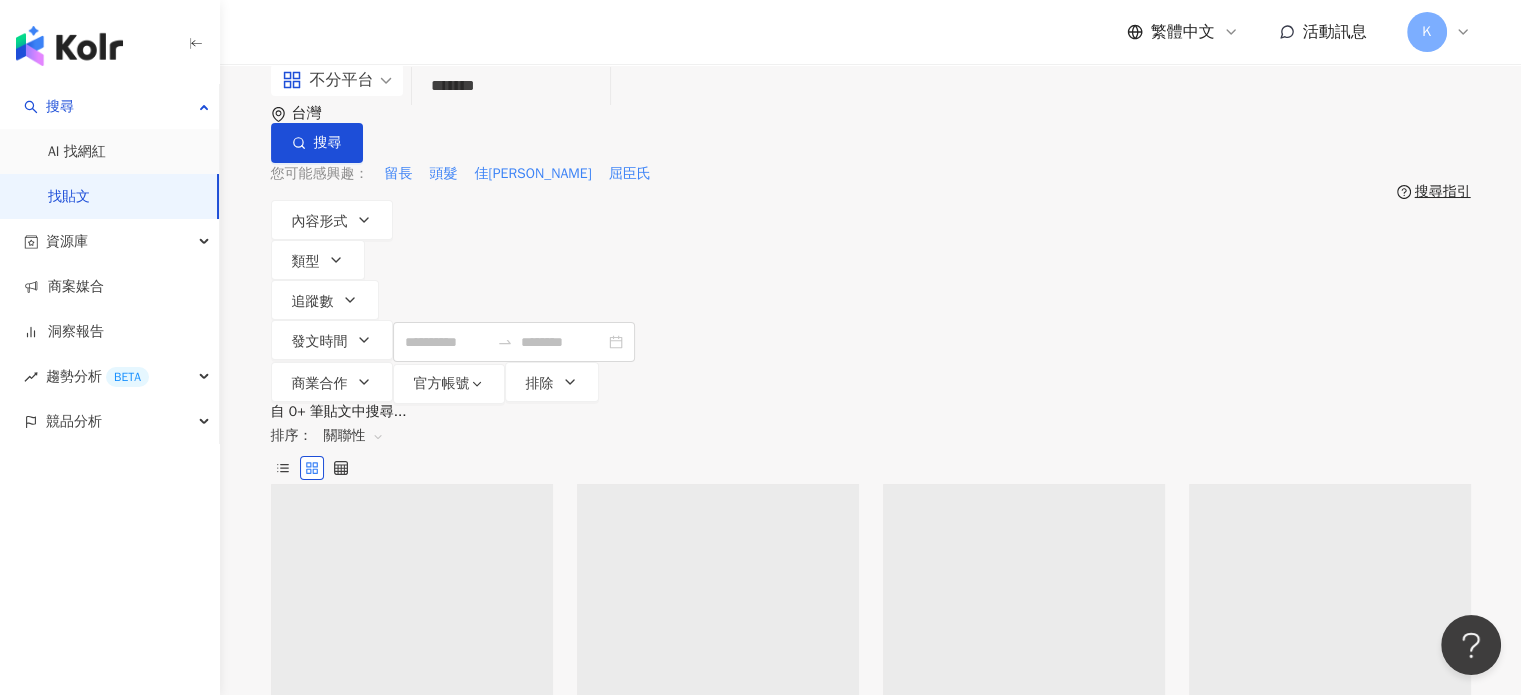 type on "*******" 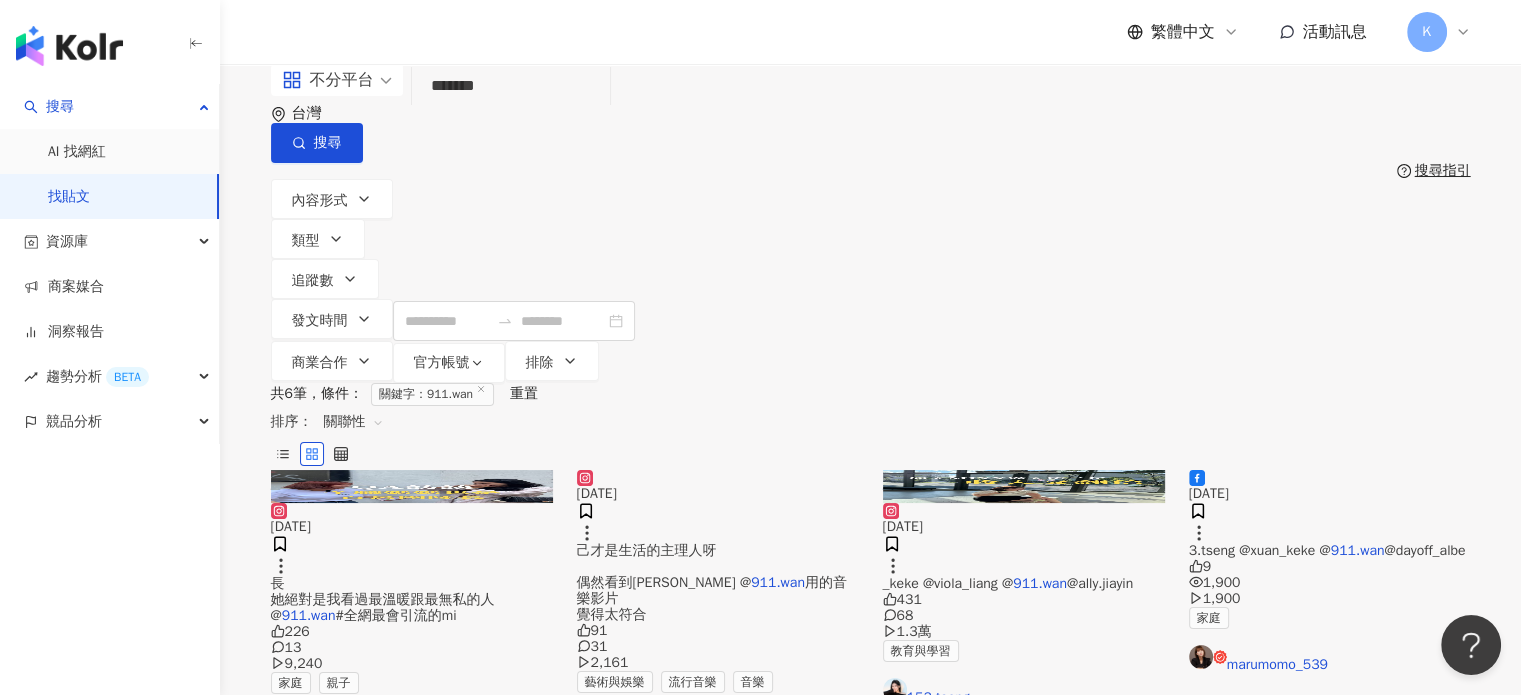 click at bounding box center (412, 486) 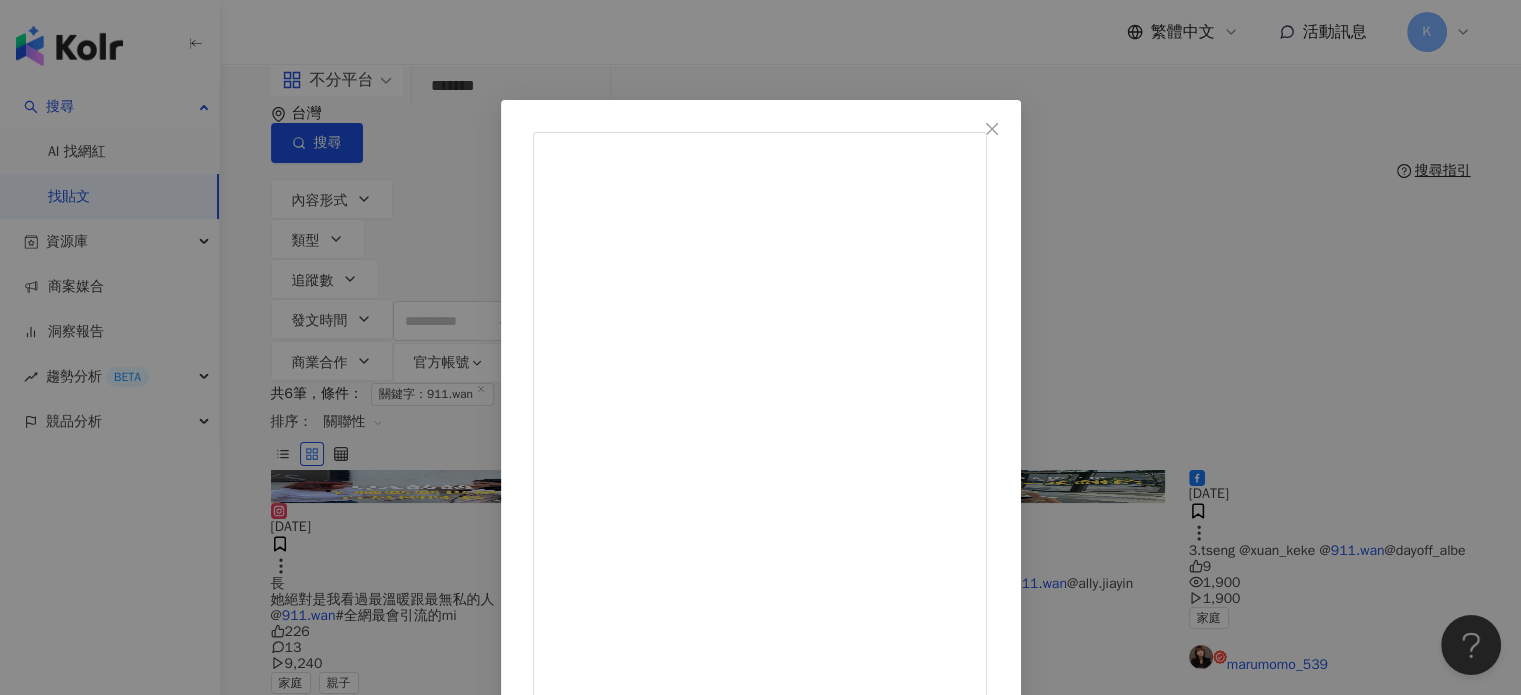 click on "153.tseng 2024/7/29 從全職媽媽到百萬團隊長
還是兩個孩子的媽👶🏻👧🏻
很簡單的原因
「只因為看著曾經的戰友成長了，所以選擇相信」
但是真的也因為這份信任
真的在這裡做到了！
她是婉婉，一個兼任全職媽媽跟百萬團隊長
她絕對是我看過最溫暖跟最無私的人
@911.wan
#全網最會引流的mixx電商 #全品牌最溫暖的rd團隊 226 13 9,240 查看原始貼文" at bounding box center [760, 347] 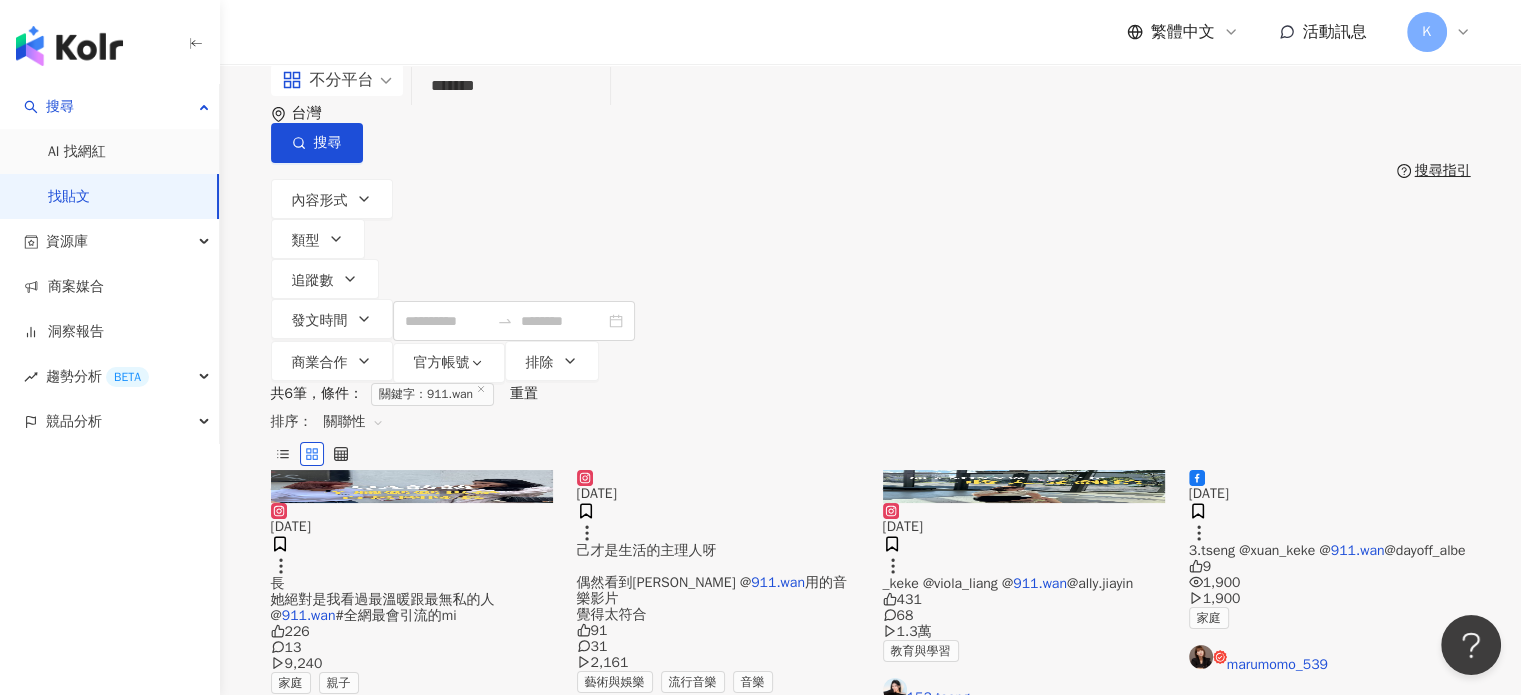 click at bounding box center (412, 486) 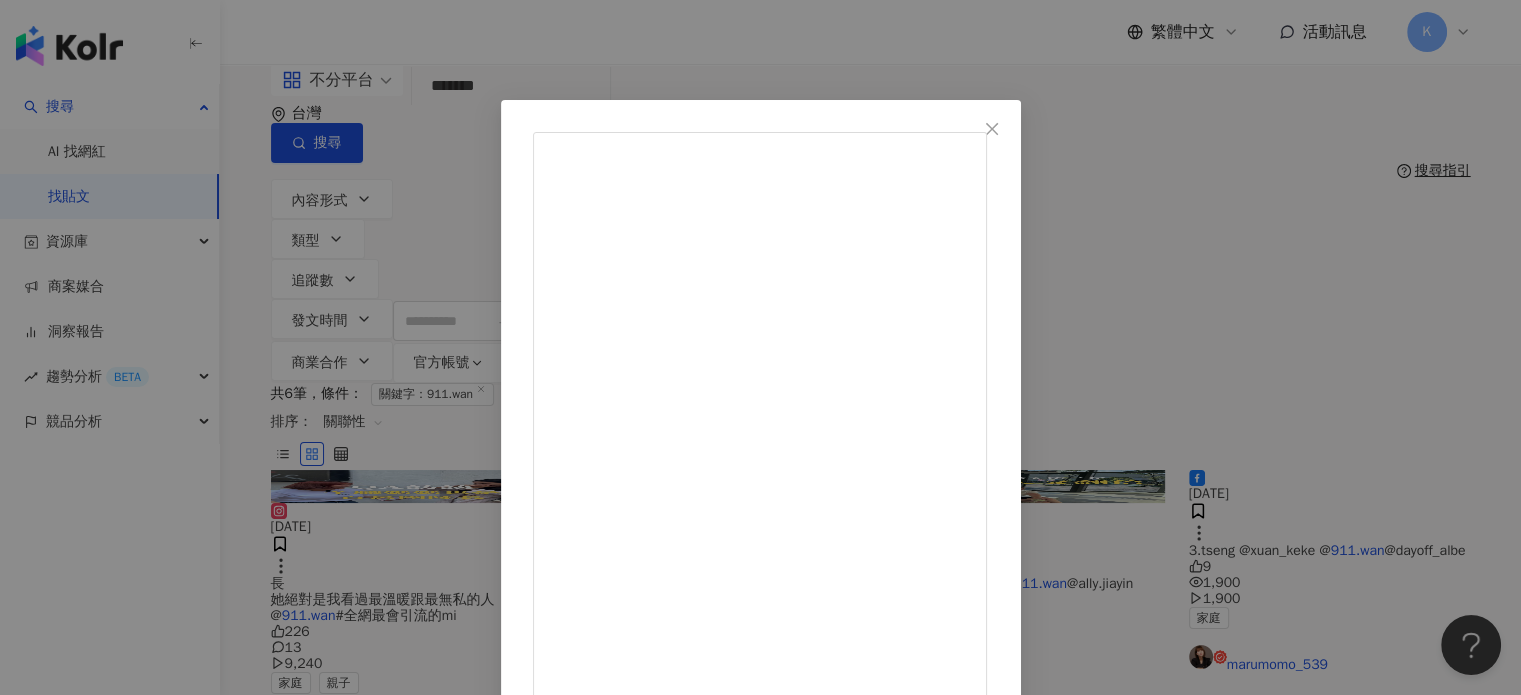 click on "153.tseng 2024/7/29 從全職媽媽到百萬團隊長
還是兩個孩子的媽👶🏻👧🏻
很簡單的原因
「只因為看著曾經的戰友成長了，所以選擇相信」
但是真的也因為這份信任
真的在這裡做到了！
她是婉婉，一個兼任全職媽媽跟百萬團隊長
她絕對是我看過最溫暖跟最無私的人
@911.wan
#全網最會引流的mixx電商 #全品牌最溫暖的rd團隊 226 13 9,240 查看原始貼文" at bounding box center [760, 347] 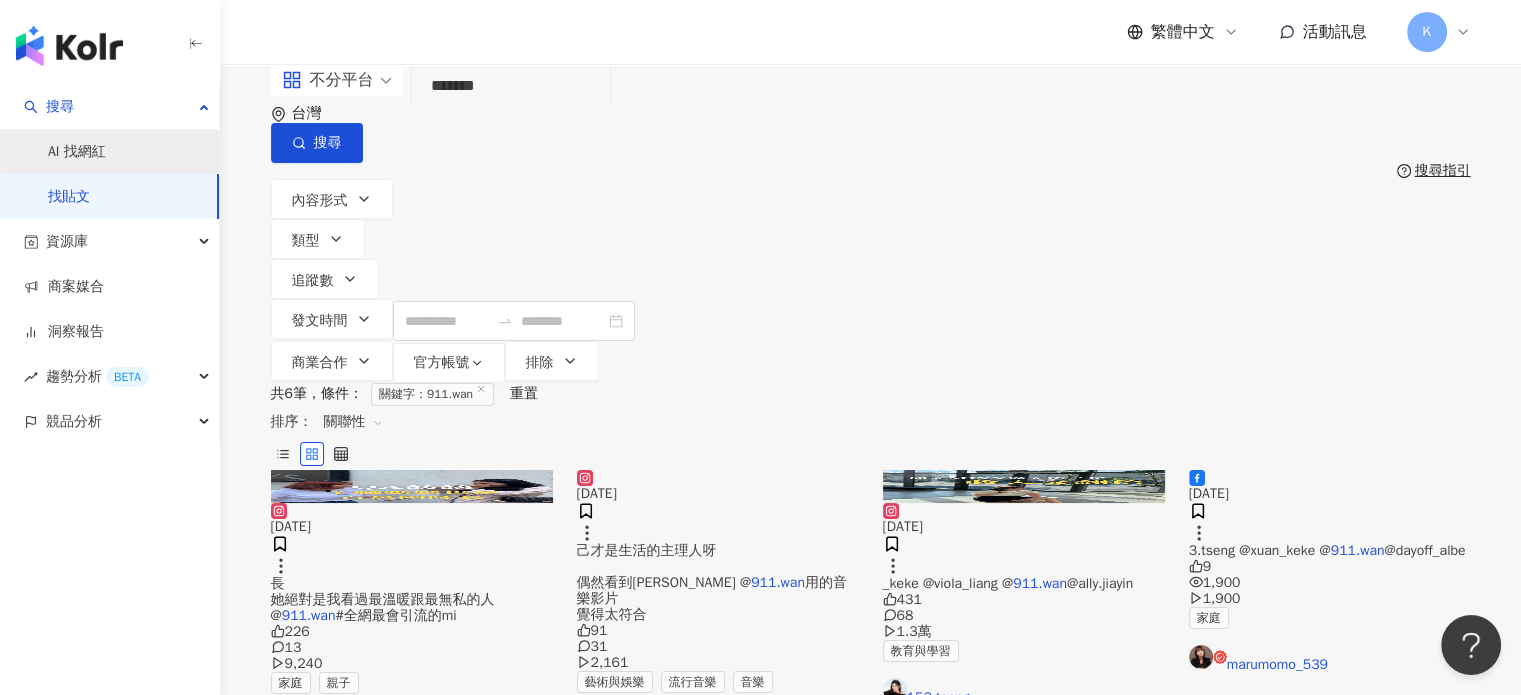 click on "AI 找網紅" at bounding box center [77, 152] 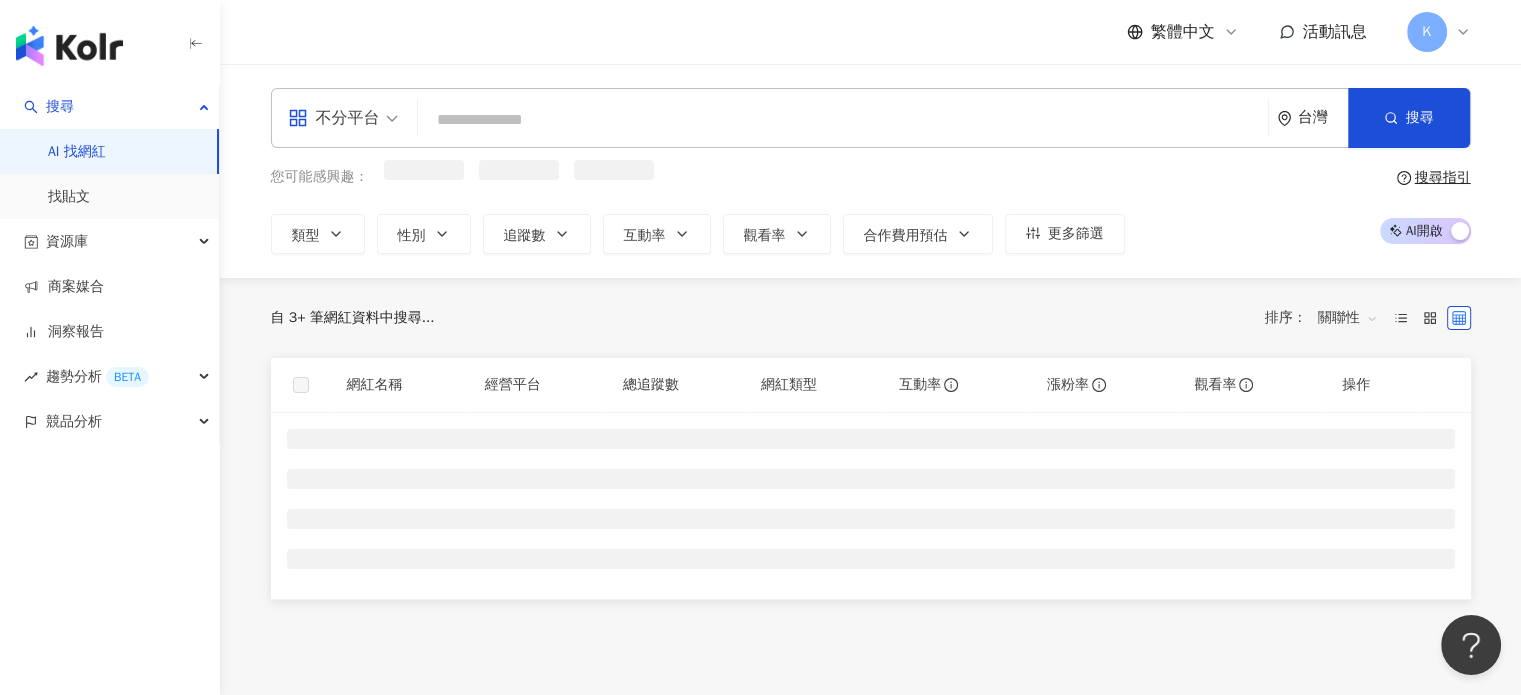 click at bounding box center [843, 120] 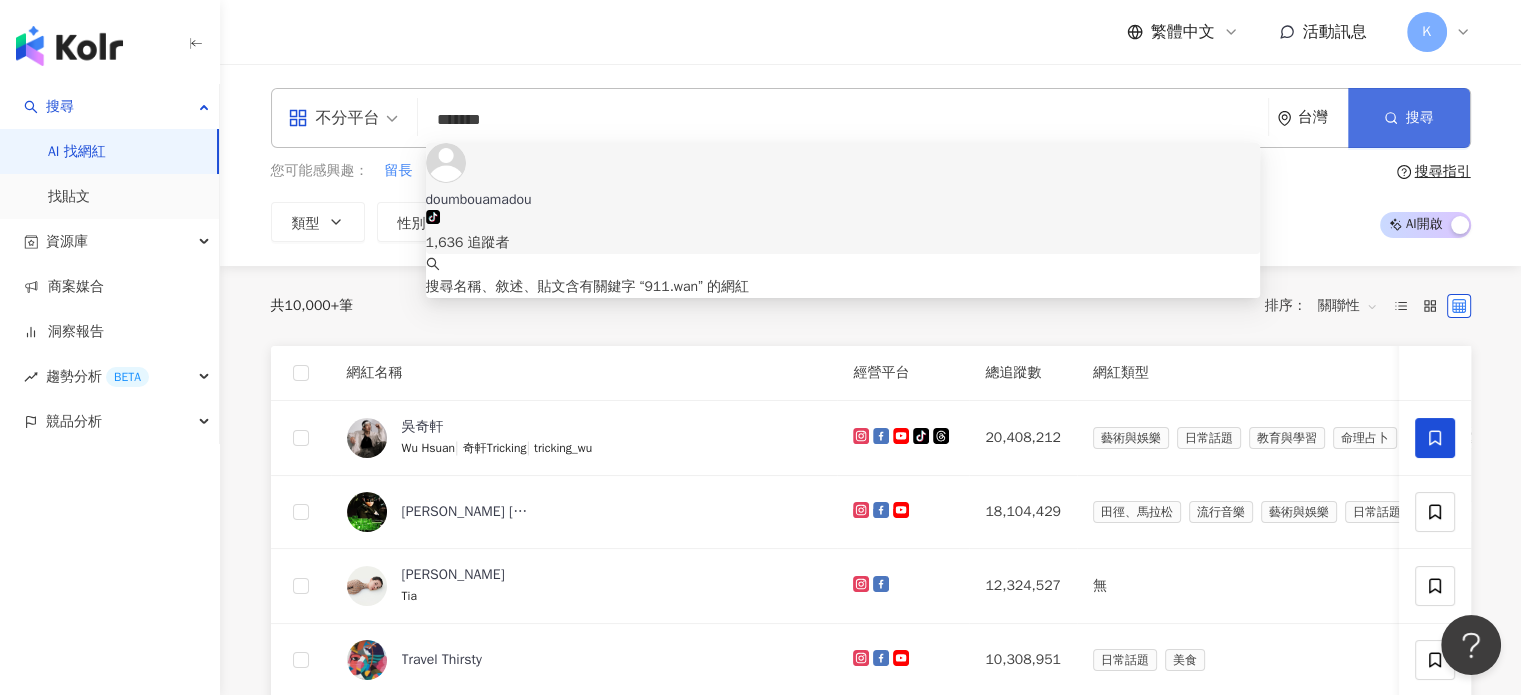 type on "*******" 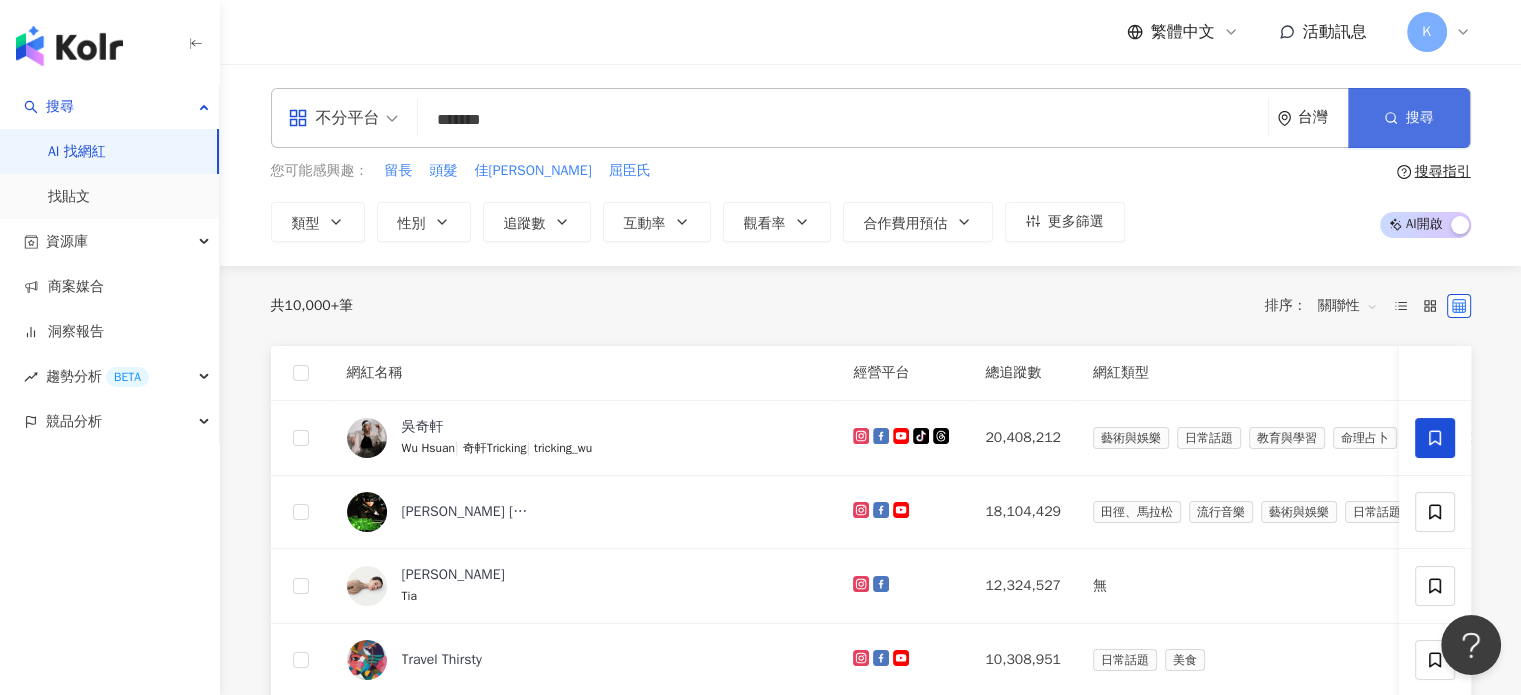 click on "搜尋" at bounding box center (1420, 118) 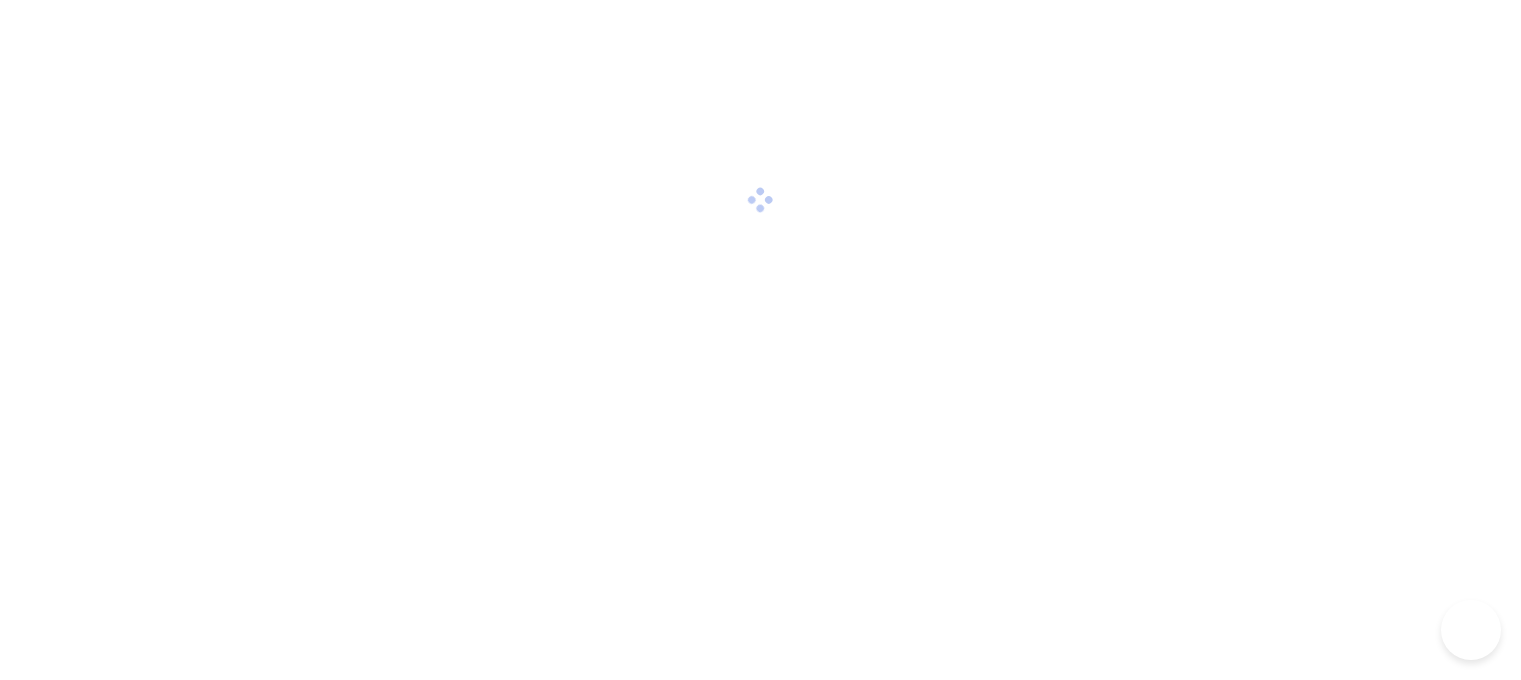 scroll, scrollTop: 0, scrollLeft: 0, axis: both 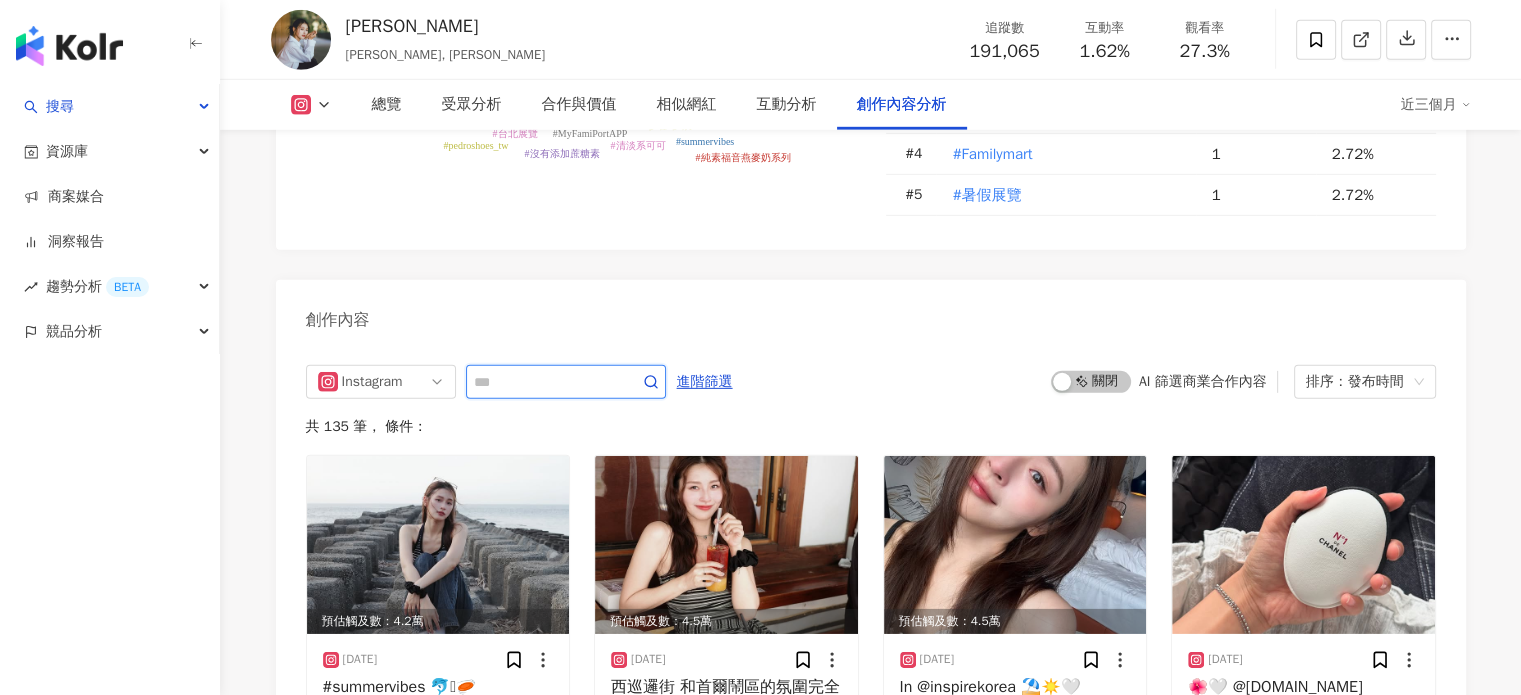 click at bounding box center (544, 382) 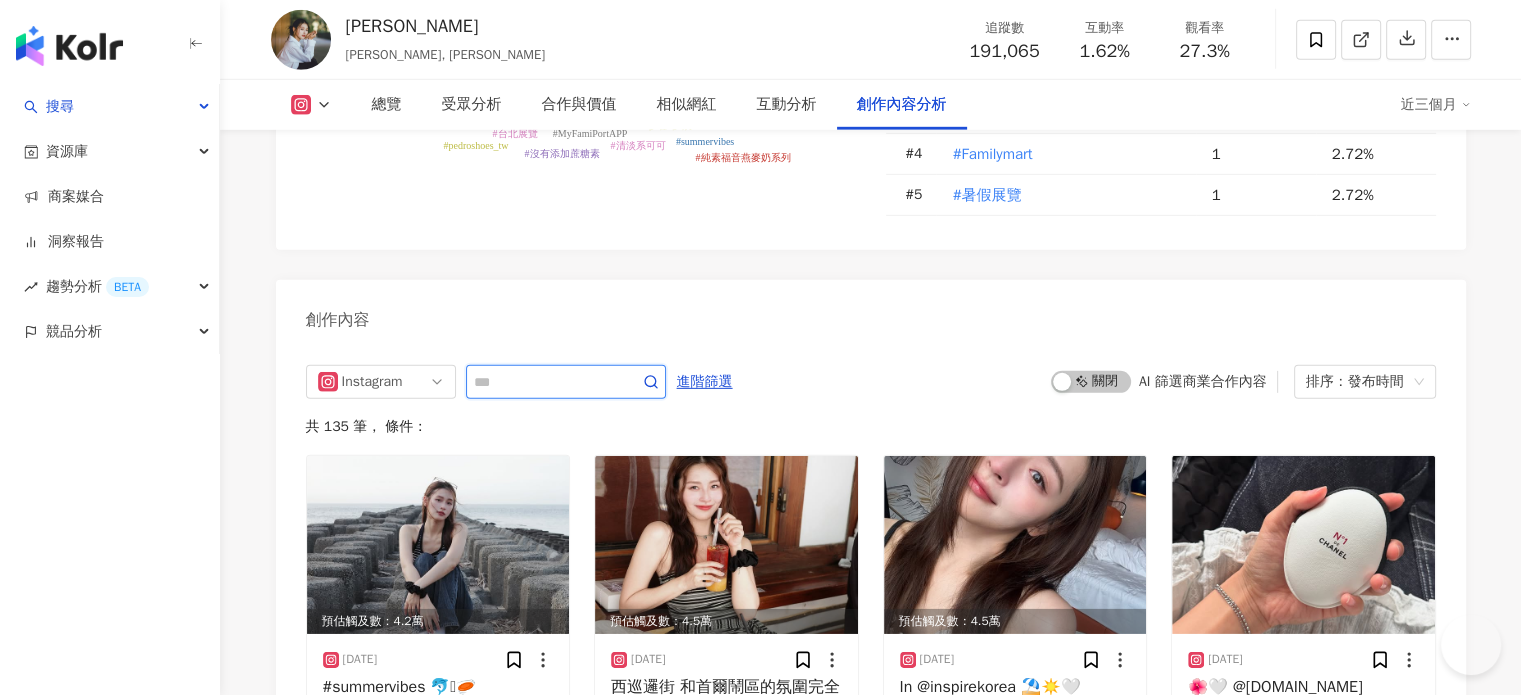 click at bounding box center [544, 382] 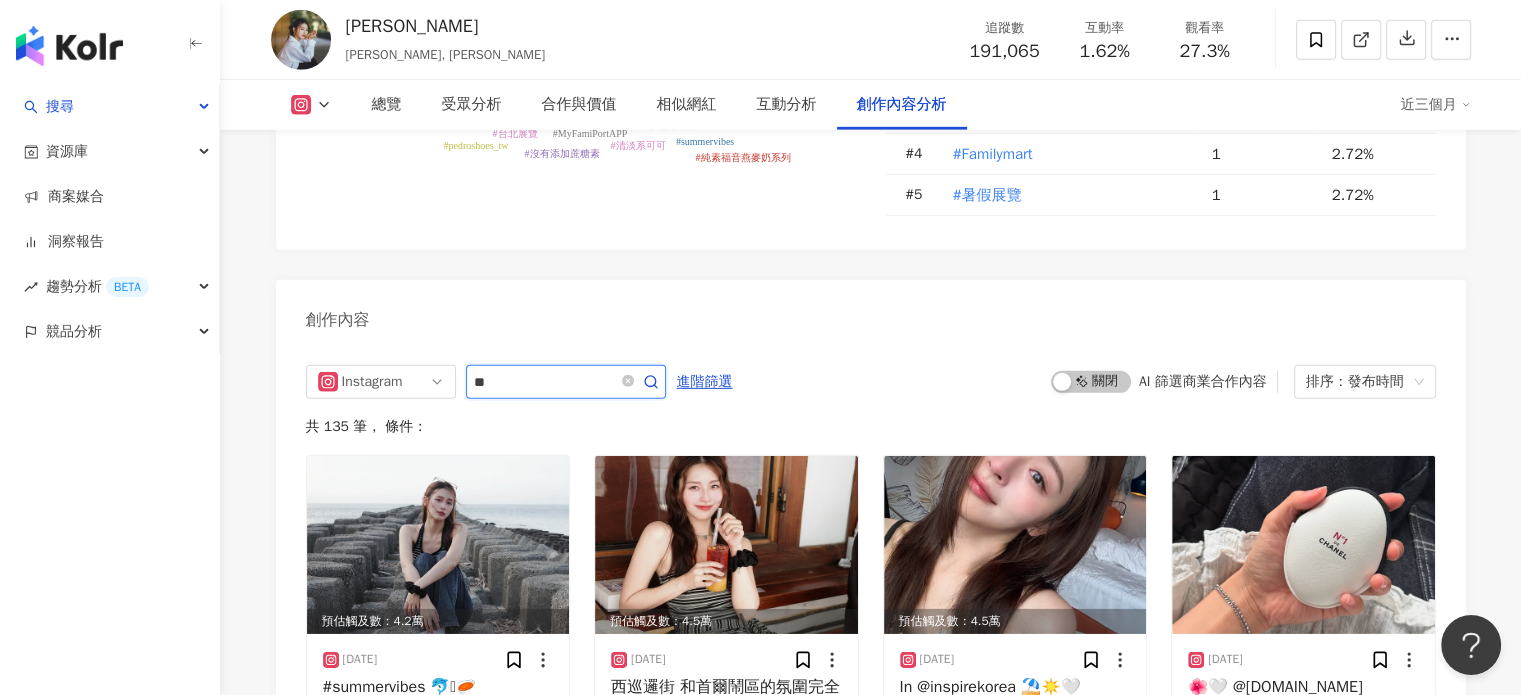 scroll, scrollTop: 0, scrollLeft: 0, axis: both 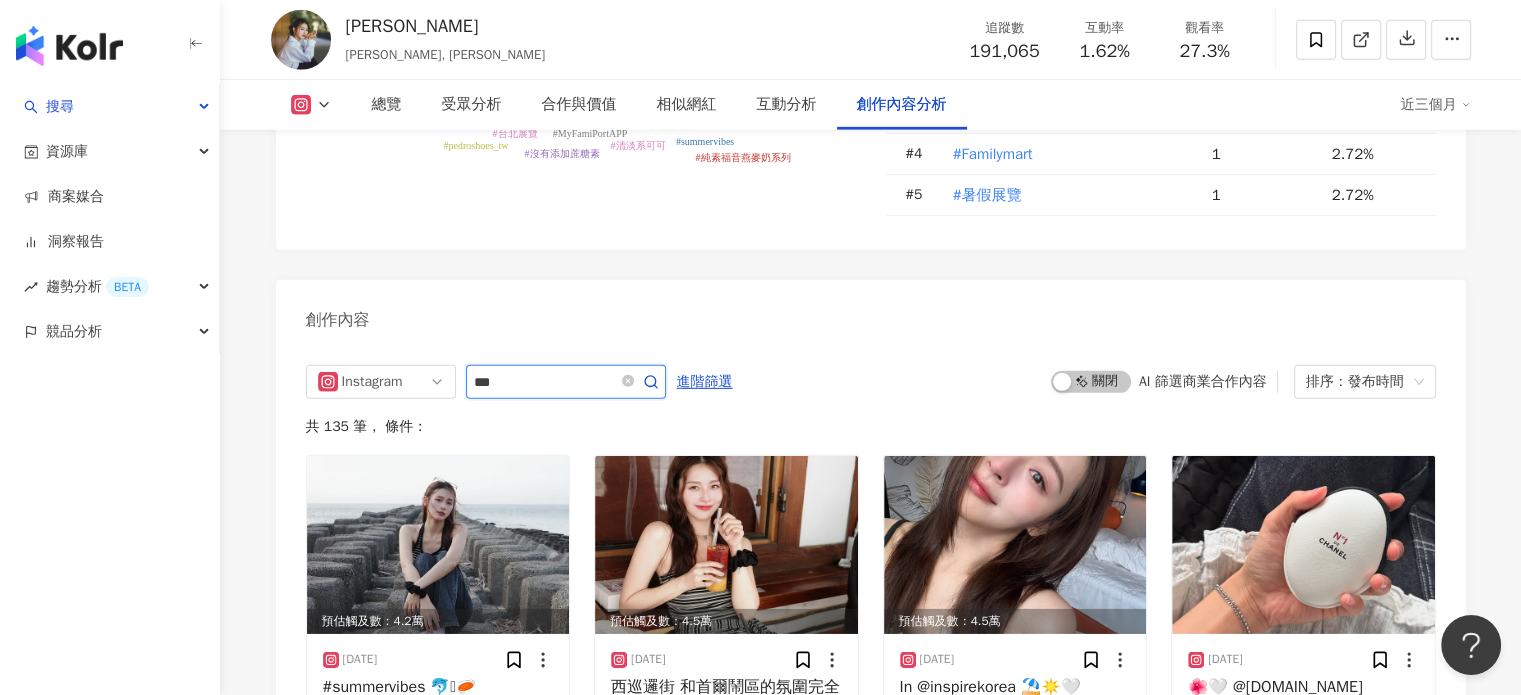 type on "***" 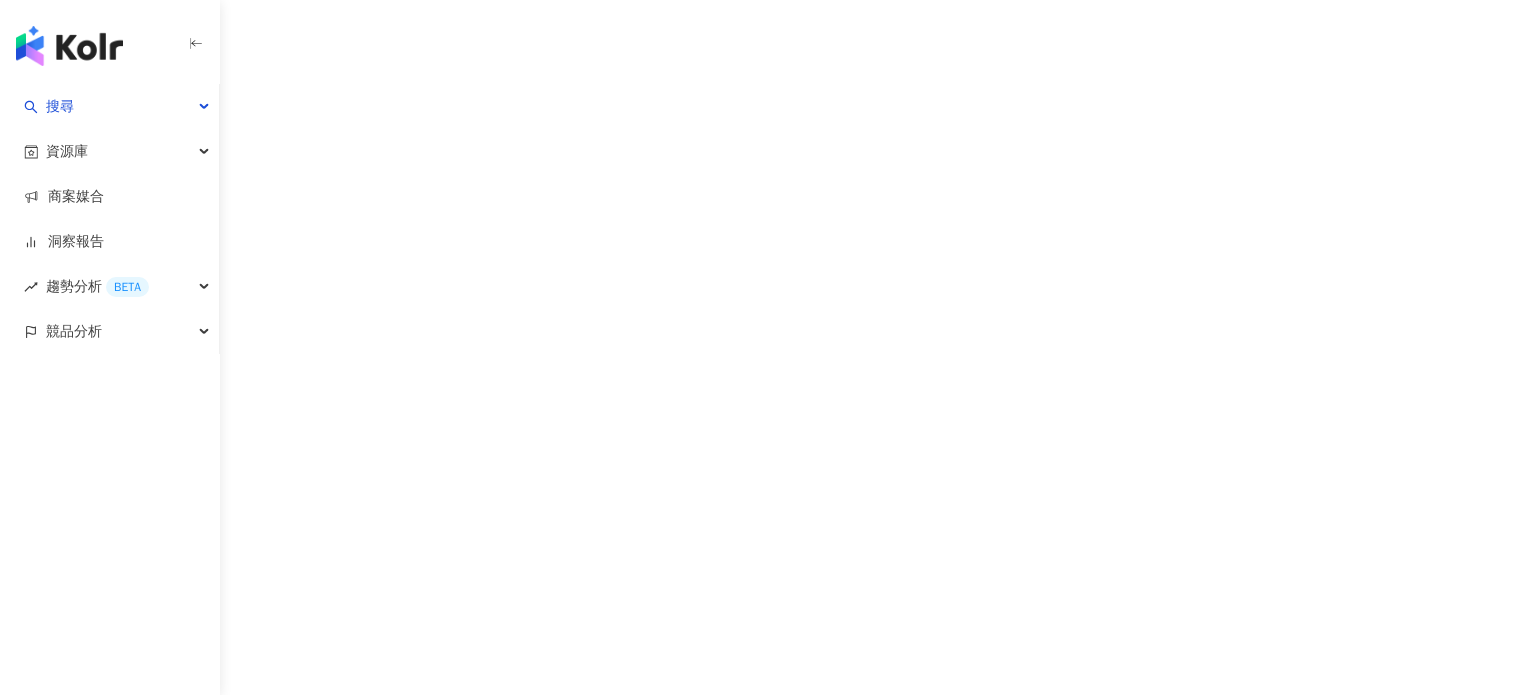 scroll, scrollTop: 0, scrollLeft: 0, axis: both 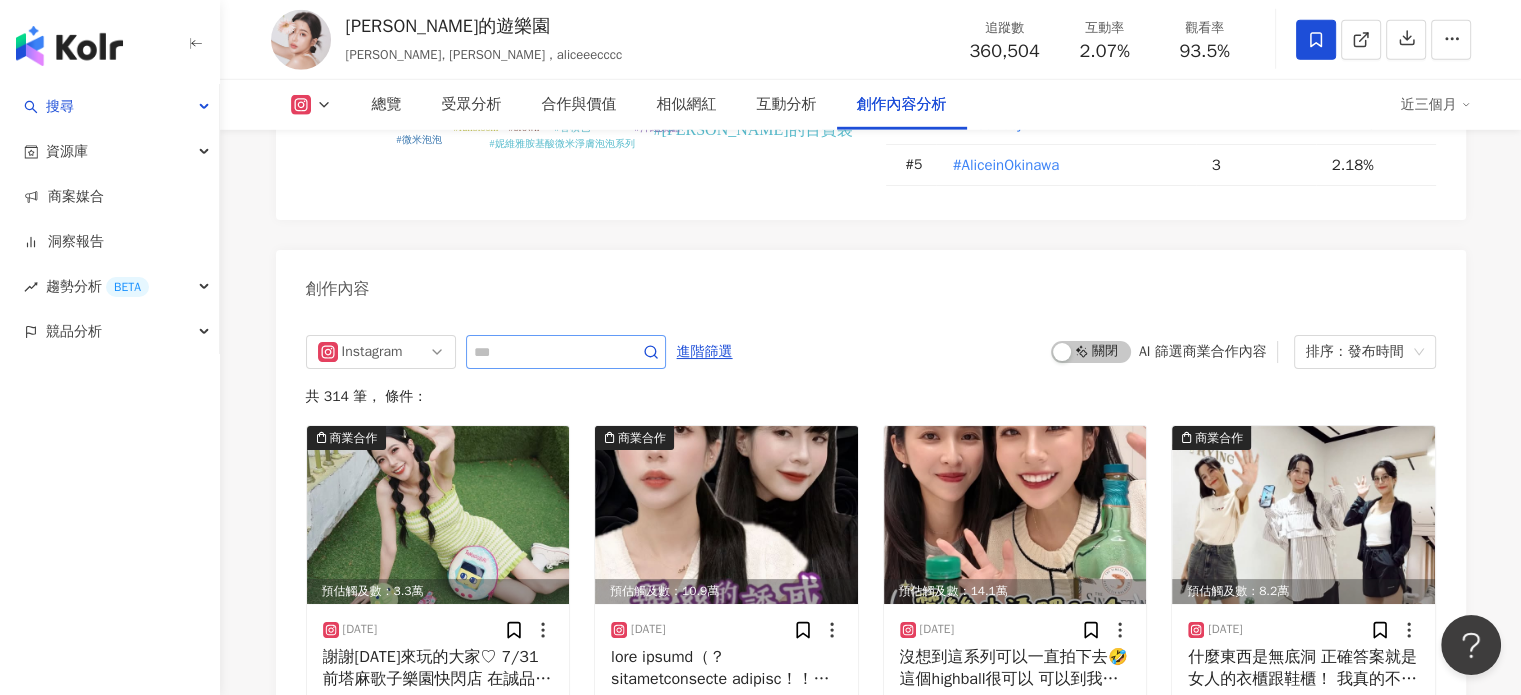 click at bounding box center [566, 352] 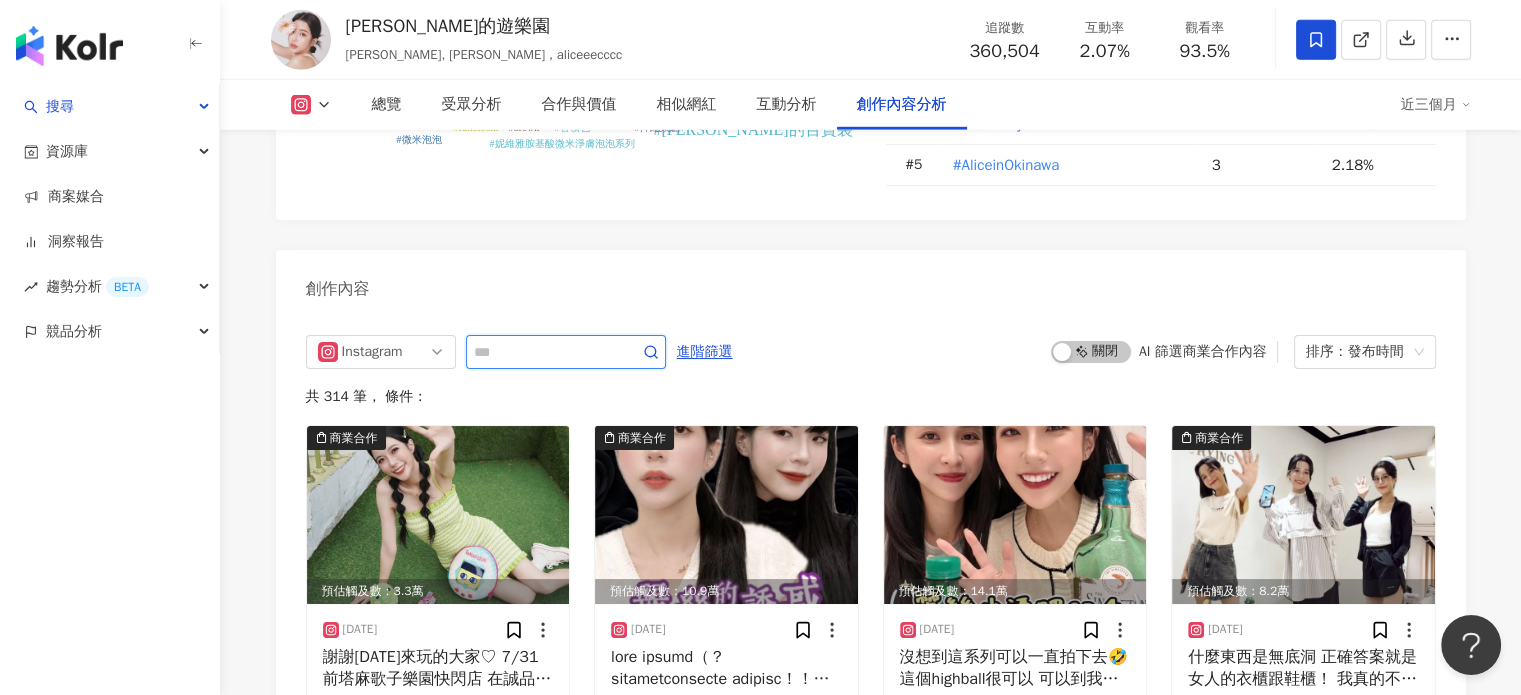 click at bounding box center (544, 352) 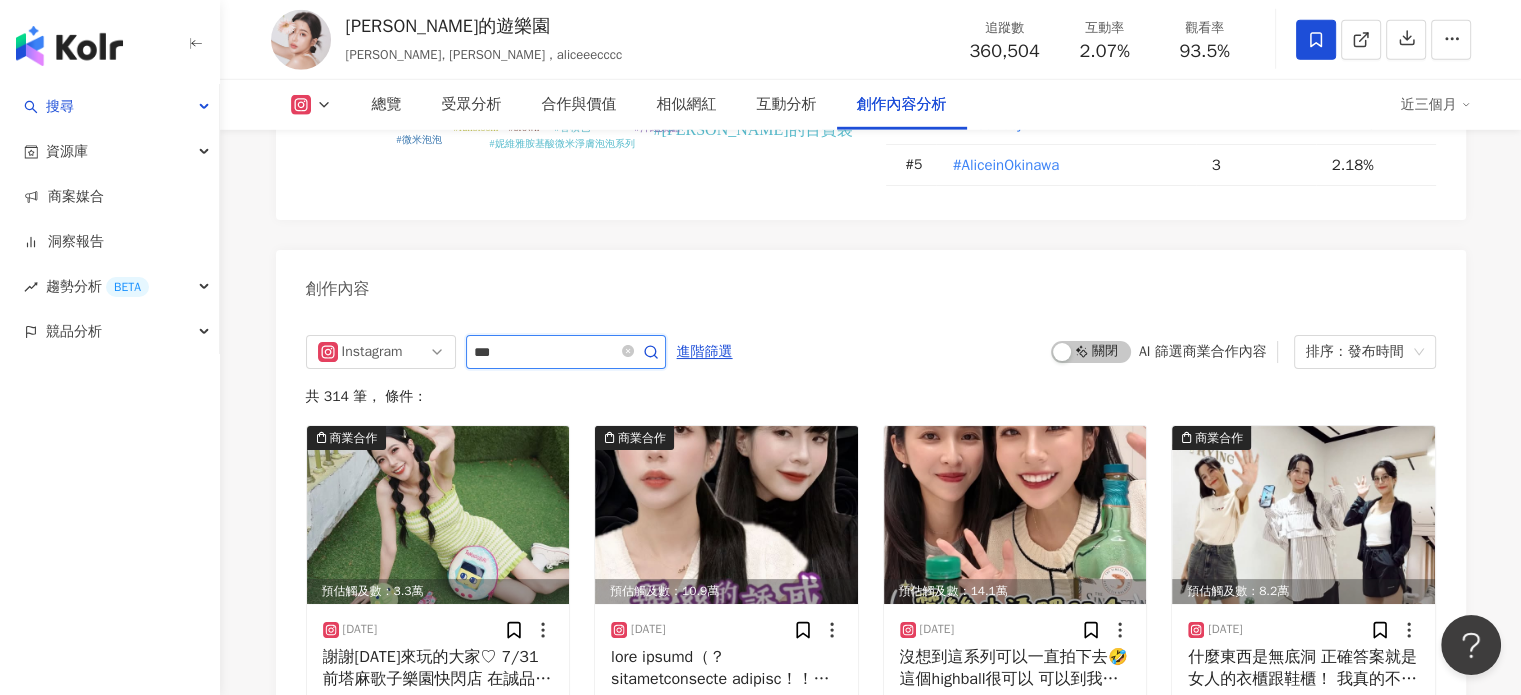 type on "***" 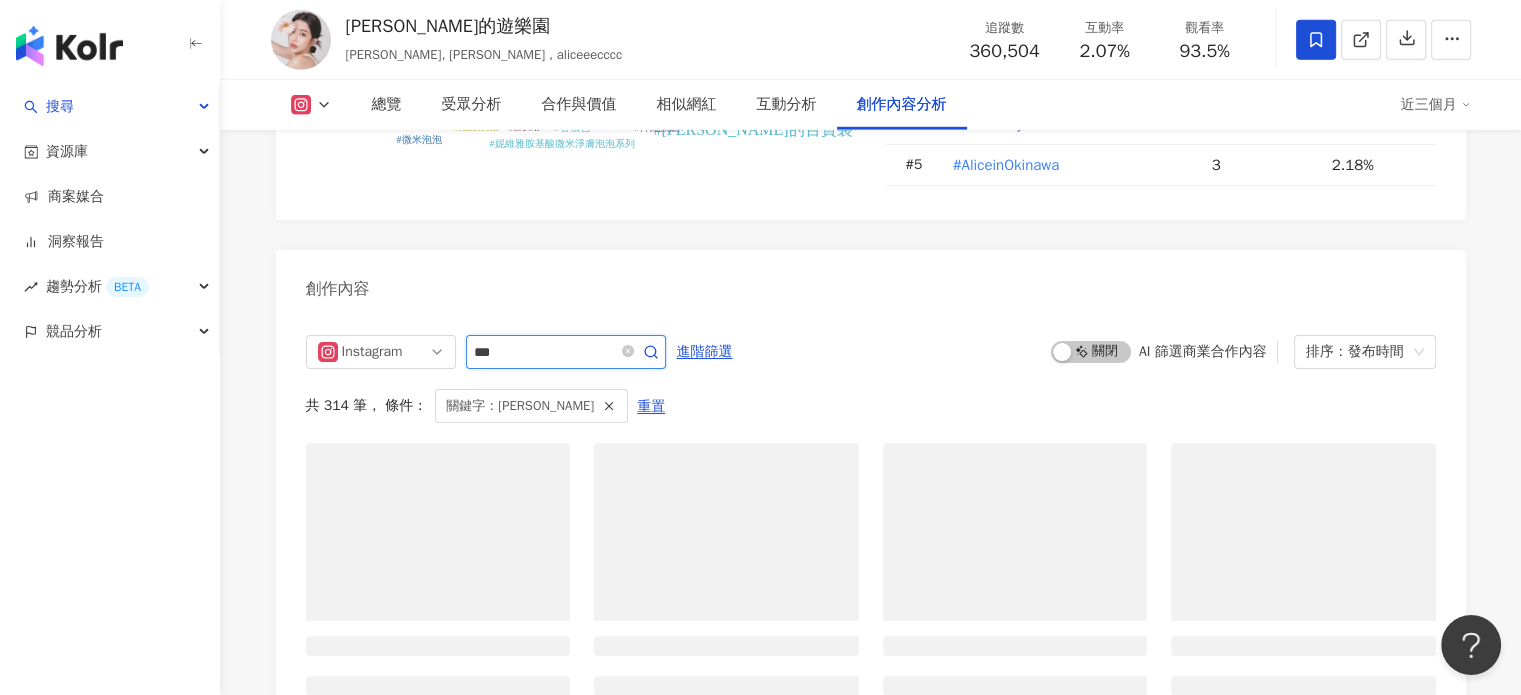 scroll, scrollTop: 6187, scrollLeft: 0, axis: vertical 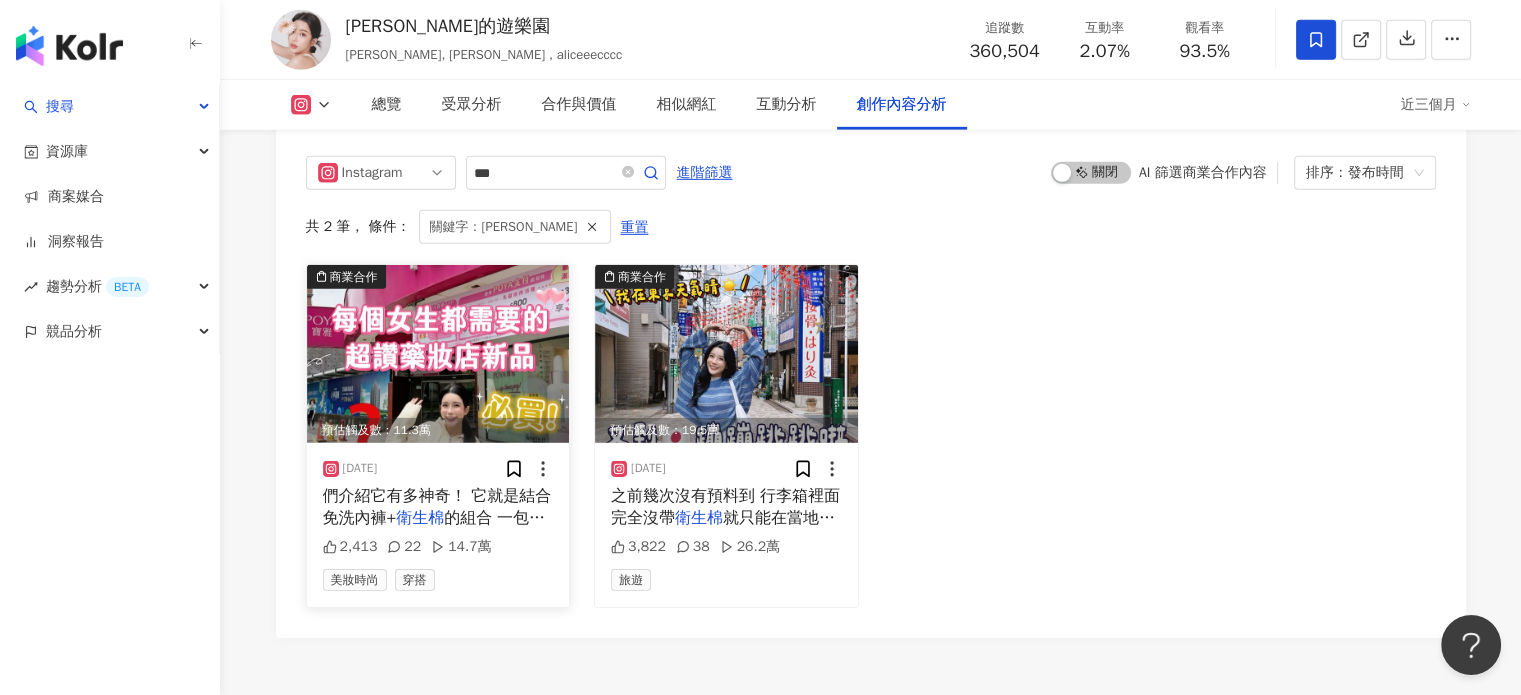 click at bounding box center (438, 354) 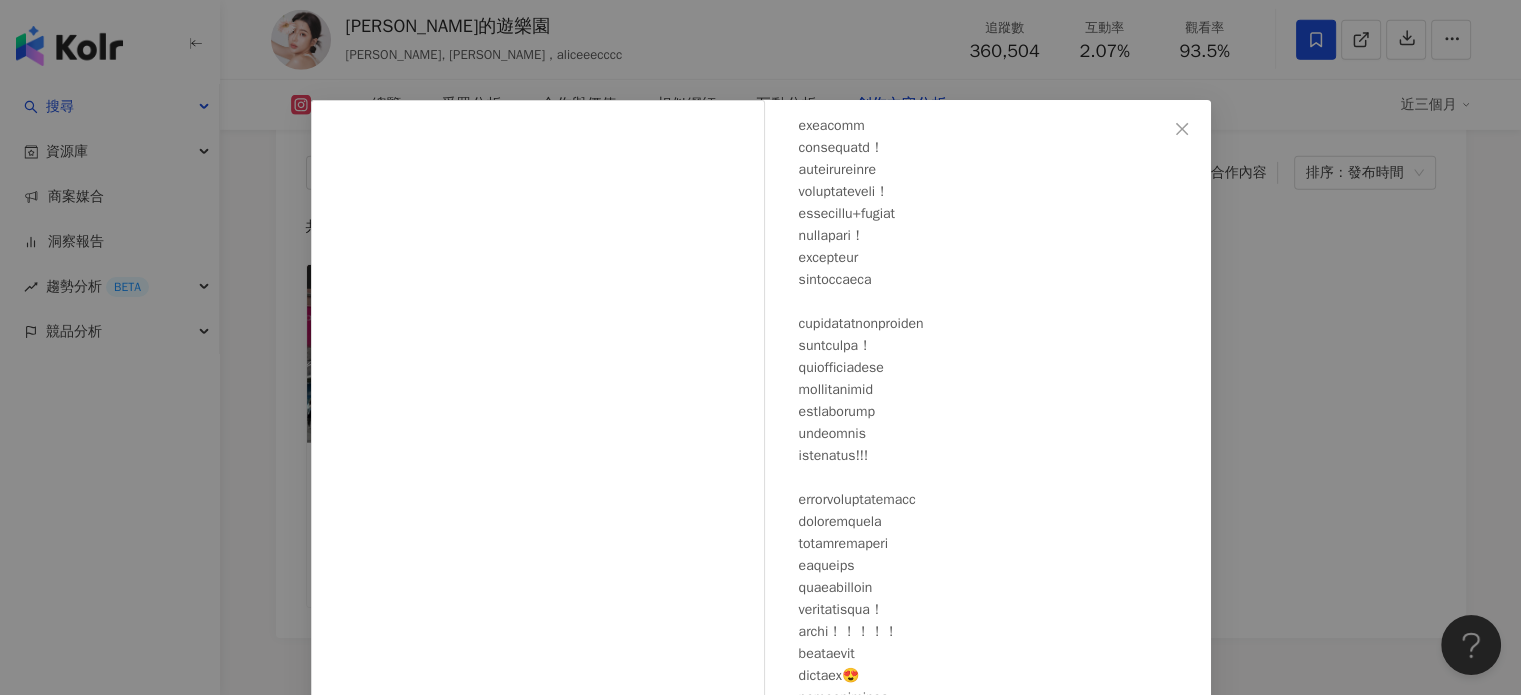 scroll, scrollTop: 431, scrollLeft: 0, axis: vertical 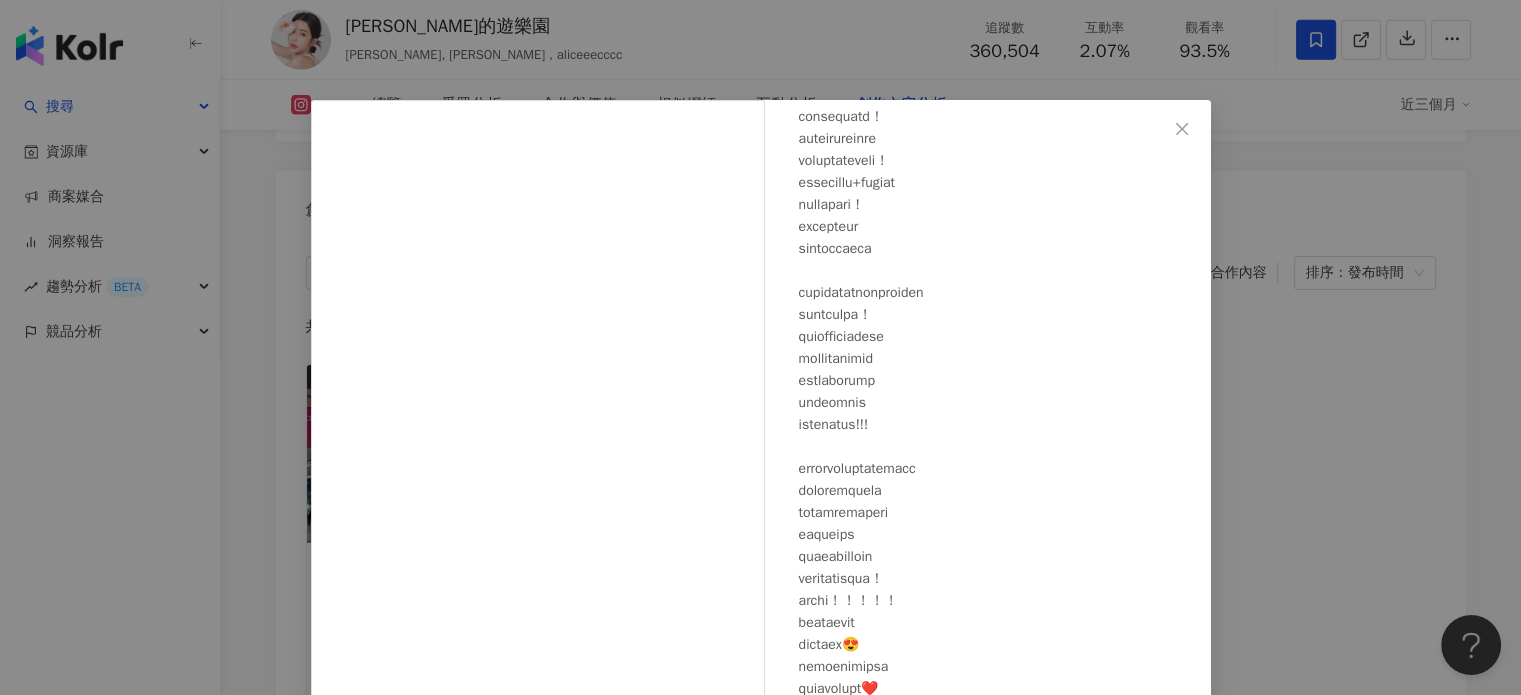click on "愛麗絲的遊樂園 2025/5/5 2,413 22 14.7萬 查看原始貼文" at bounding box center [760, 347] 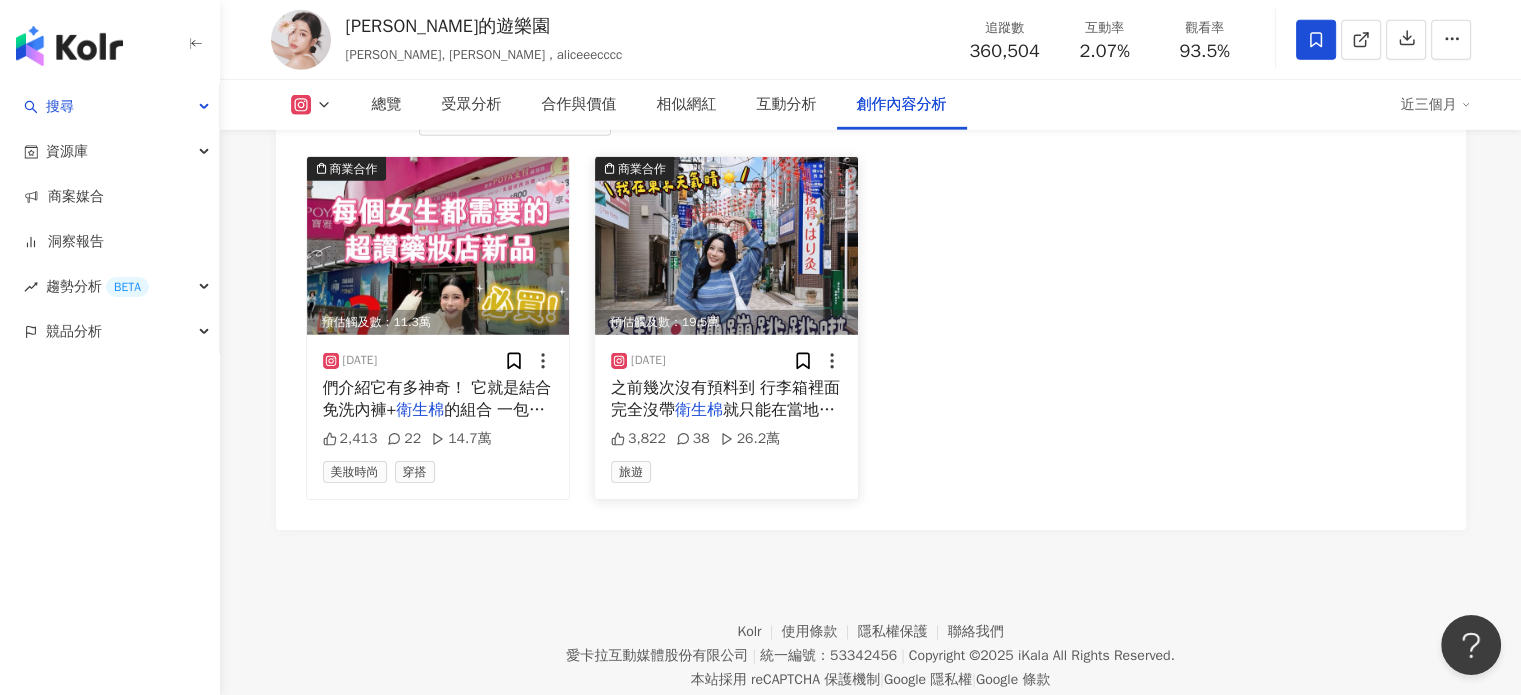 scroll, scrollTop: 6187, scrollLeft: 0, axis: vertical 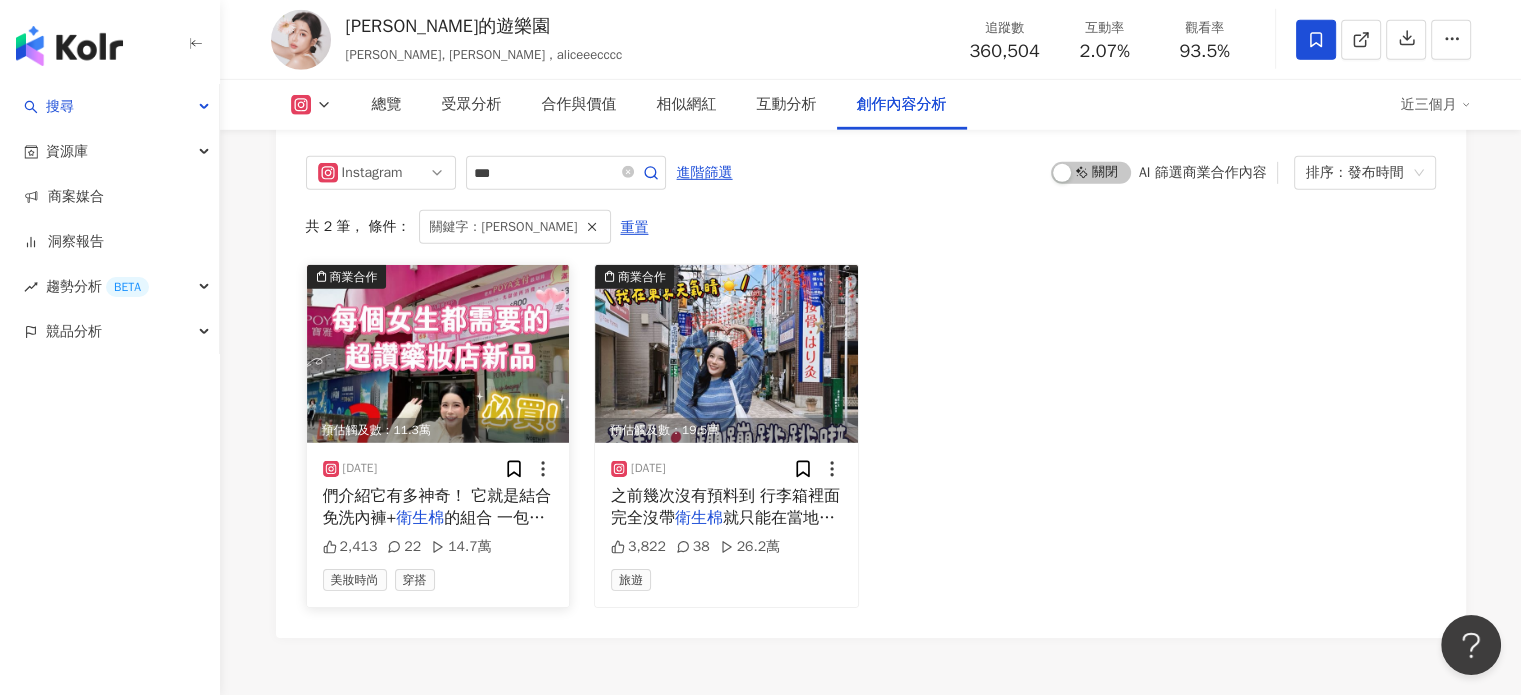 click at bounding box center [438, 354] 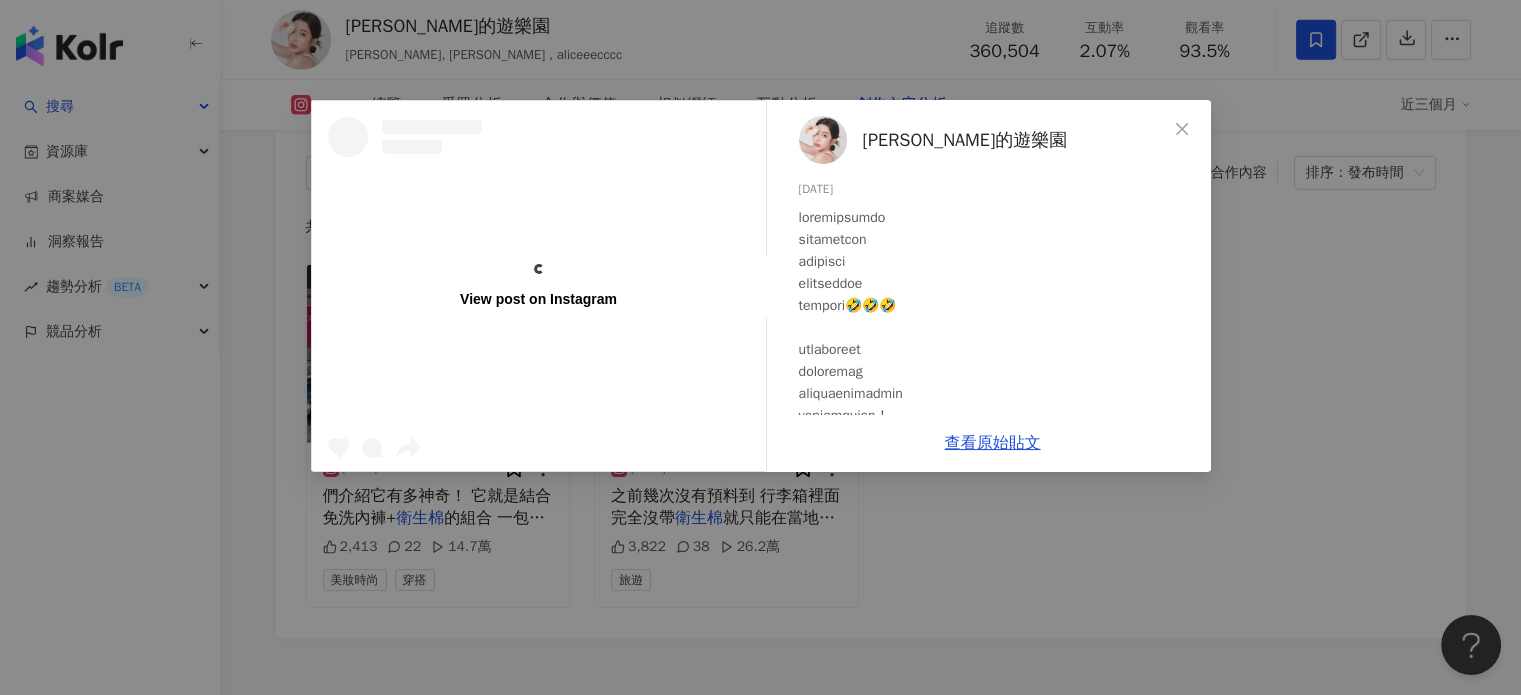 click on "View post on Instagram" at bounding box center [539, 286] 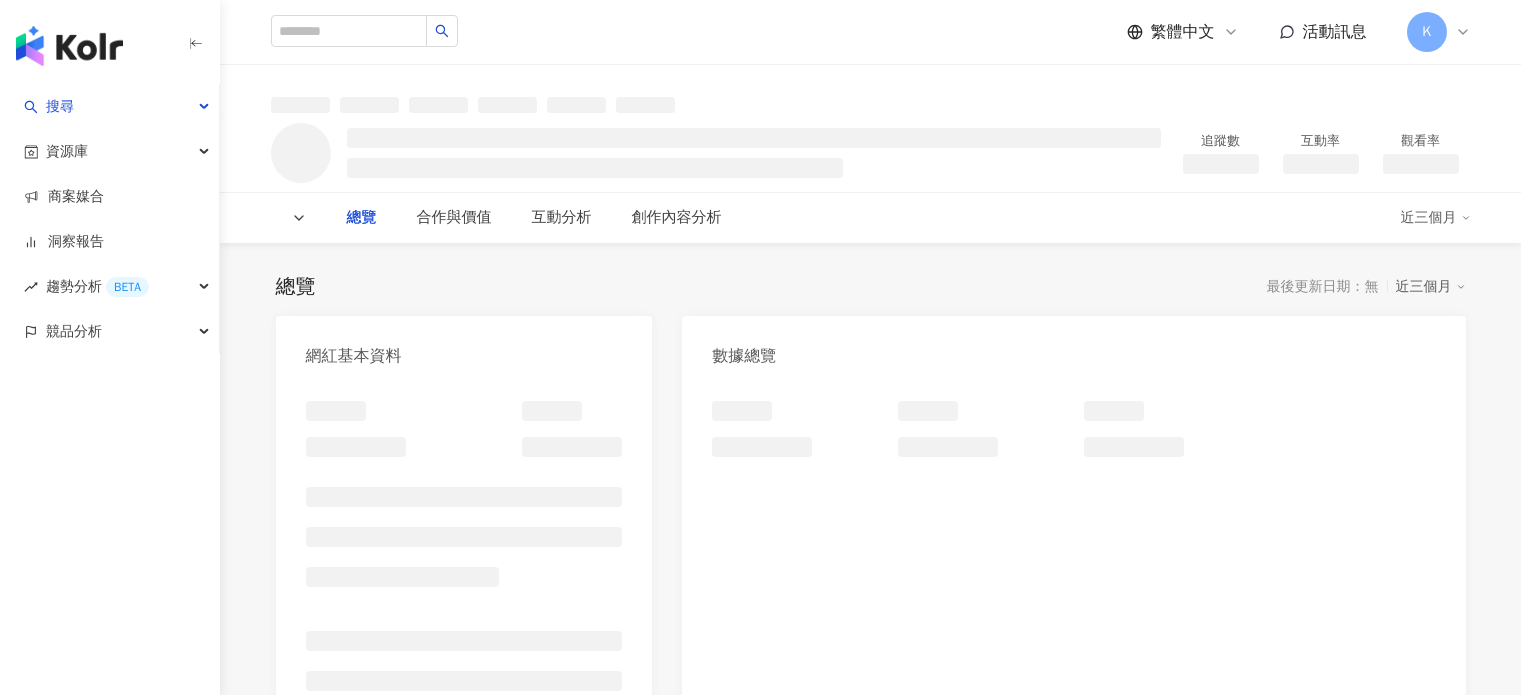 scroll, scrollTop: 0, scrollLeft: 0, axis: both 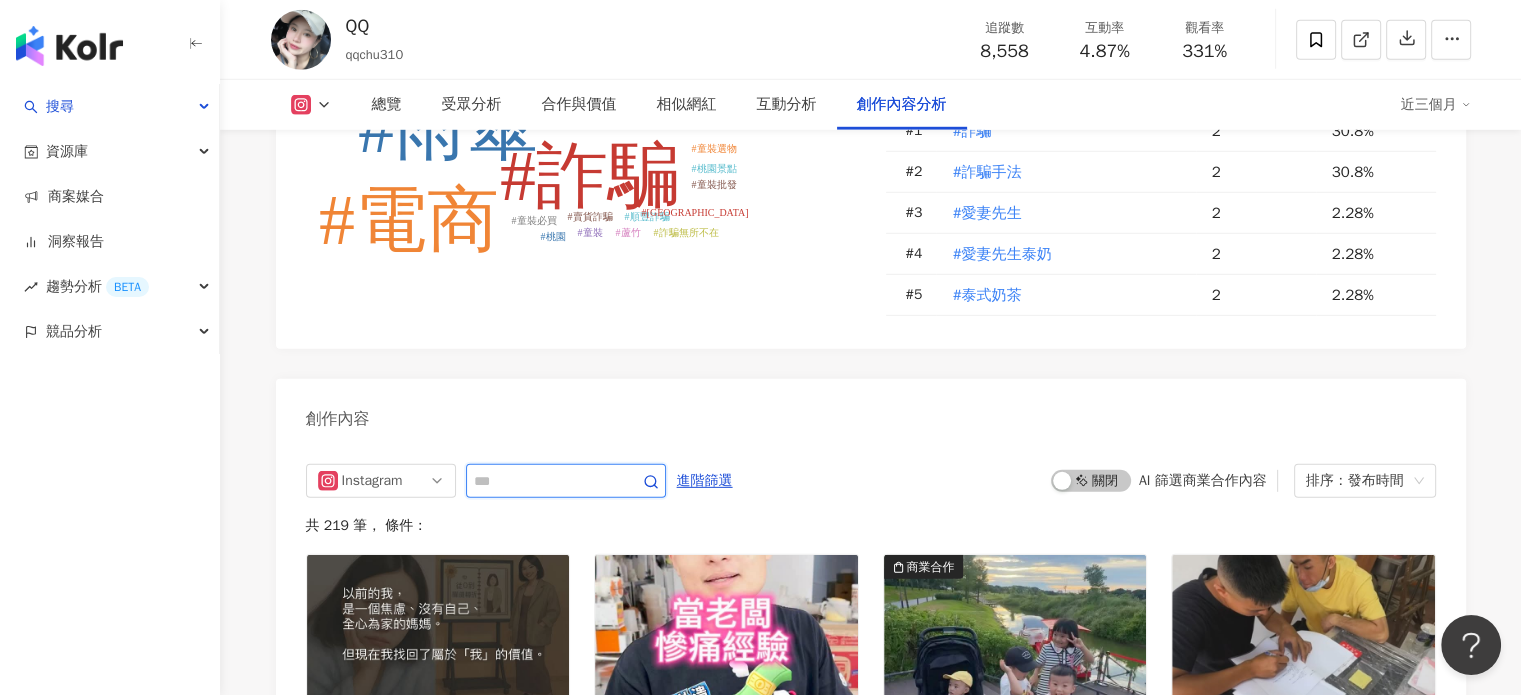 click at bounding box center [544, 481] 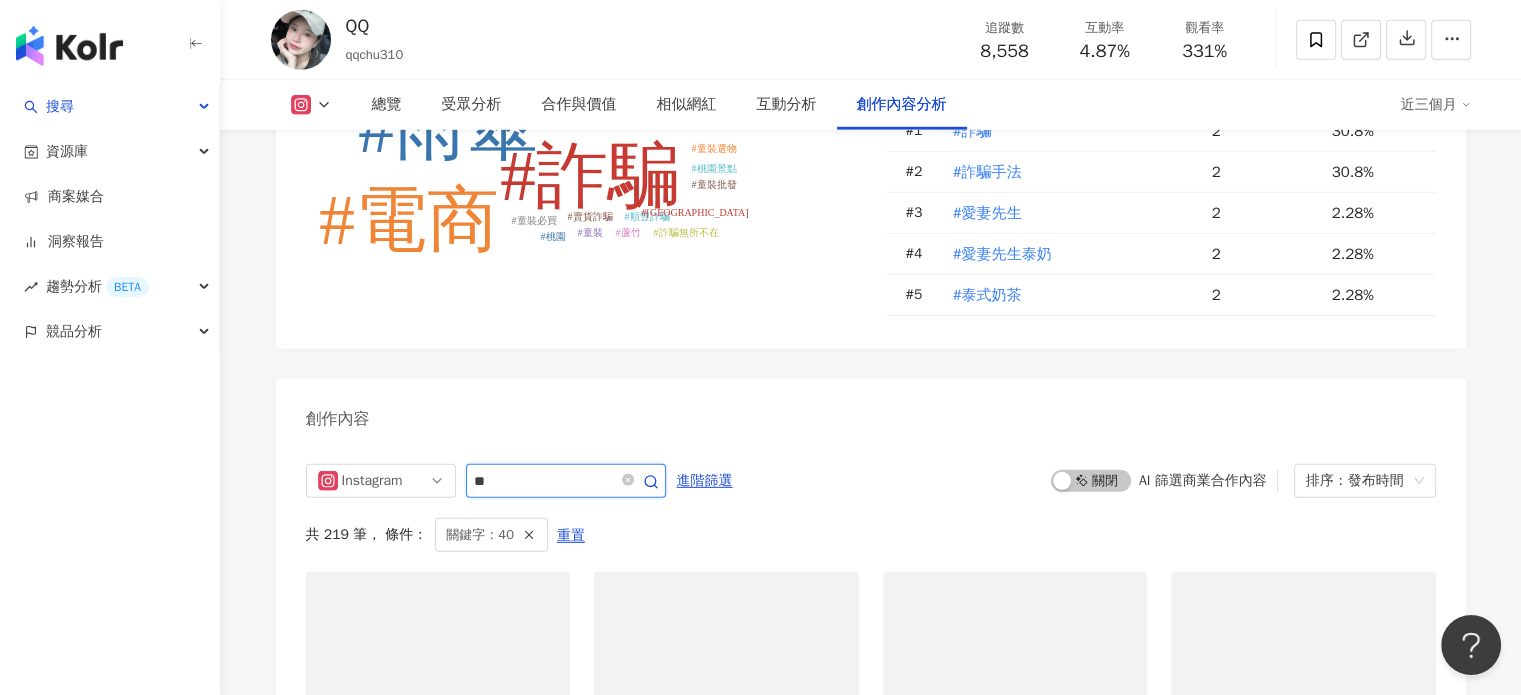 scroll, scrollTop: 6156, scrollLeft: 0, axis: vertical 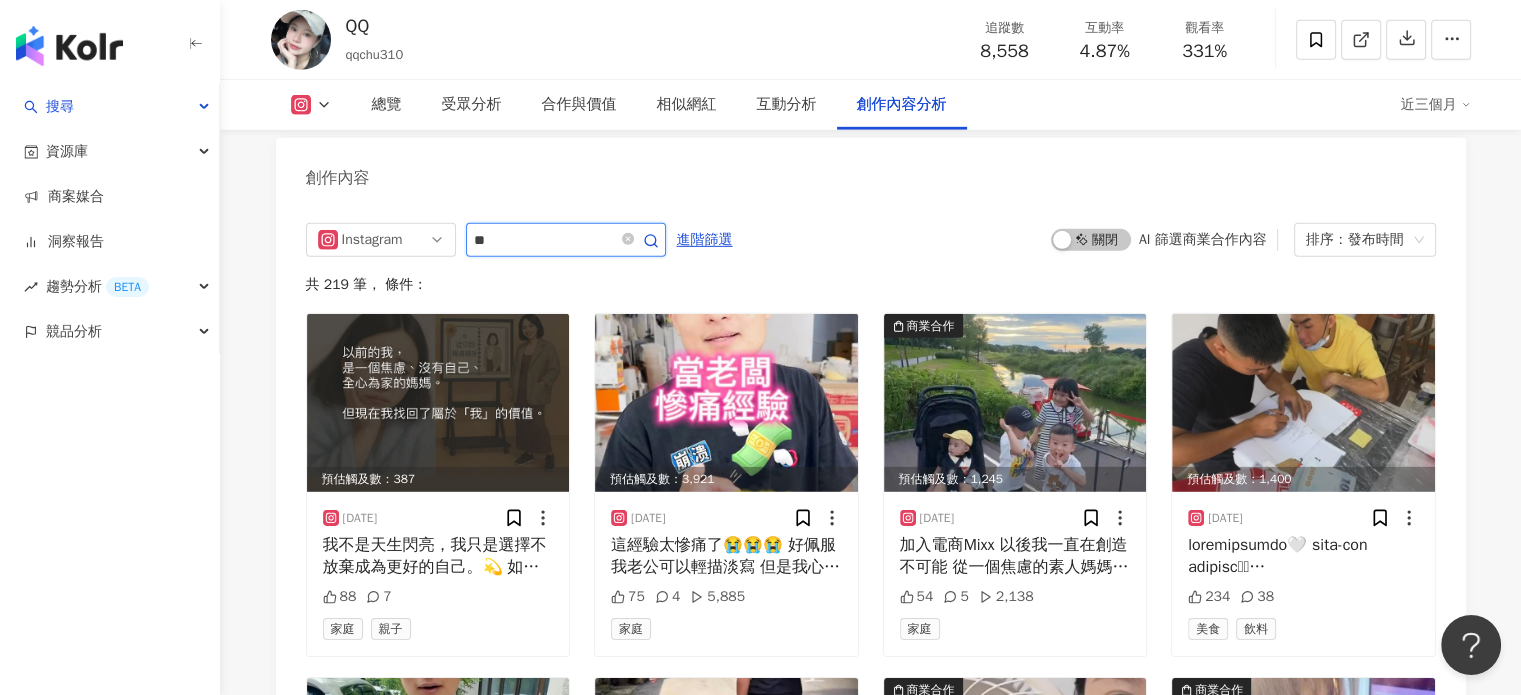 type on "*" 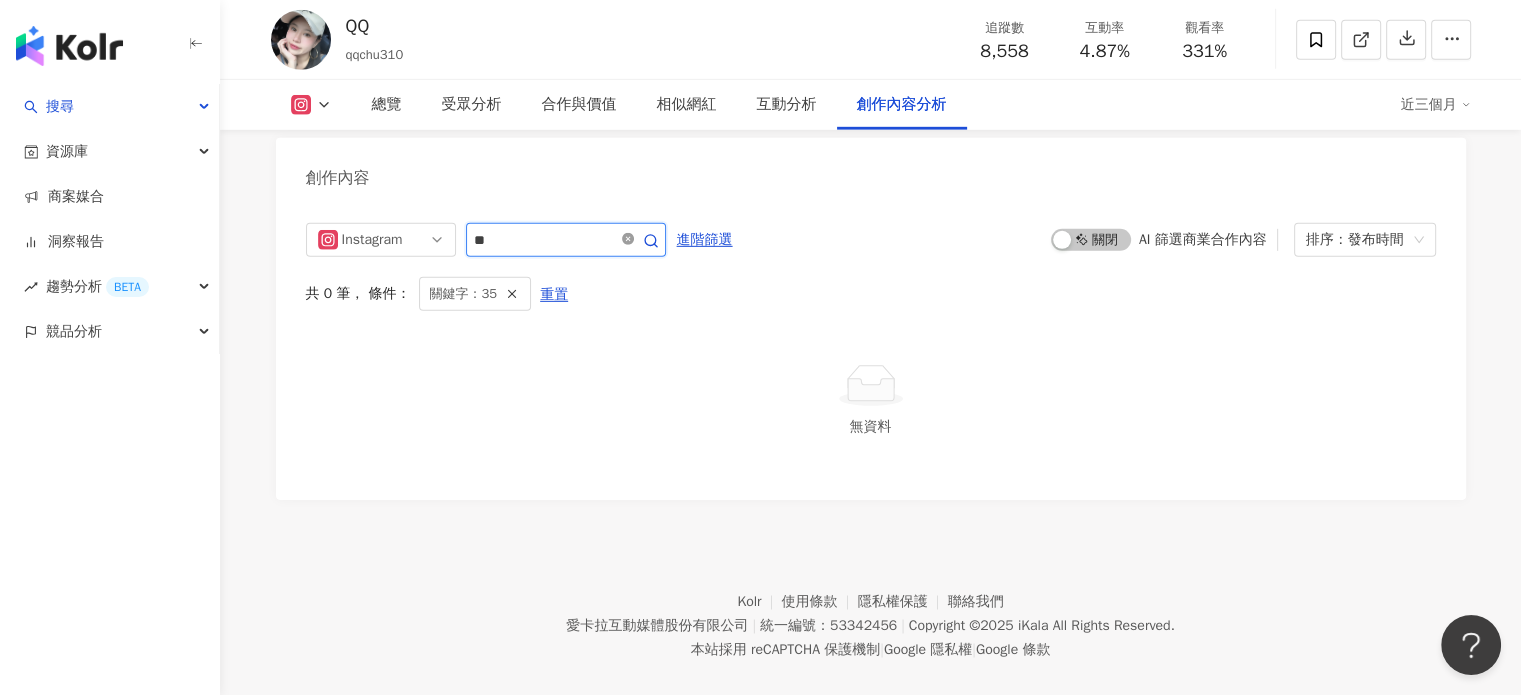 click 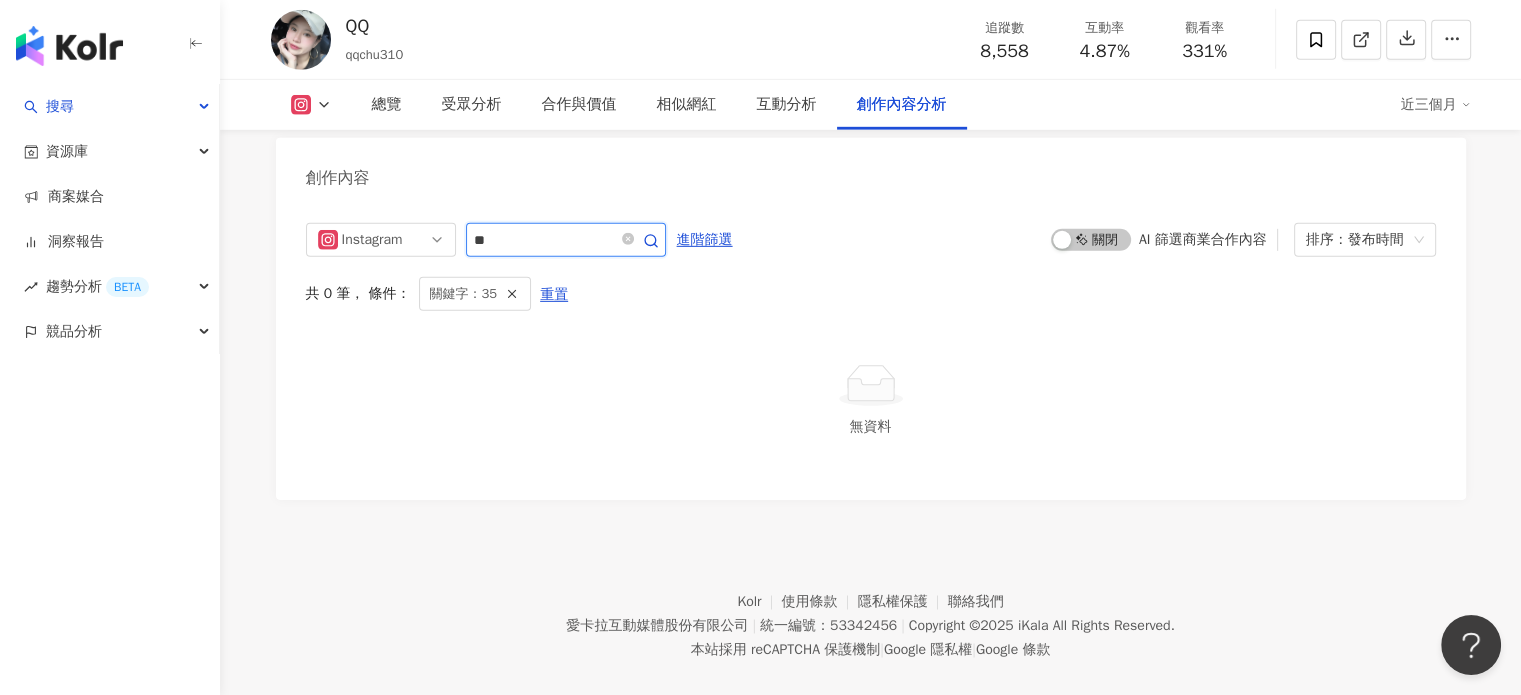 click 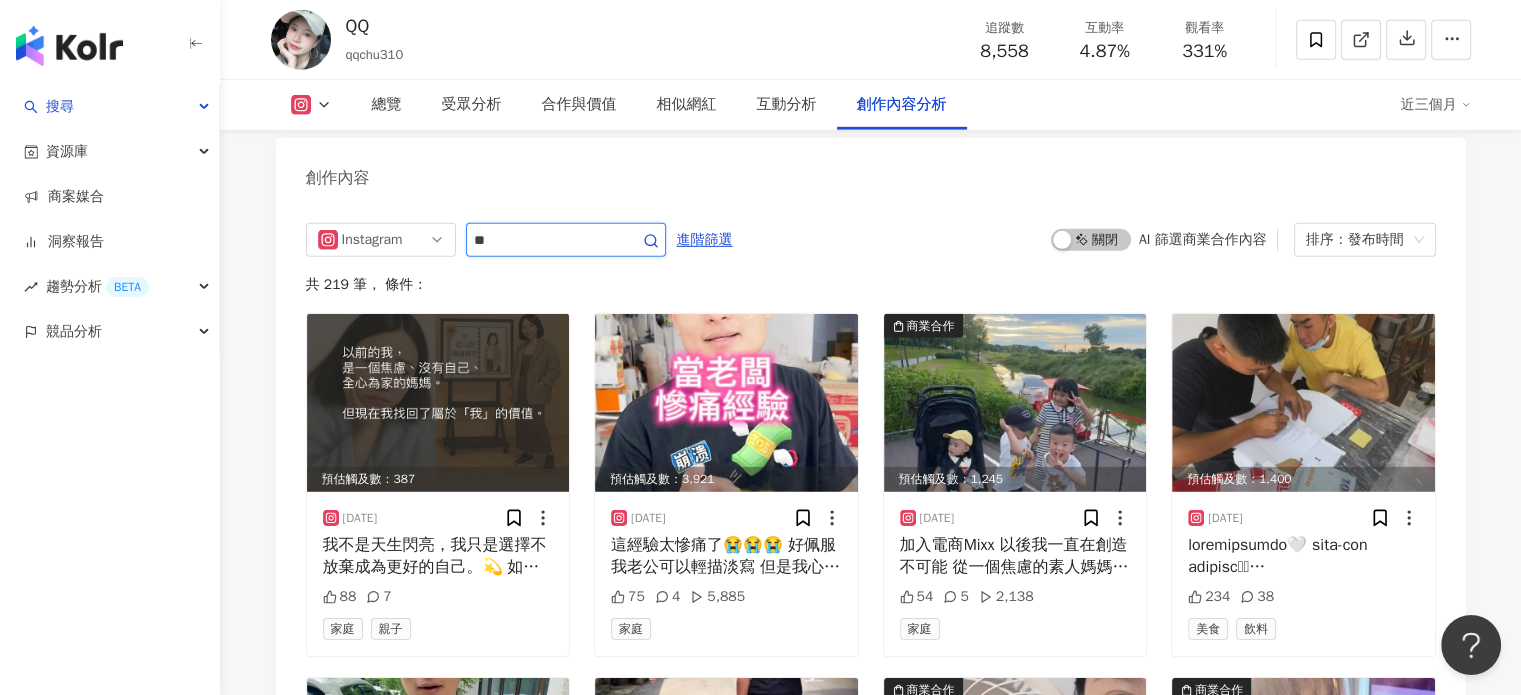 type 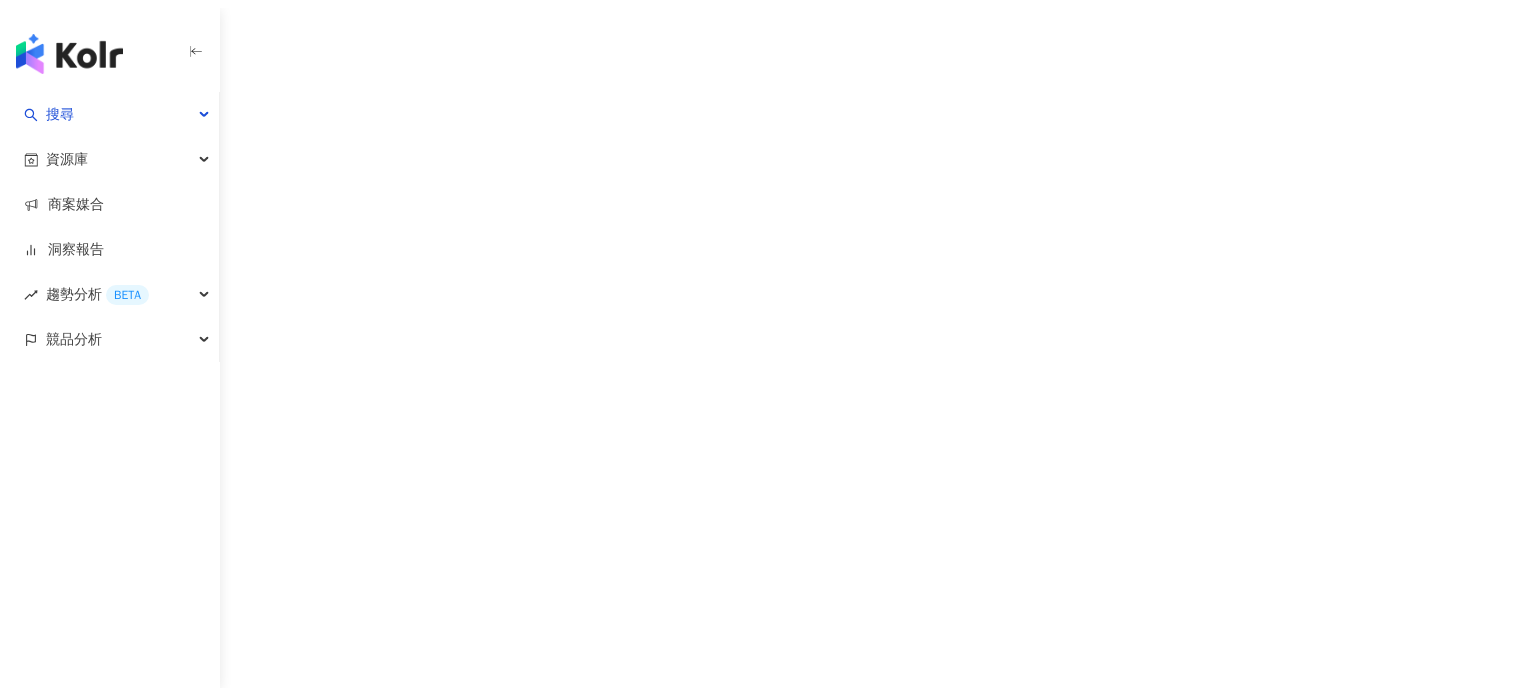 scroll, scrollTop: 0, scrollLeft: 0, axis: both 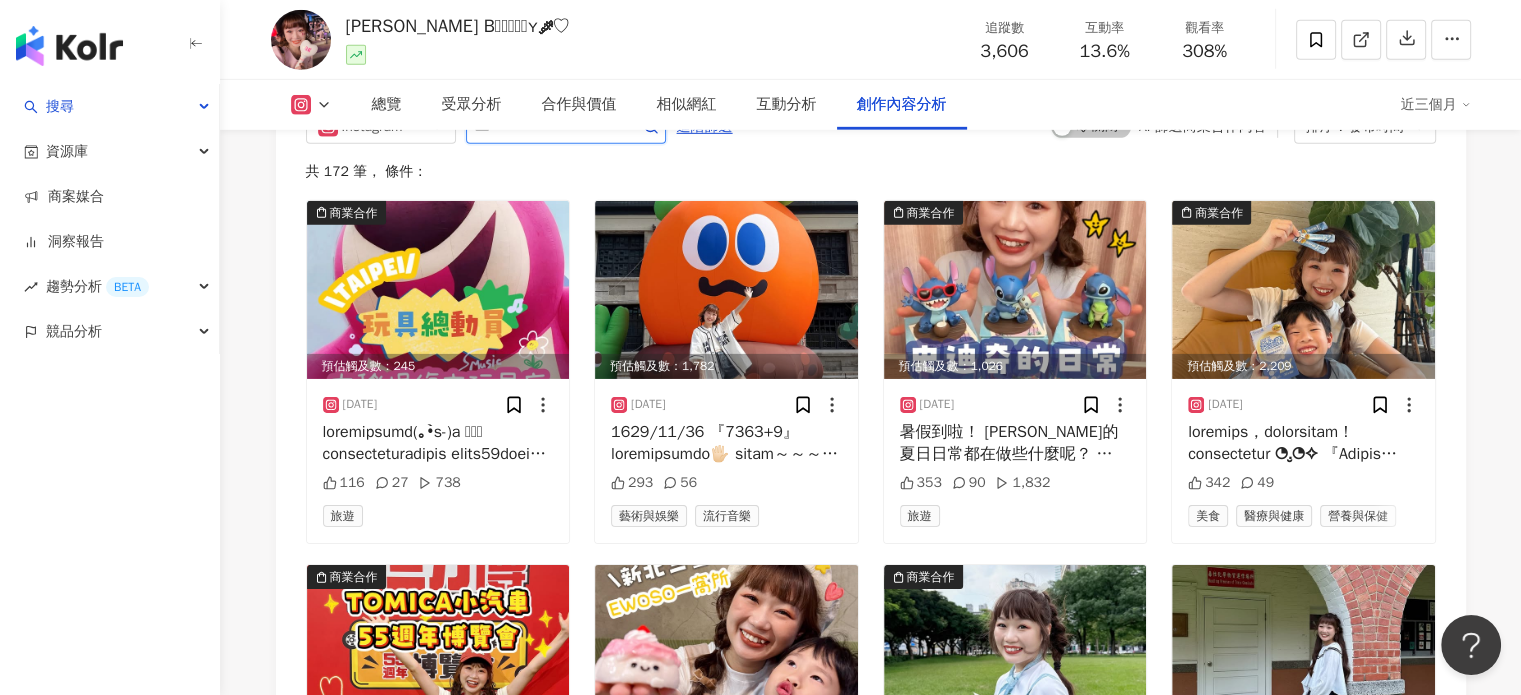 click at bounding box center (544, 127) 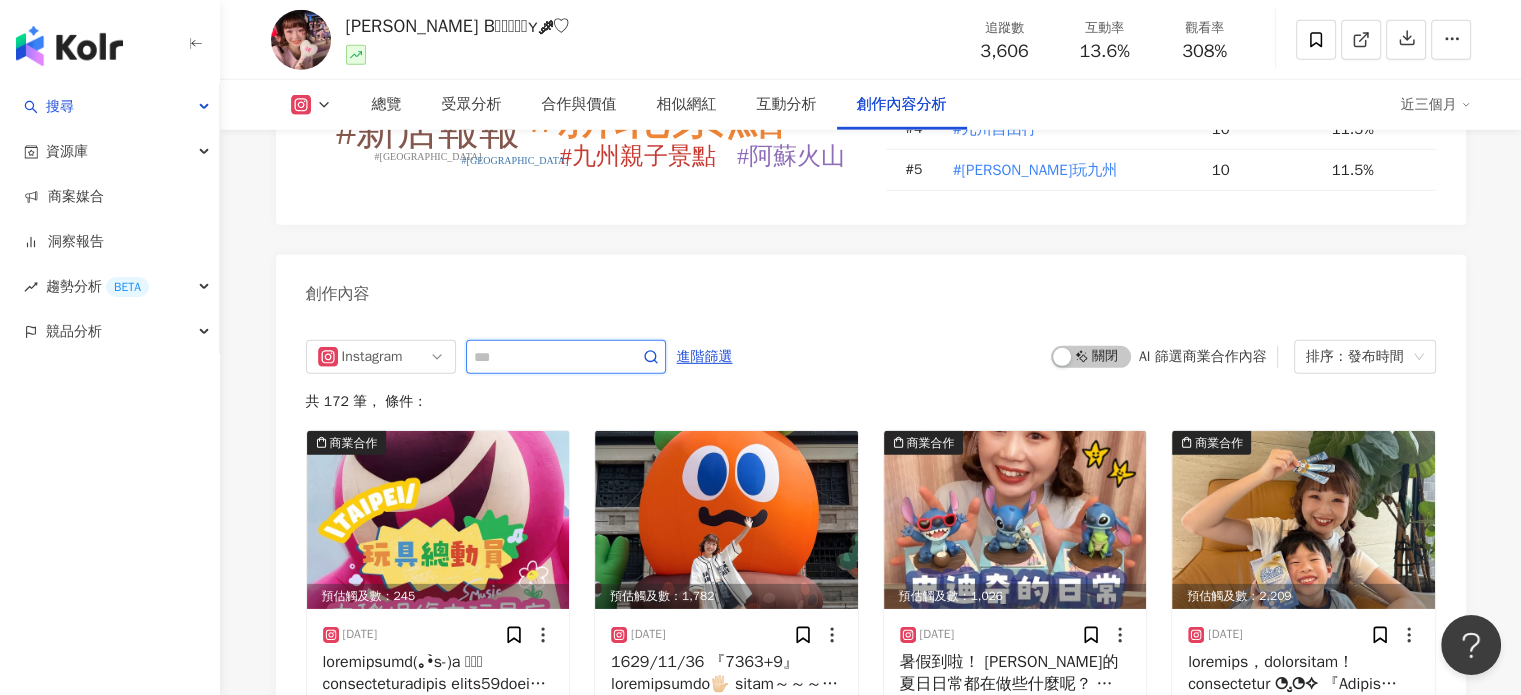 click at bounding box center (544, 357) 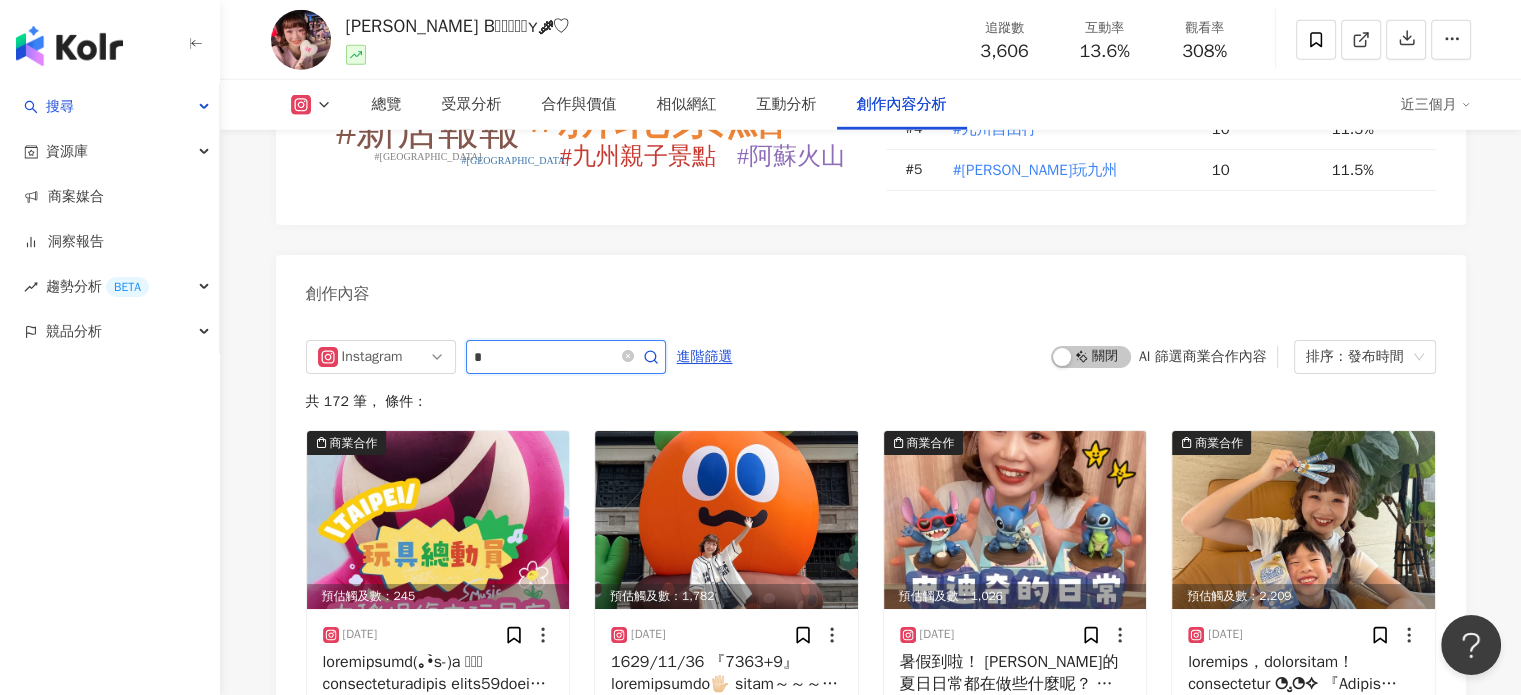 type on "*" 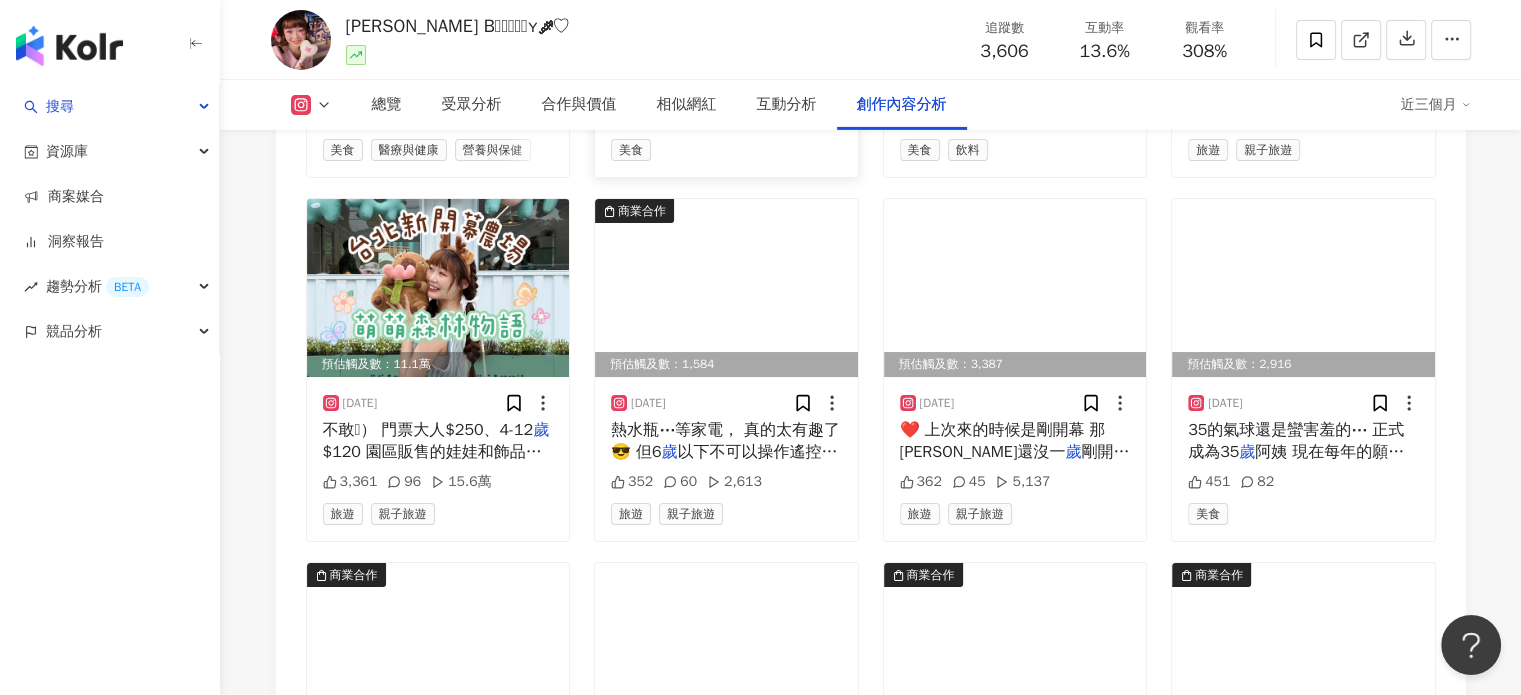 scroll, scrollTop: 6700, scrollLeft: 0, axis: vertical 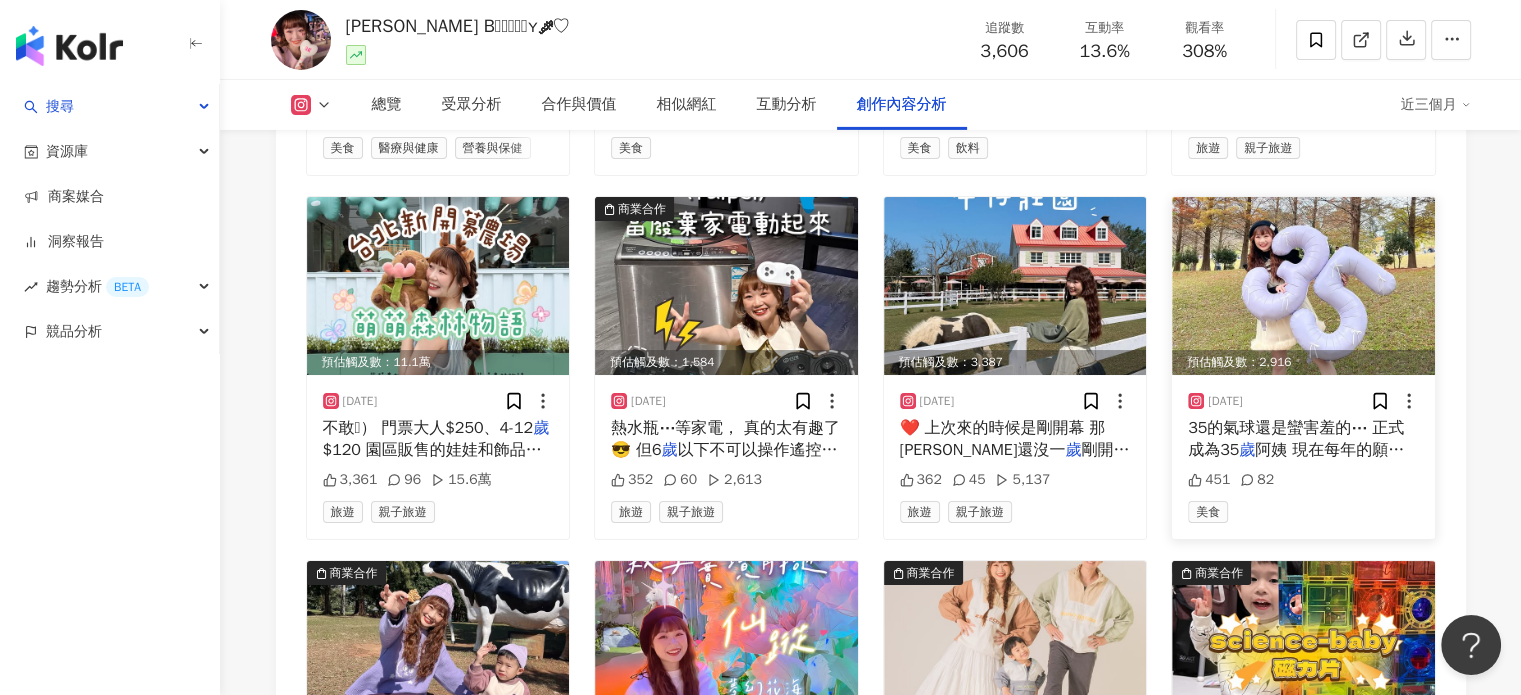 click at bounding box center (1303, 286) 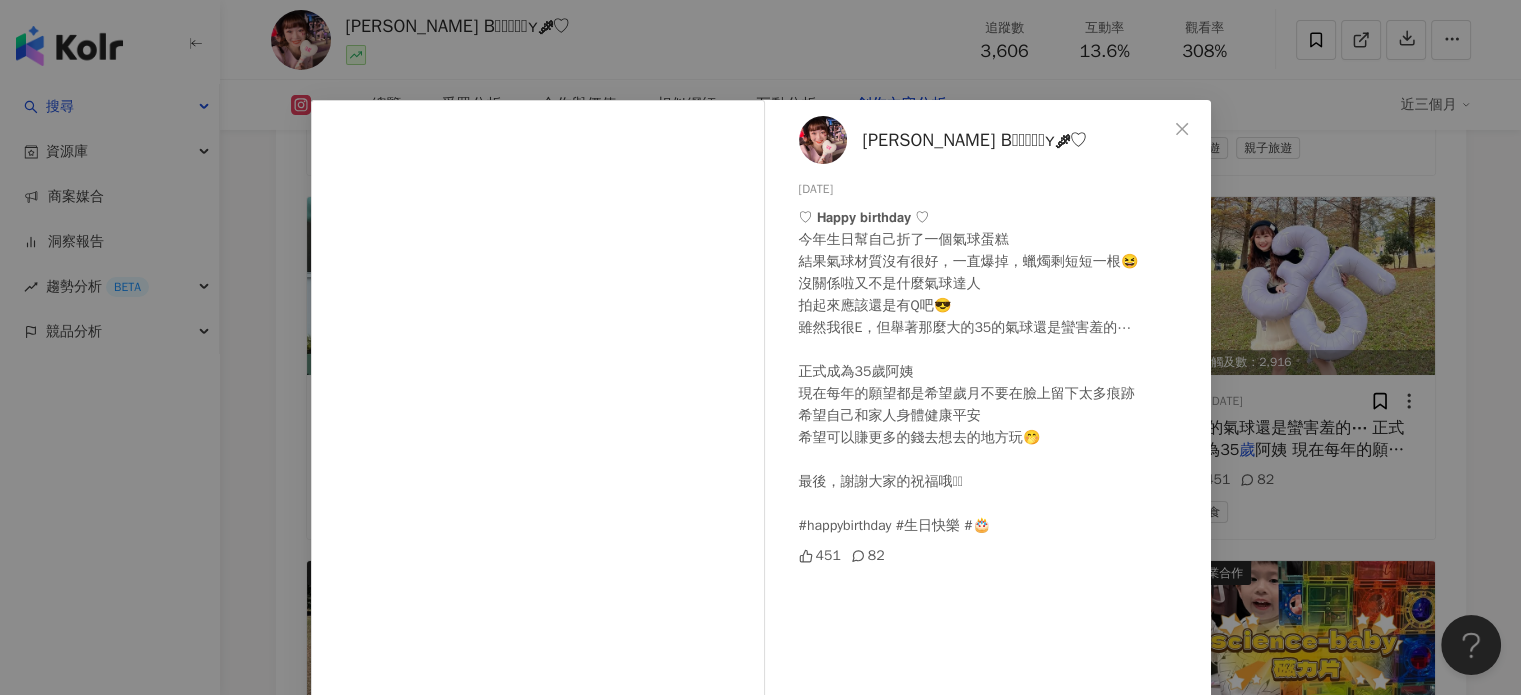 click on "翁紫紜 B̤̈ᴇᴛᴛʏ ༘♡ 2025/1/21 ♡ 𝗛𝗮𝗽𝗽𝘆 𝗯𝗶𝗿𝘁𝗵𝗱𝗮𝘆 ♡
今年生日幫自己折了一個氣球蛋糕
結果氣球材質沒有很好，一直爆掉，蠟燭剩短短一根😆
沒關係啦又不是什麼氣球達人
拍起來應該還是有Q吧😎
雖然我很E，但舉著那麼大的35的氣球還是蠻害羞的⋯
正式成為35歲阿姨
現在每年的願望都是希望歲月不要在臉上留下太多痕跡
希望自己和家人身體健康平安
希望可以賺更多的錢去想去的地方玩🤭
最後，謝謝大家的祝福哦🫶🏻
#happybirthday #生日快樂 #🎂 451 82 查看原始貼文" at bounding box center [760, 347] 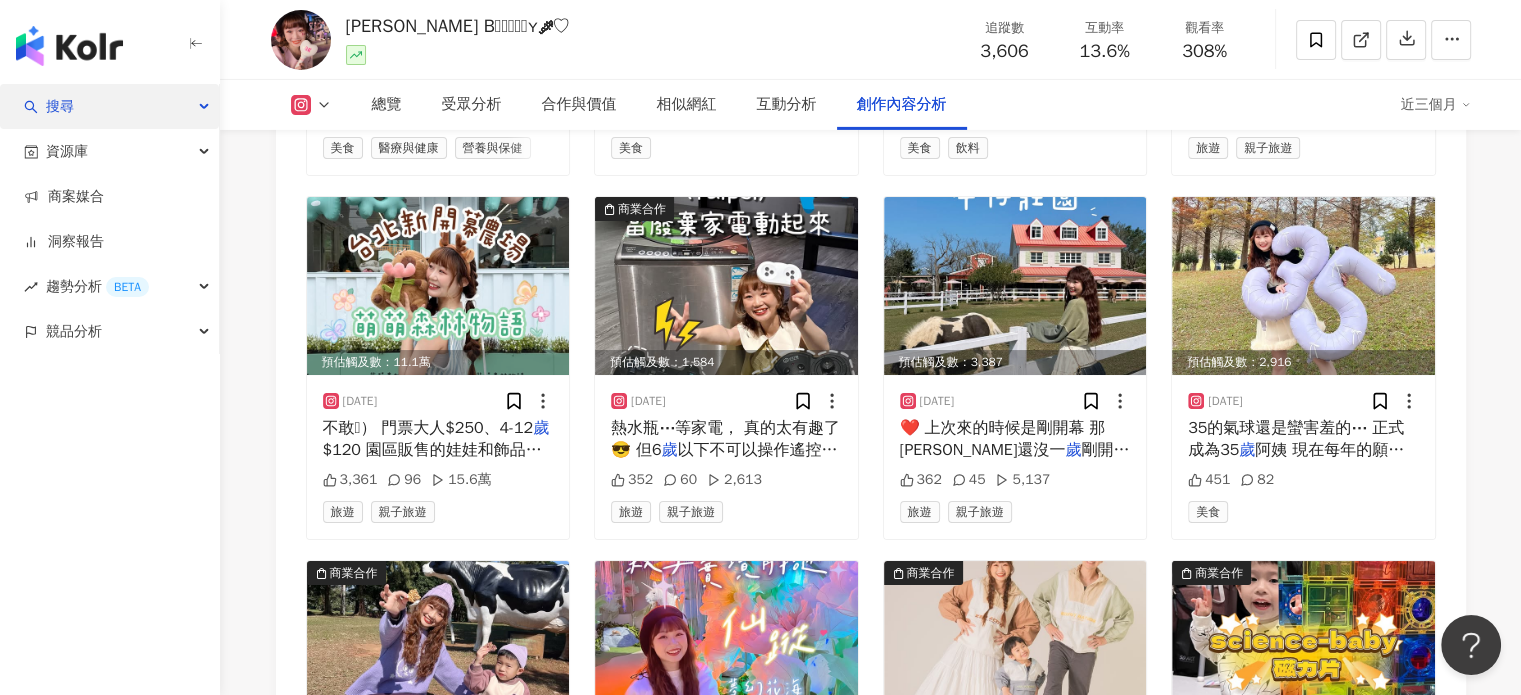 click on "搜尋" at bounding box center [109, 106] 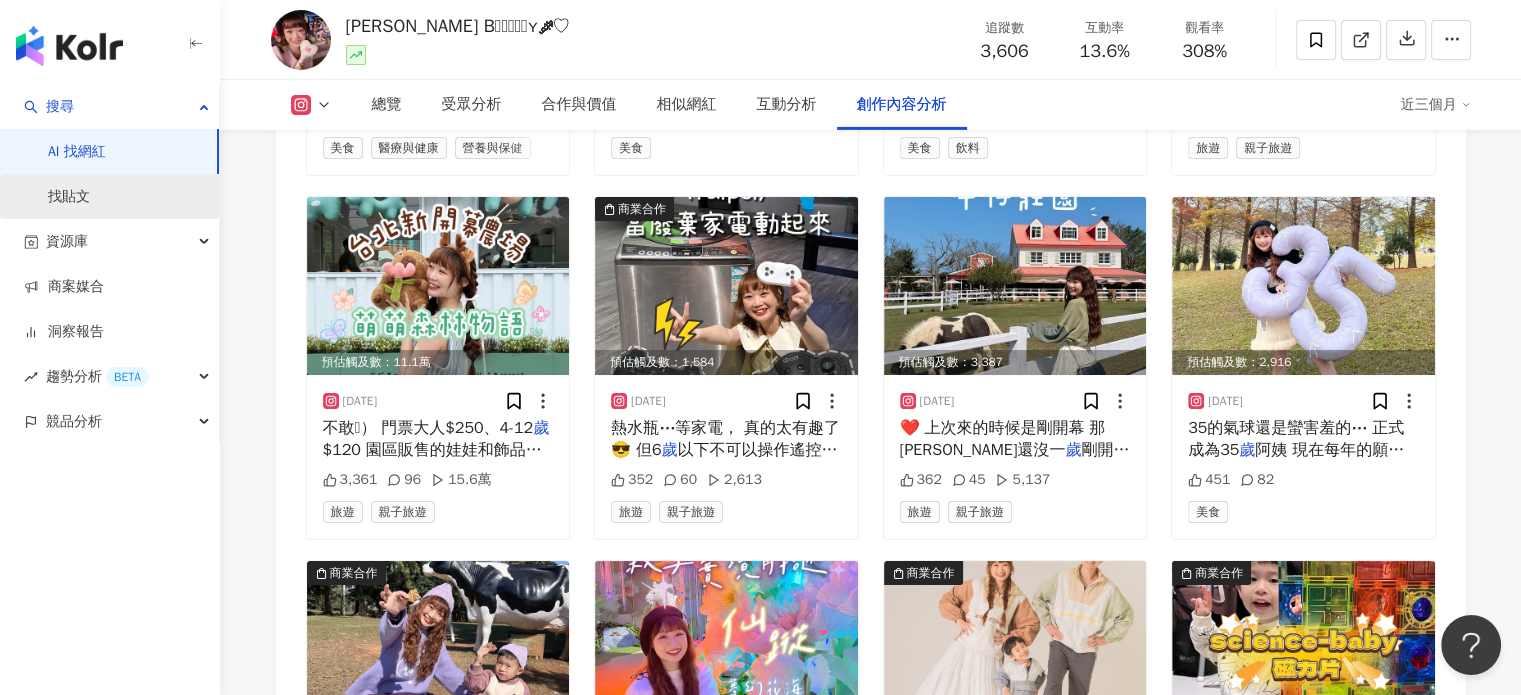 click on "找貼文" at bounding box center [69, 197] 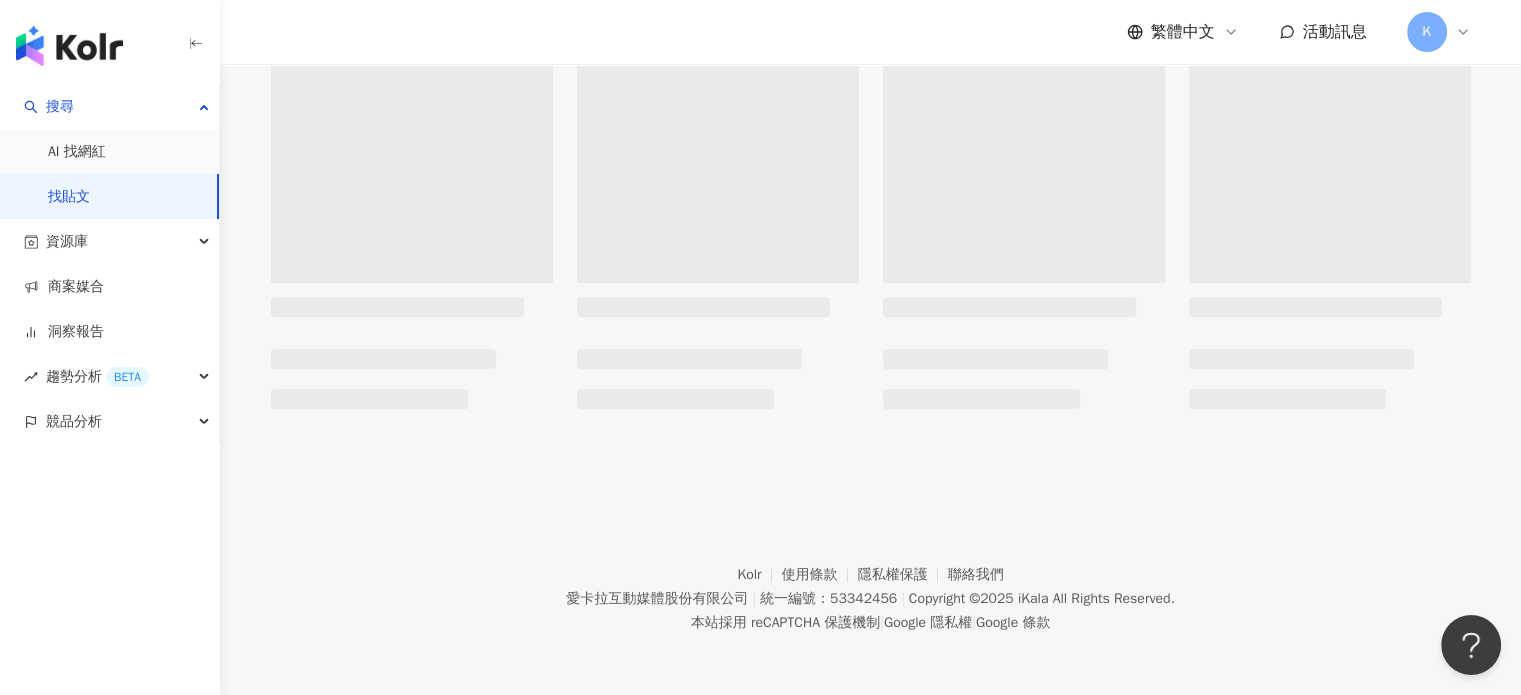 scroll, scrollTop: 0, scrollLeft: 0, axis: both 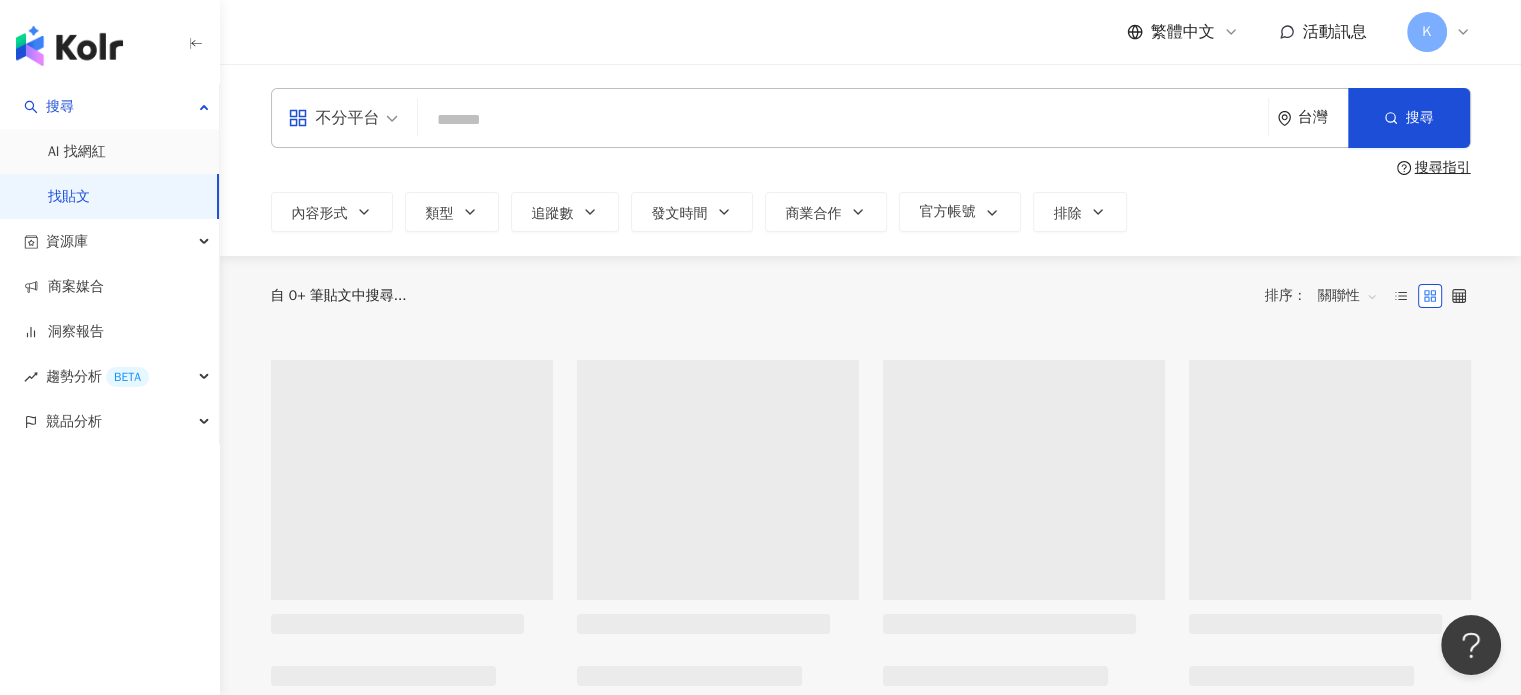 click at bounding box center (843, 119) 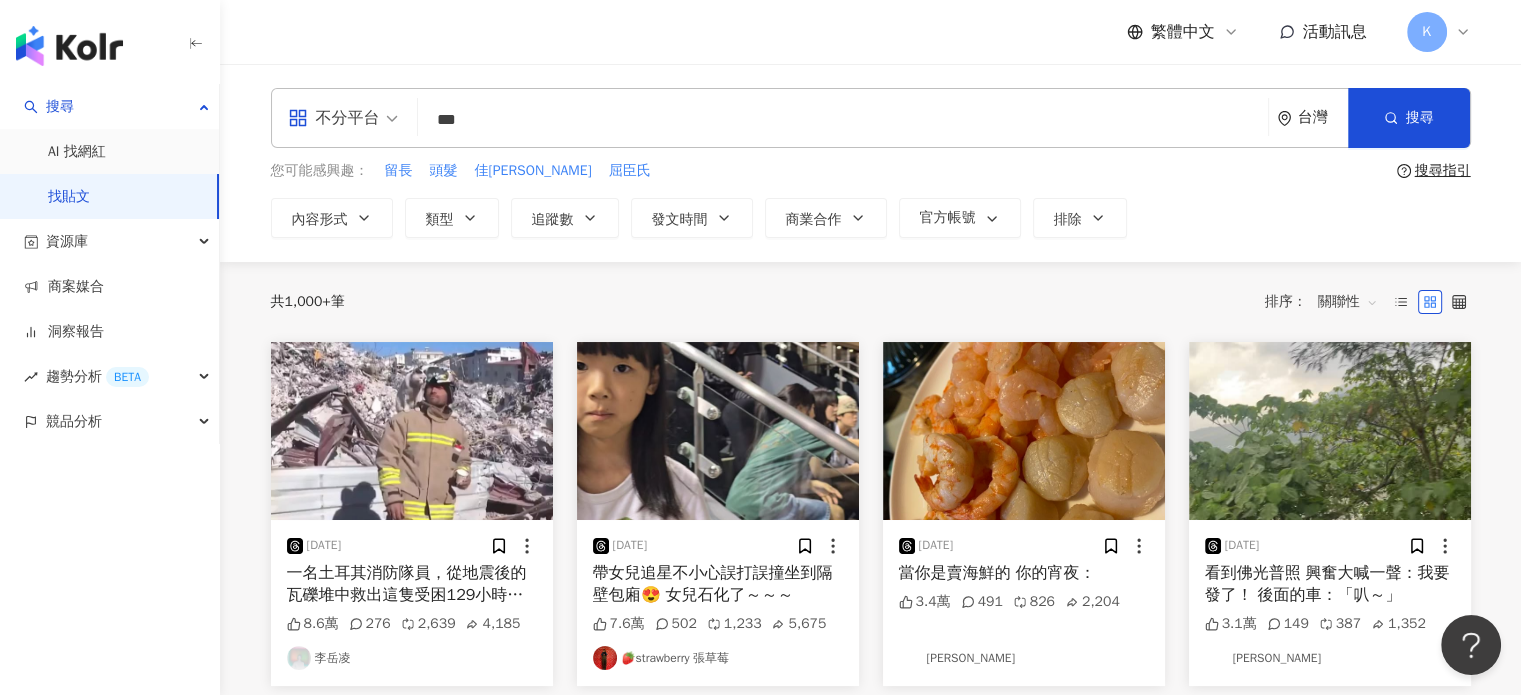 type on "***" 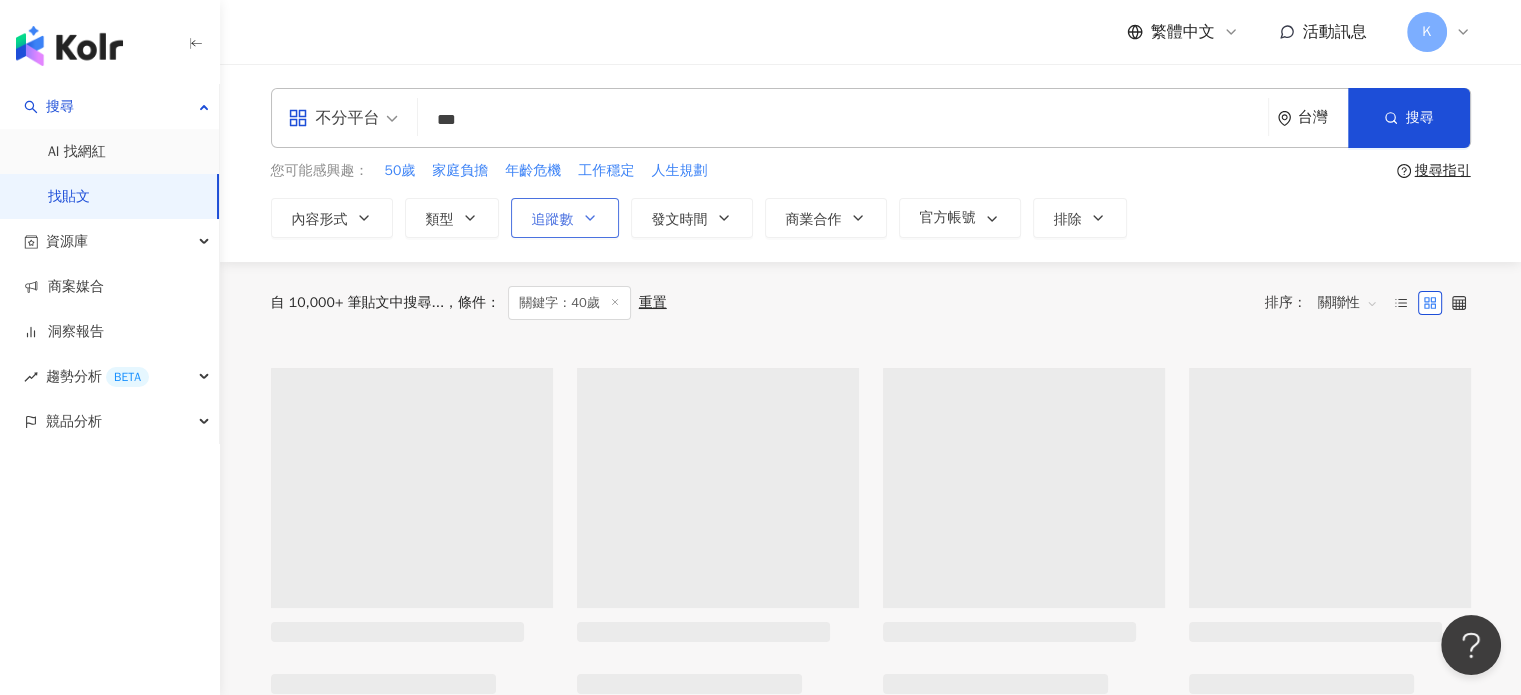 click 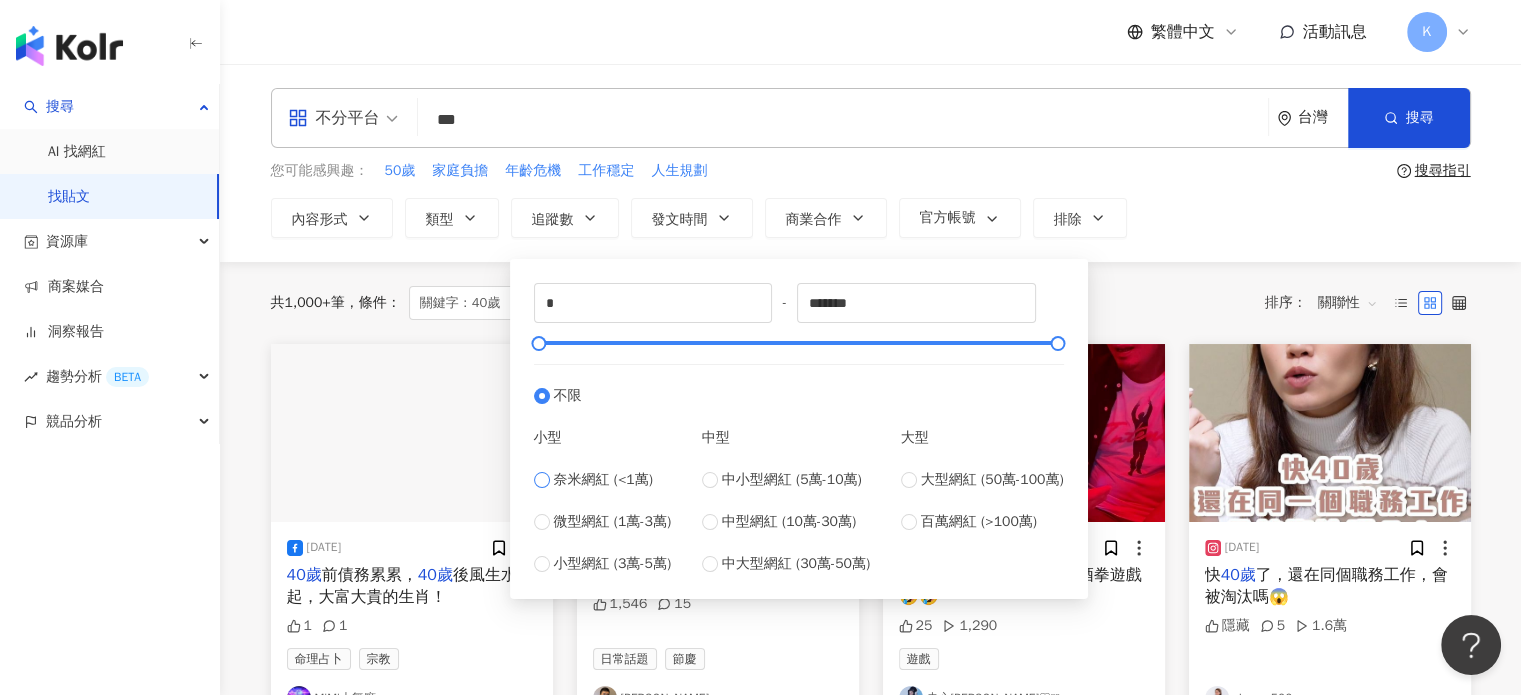 type on "****" 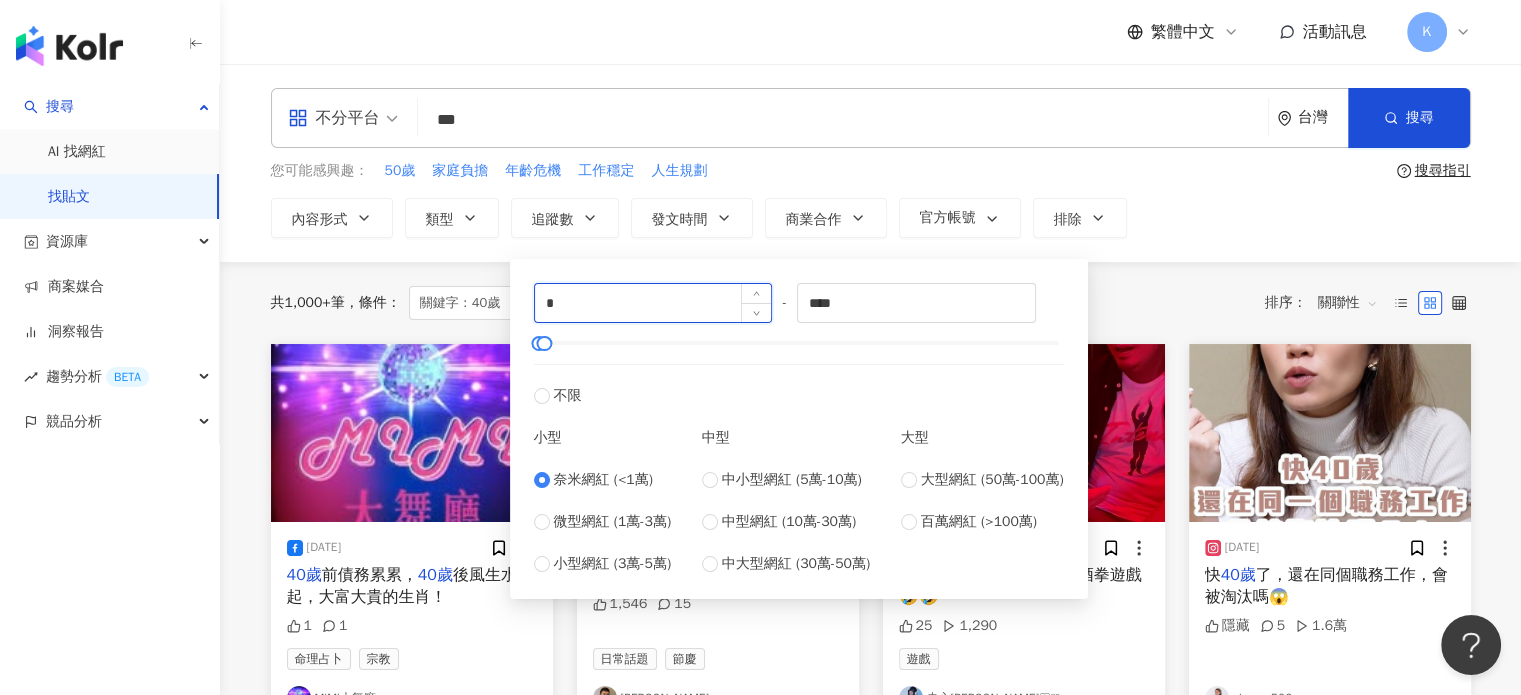 click on "*" at bounding box center [653, 303] 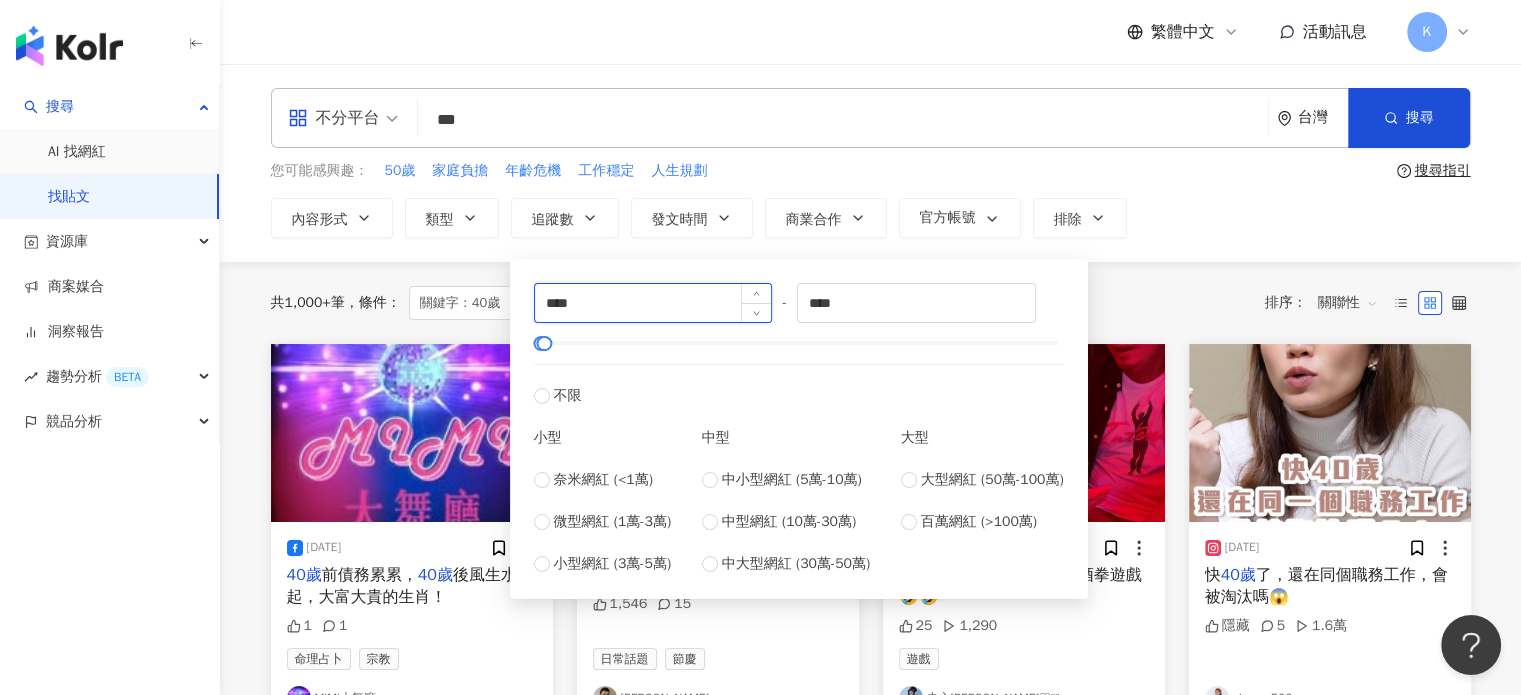 type on "****" 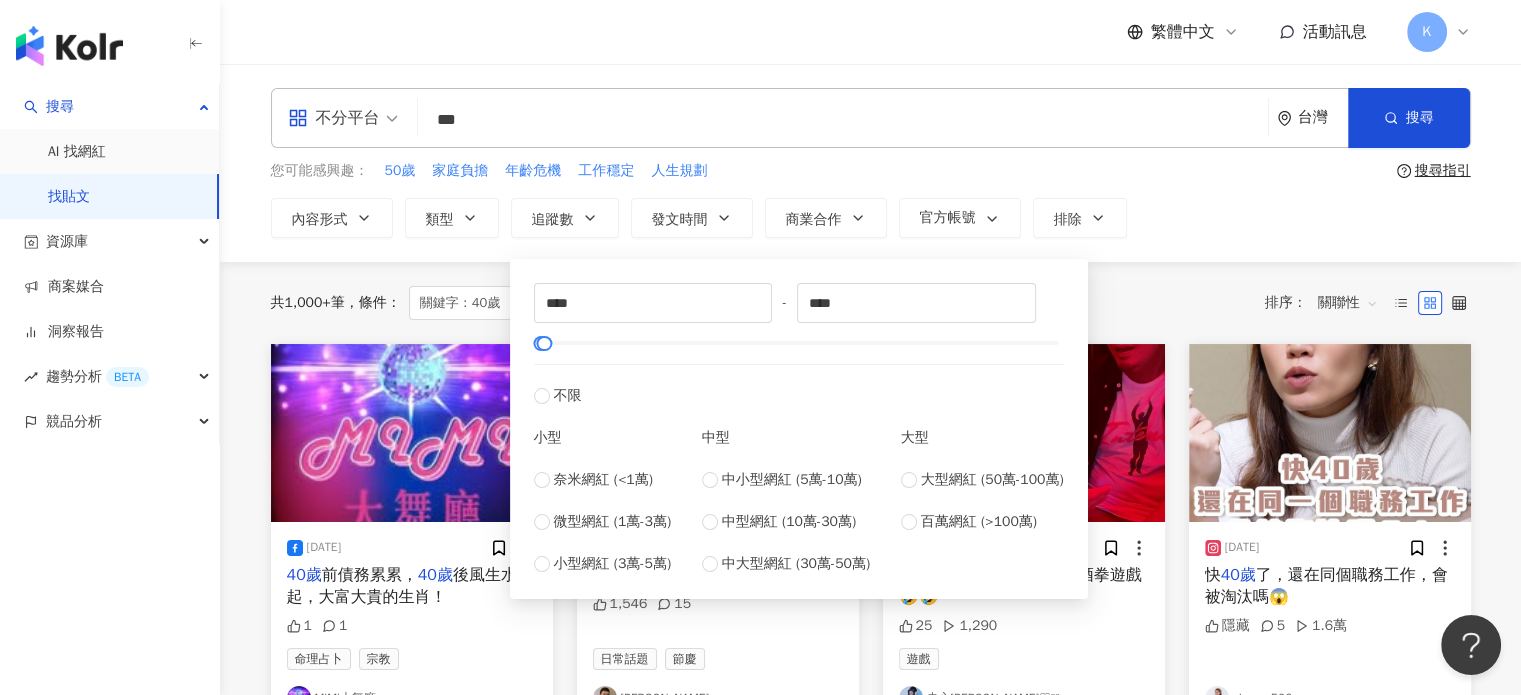 click on "共  1,000+  筆 條件 ： 關鍵字：40歲 重置 排序： 關聯性" at bounding box center (871, 303) 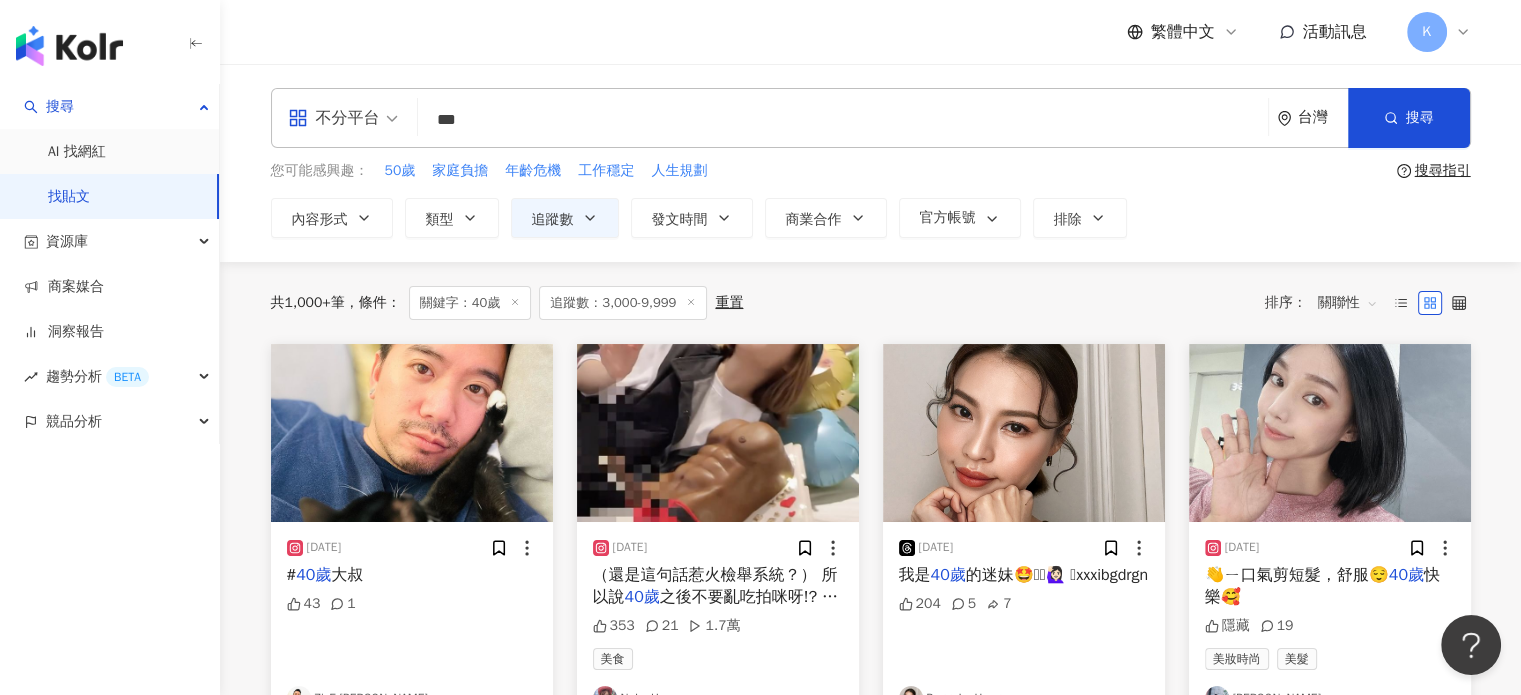 click at bounding box center (343, 118) 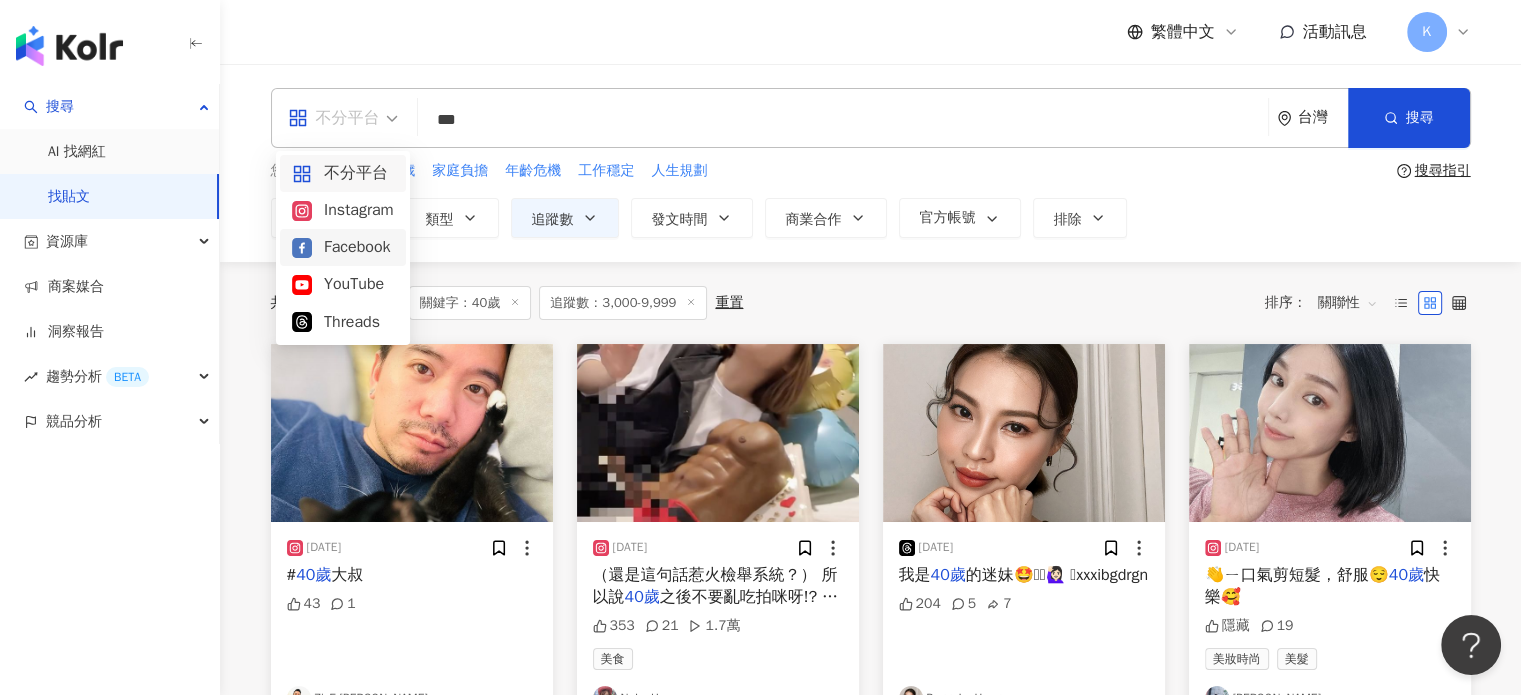 click on "Facebook" at bounding box center (343, 247) 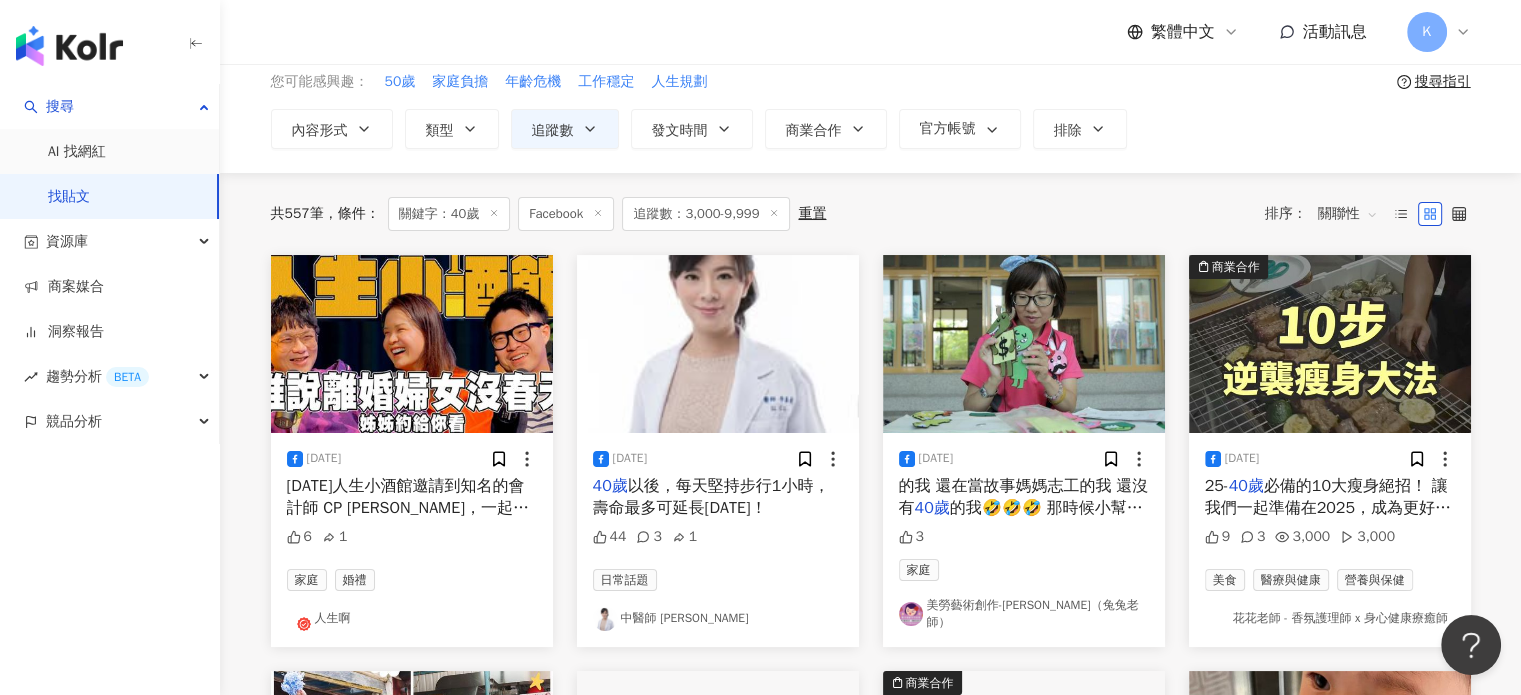 scroll, scrollTop: 0, scrollLeft: 0, axis: both 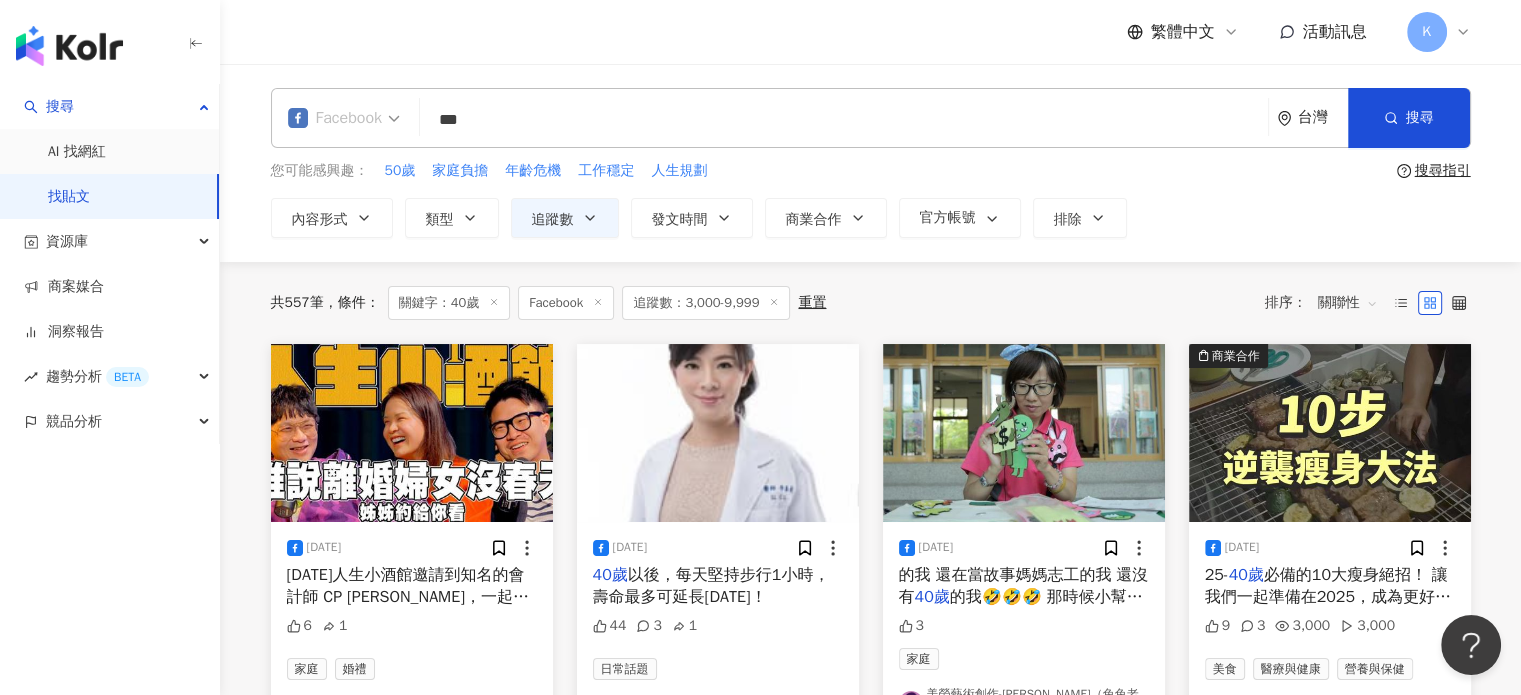 click on "Facebook" at bounding box center [335, 118] 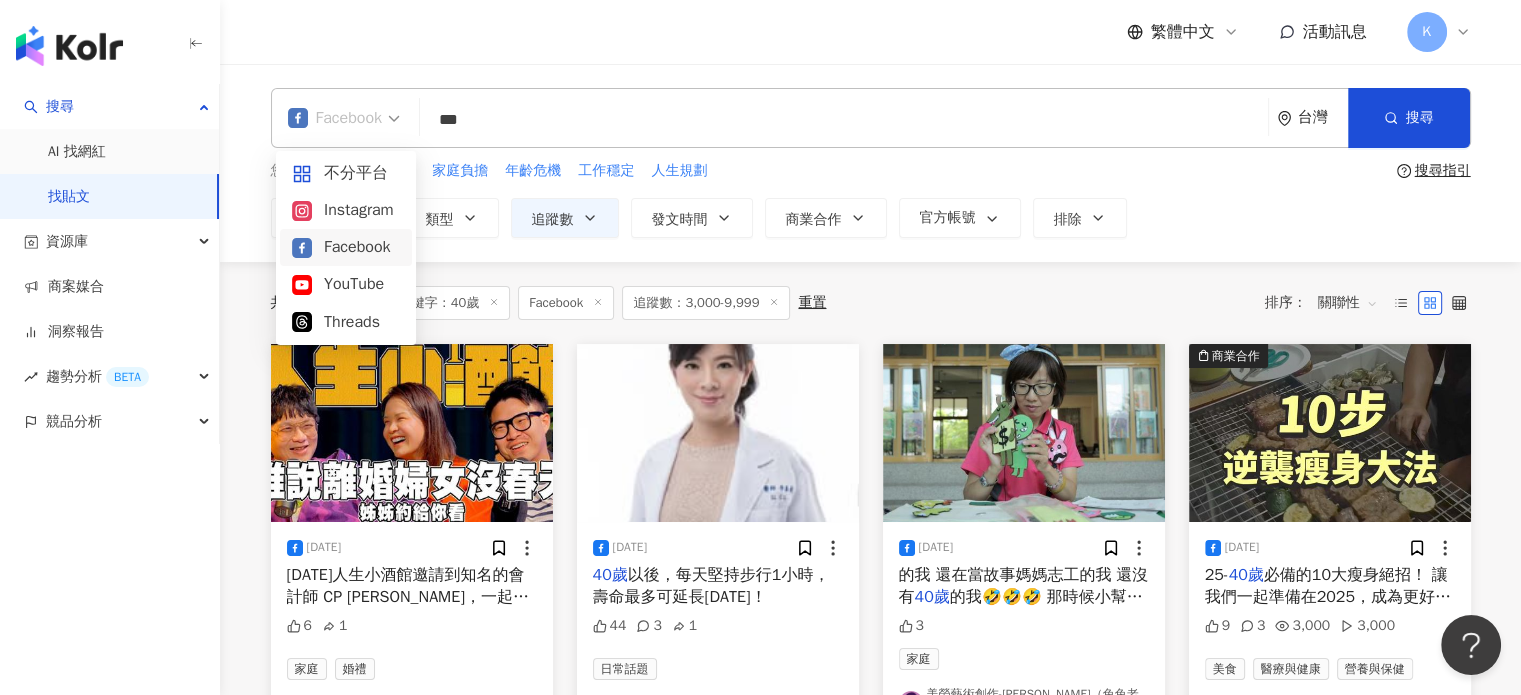 click on "Facebook" at bounding box center (346, 247) 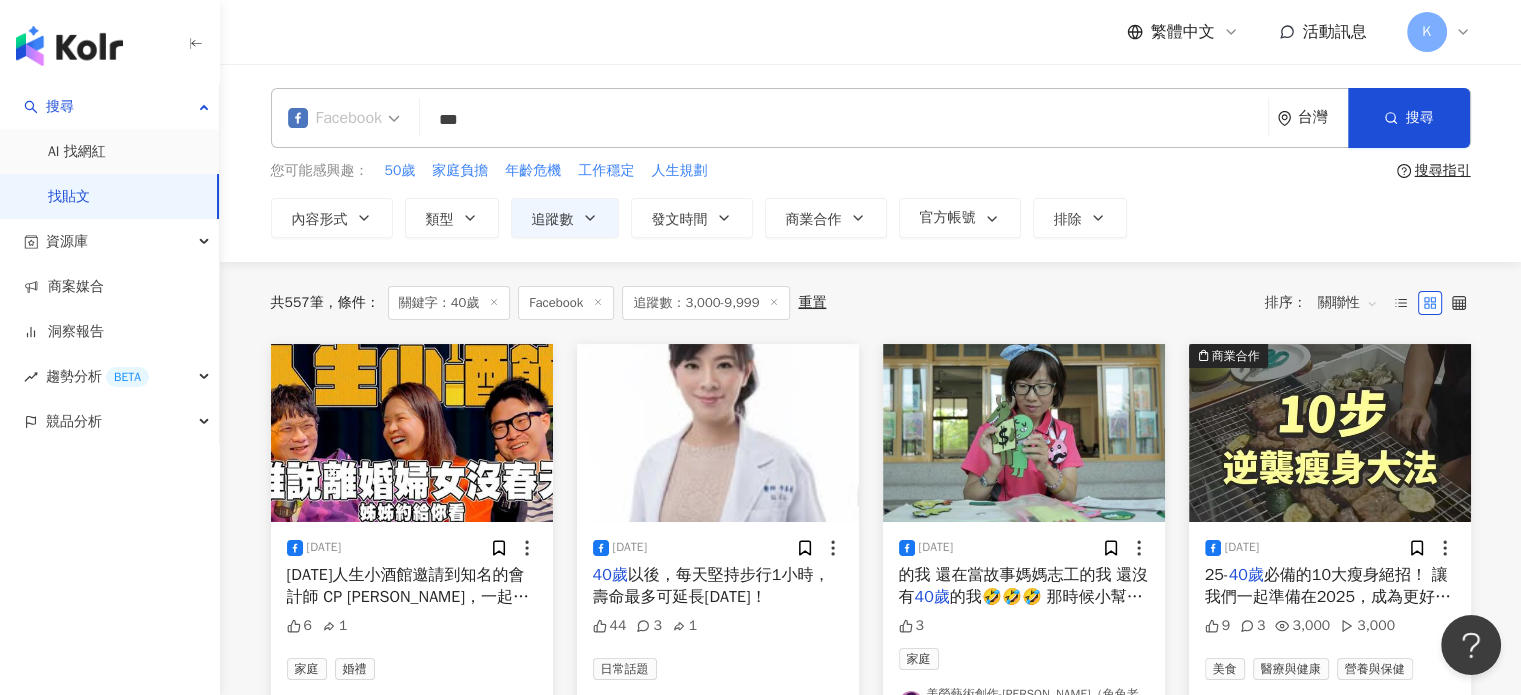 click at bounding box center (344, 118) 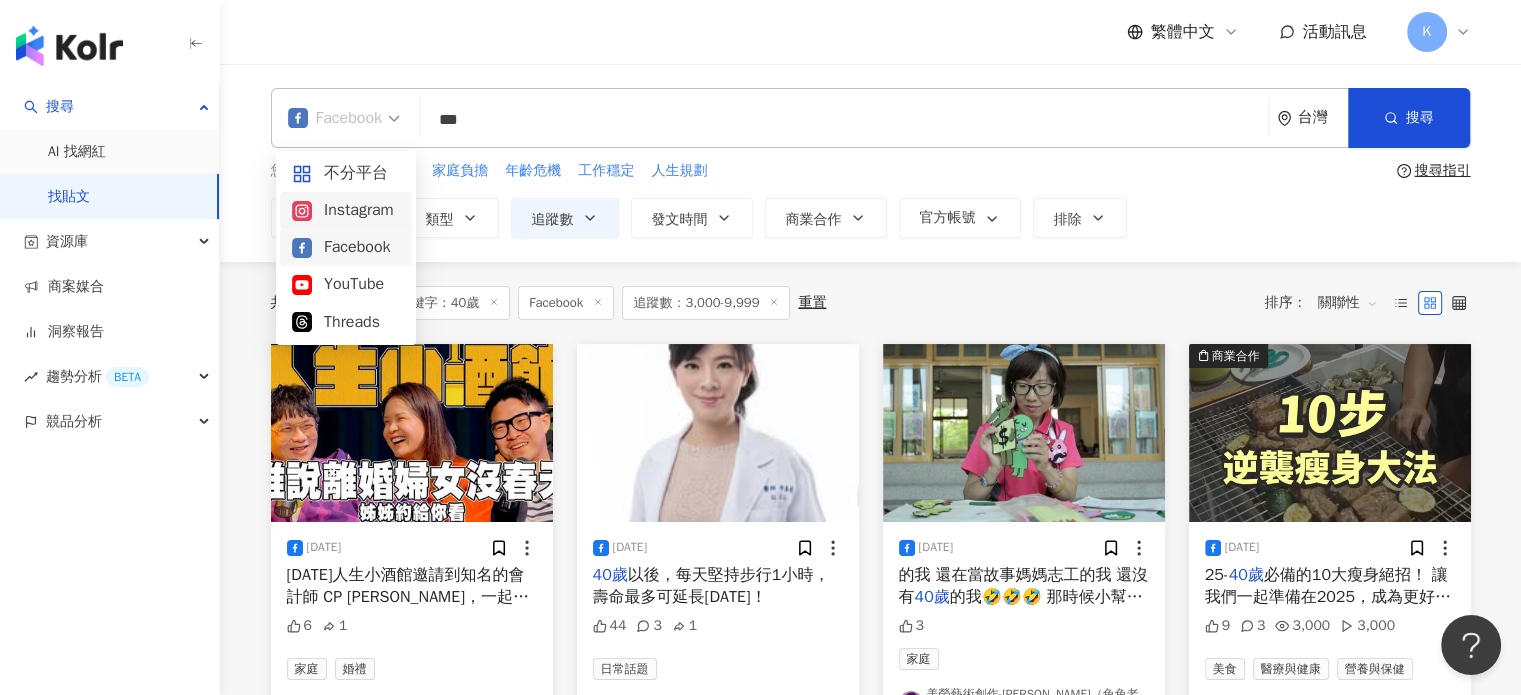 click on "Instagram" at bounding box center (346, 210) 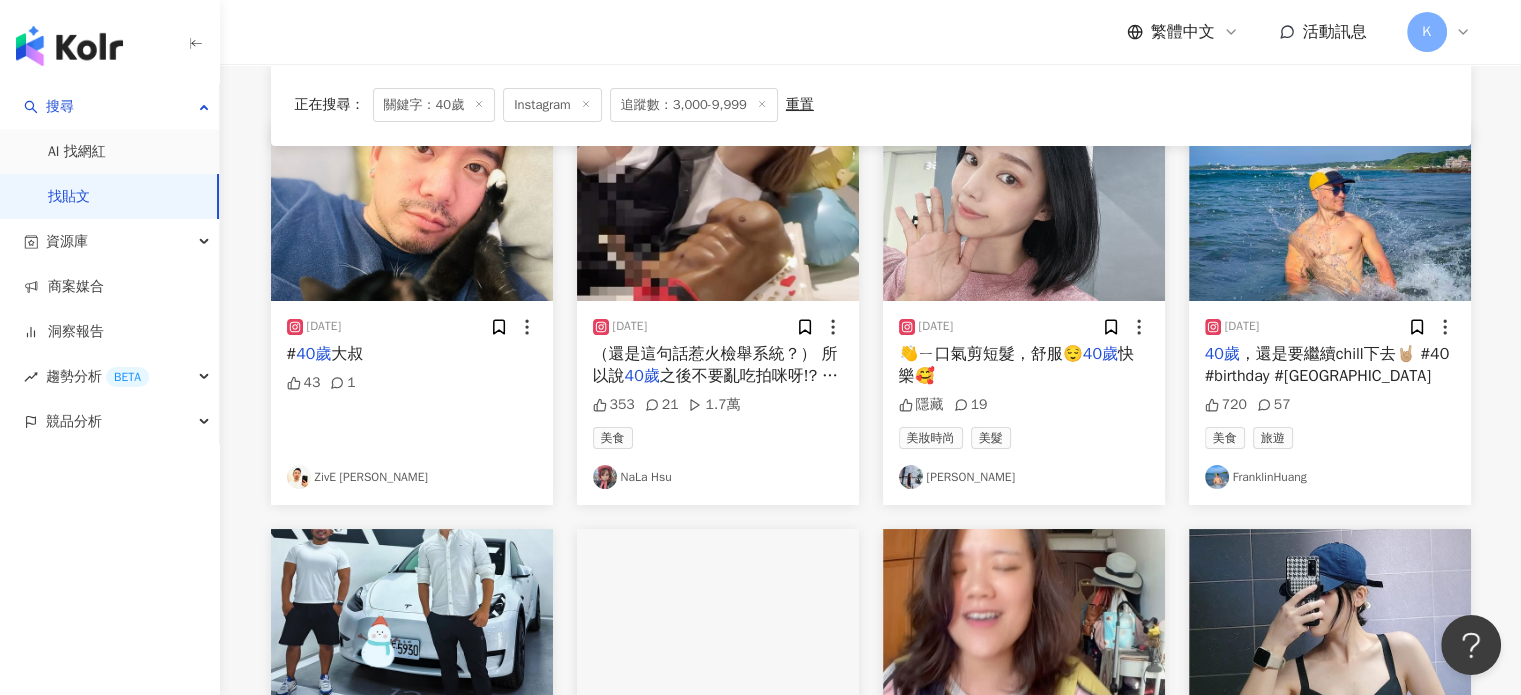 scroll, scrollTop: 100, scrollLeft: 0, axis: vertical 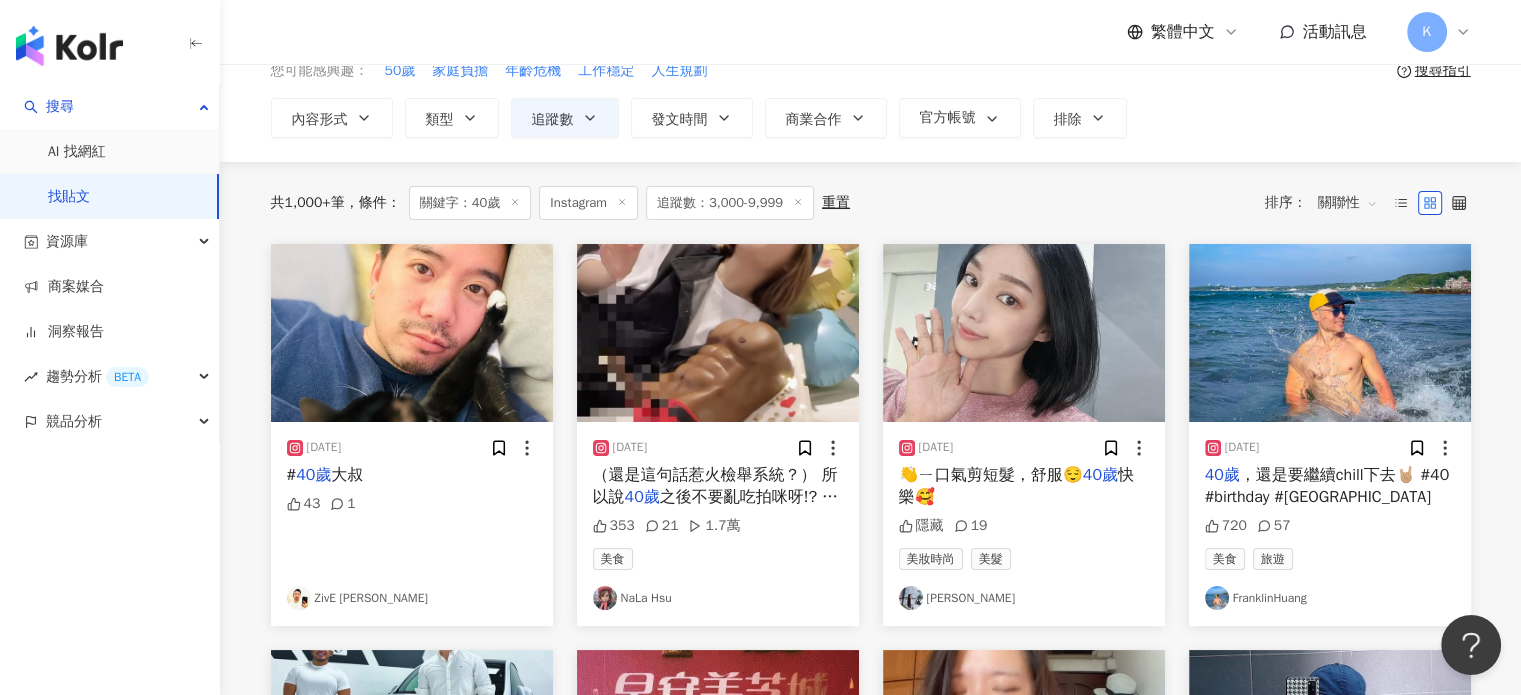 click at bounding box center (1024, 333) 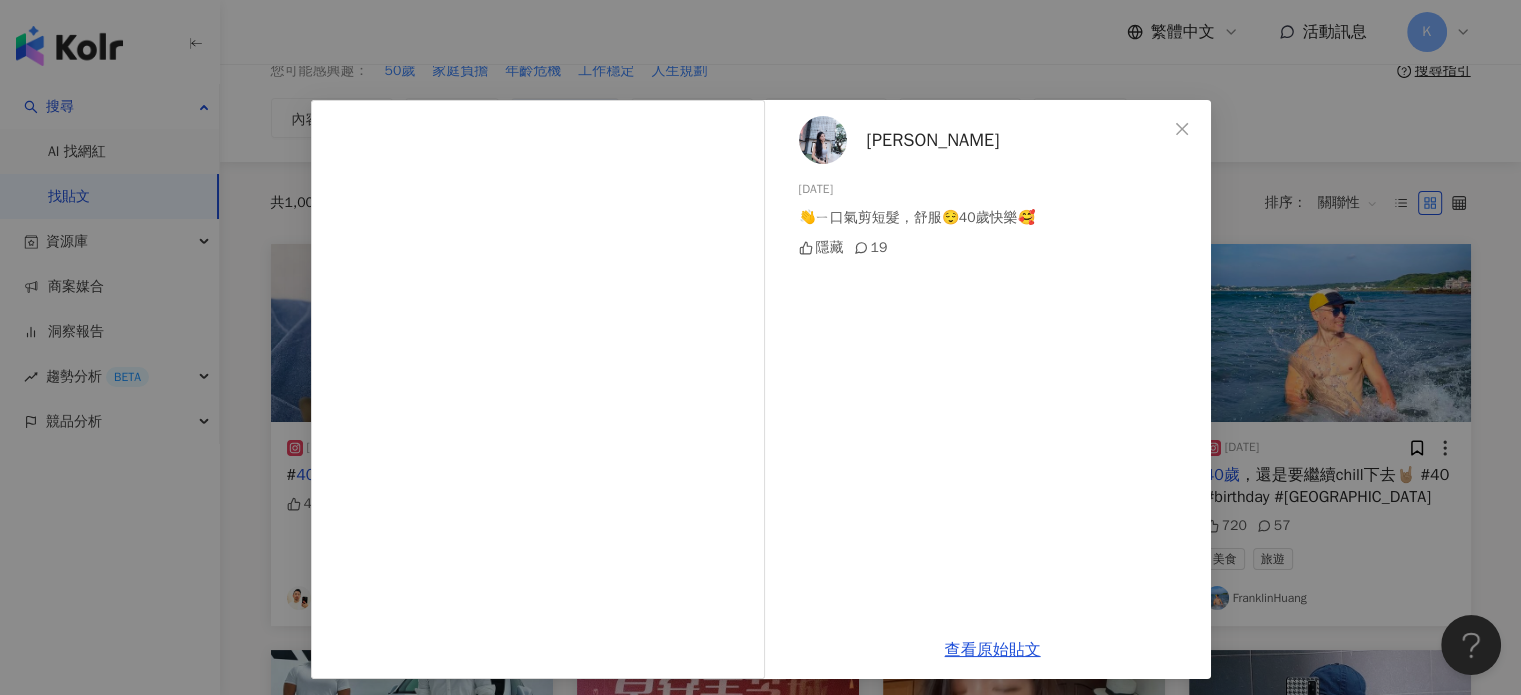 click on "陳莞婷 2024/9/13 👋ㄧ口氣剪短髮，舒服😌40歲快樂🥰 隱藏 19" at bounding box center [993, 361] 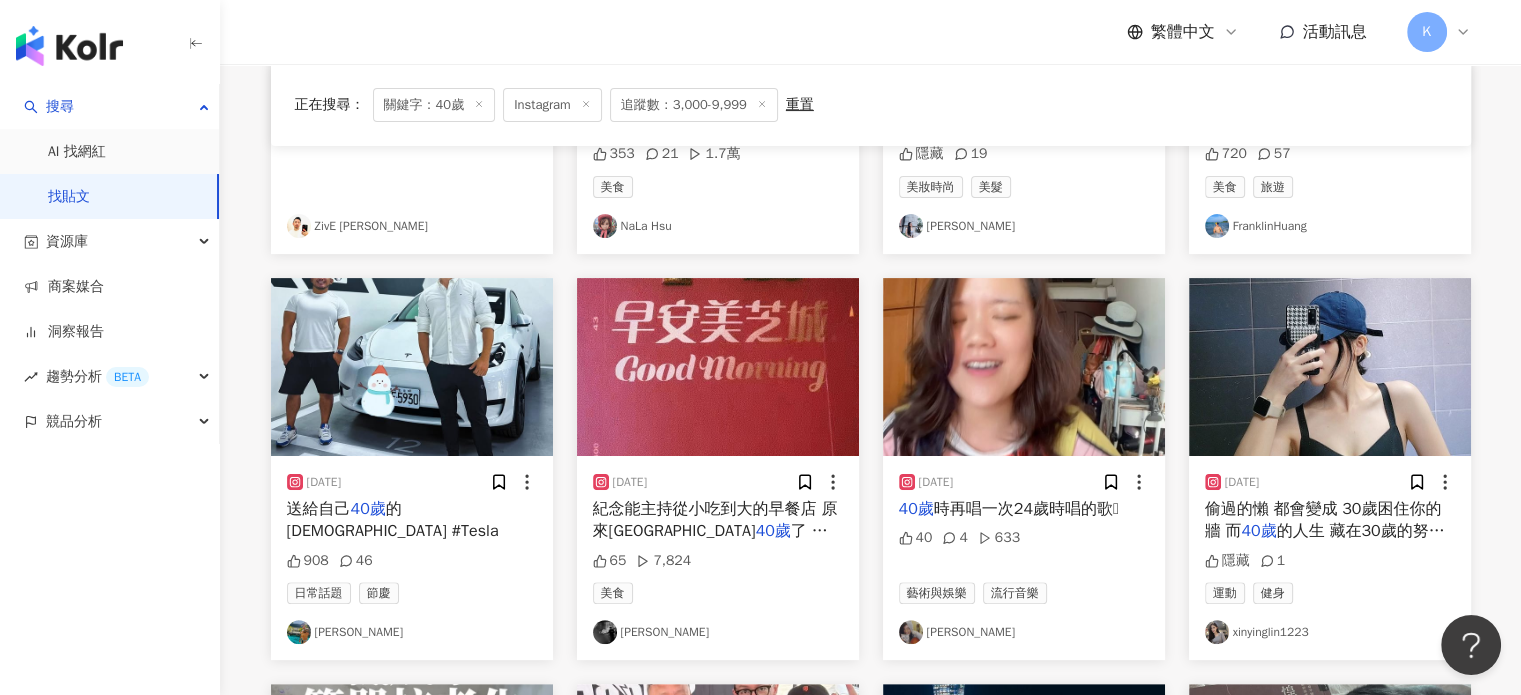 scroll, scrollTop: 500, scrollLeft: 0, axis: vertical 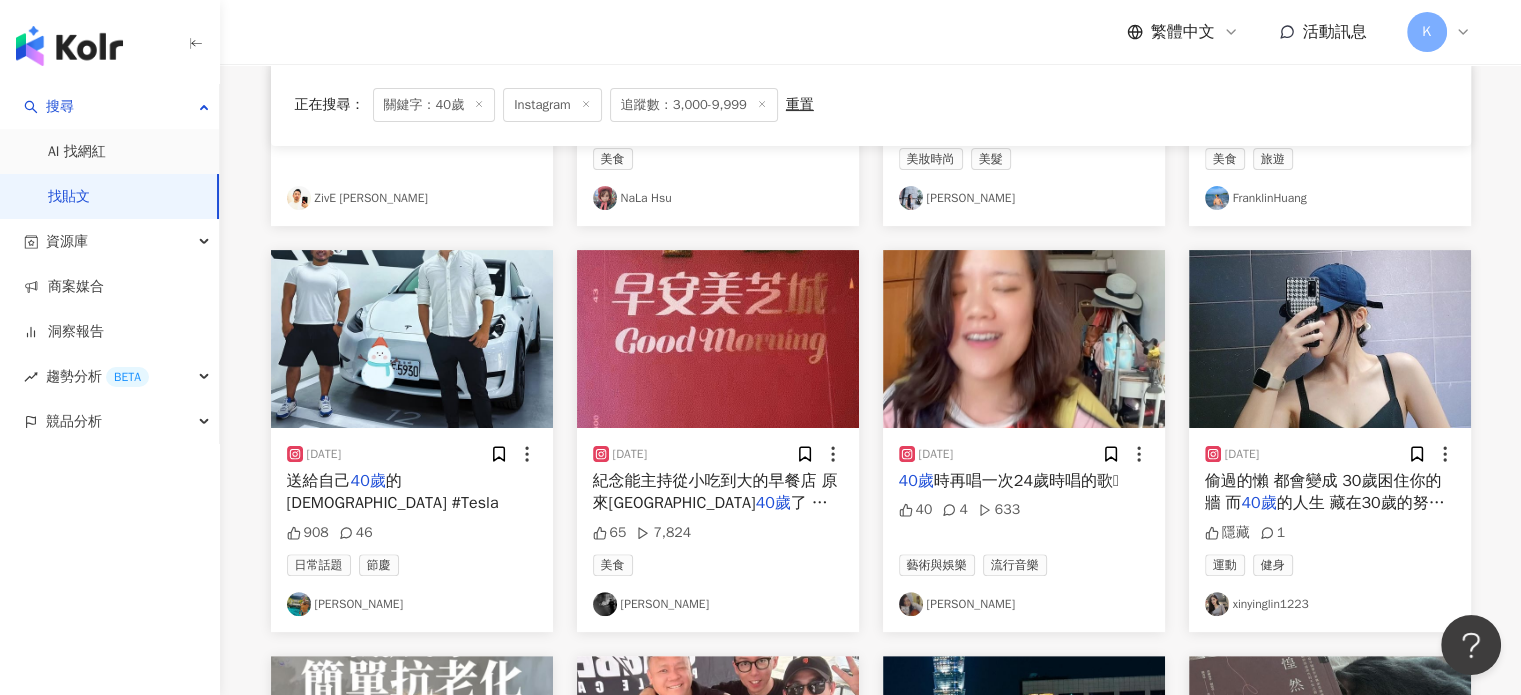 click at bounding box center [1024, 339] 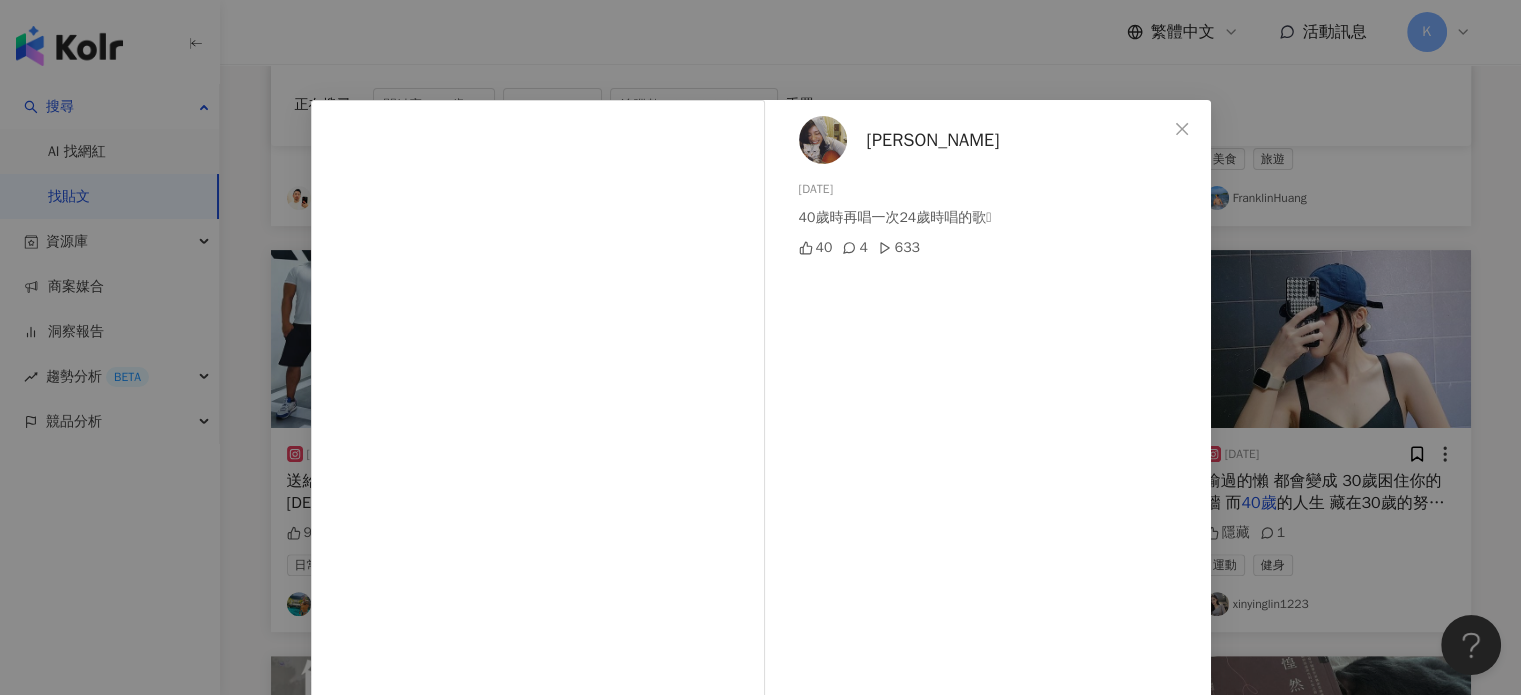 click on "陳潁宜 2024/10/20 40歲時再唱一次24歲時唱的歌🫶 40 4 633 查看原始貼文" at bounding box center [760, 347] 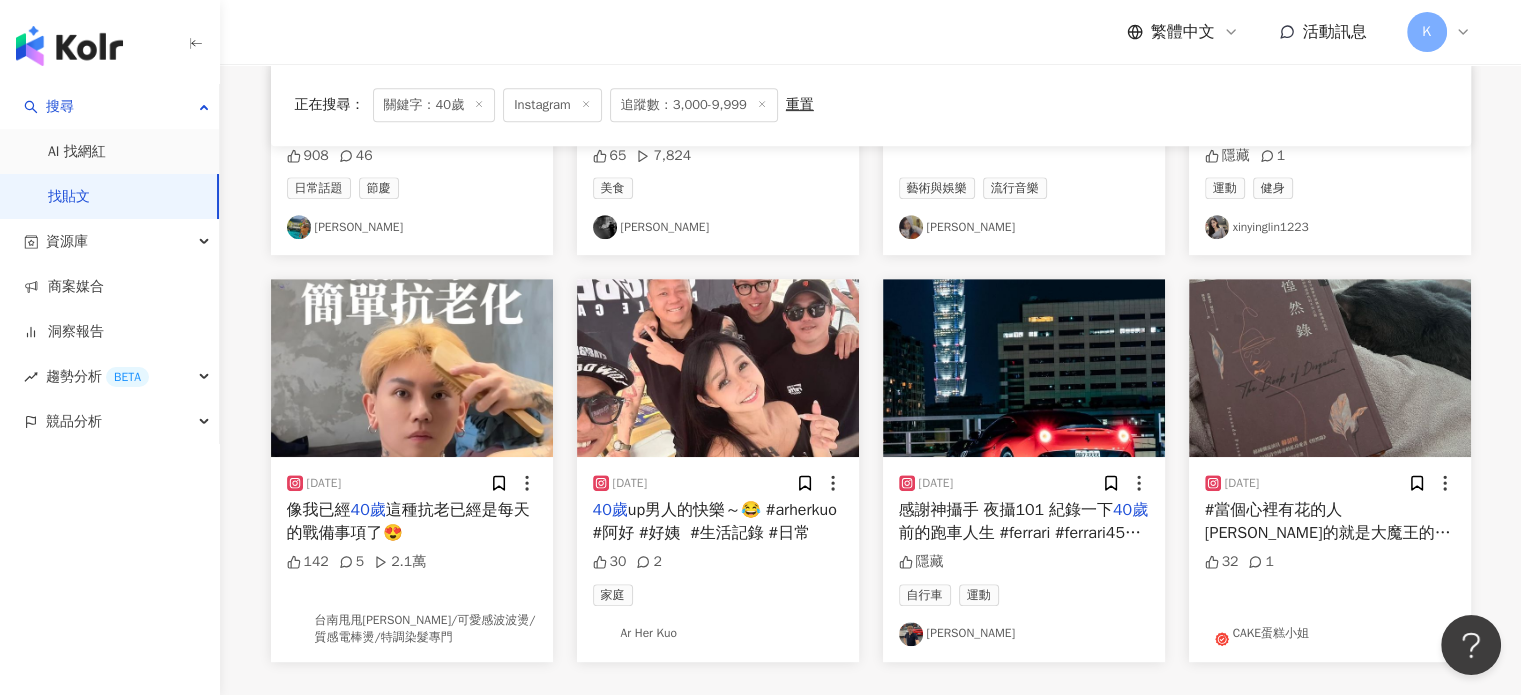 scroll, scrollTop: 1100, scrollLeft: 0, axis: vertical 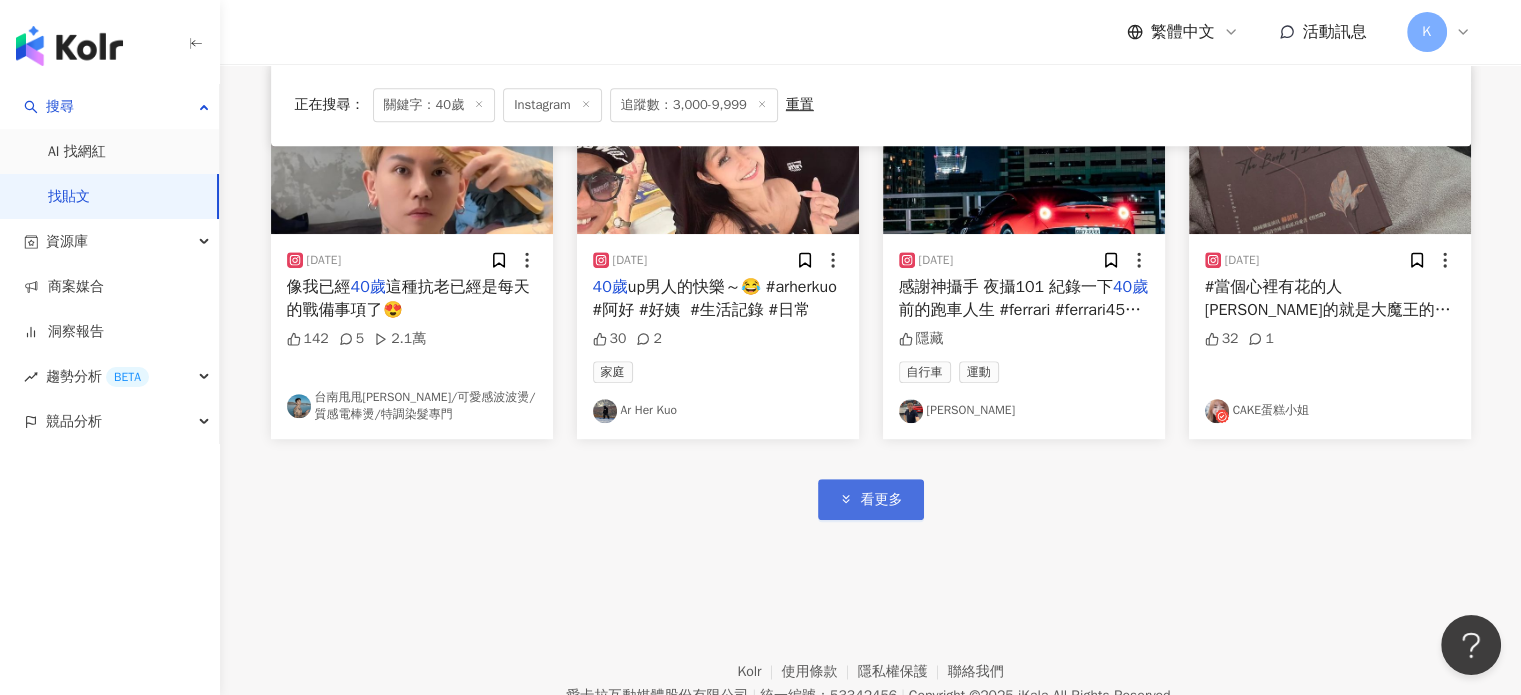 click 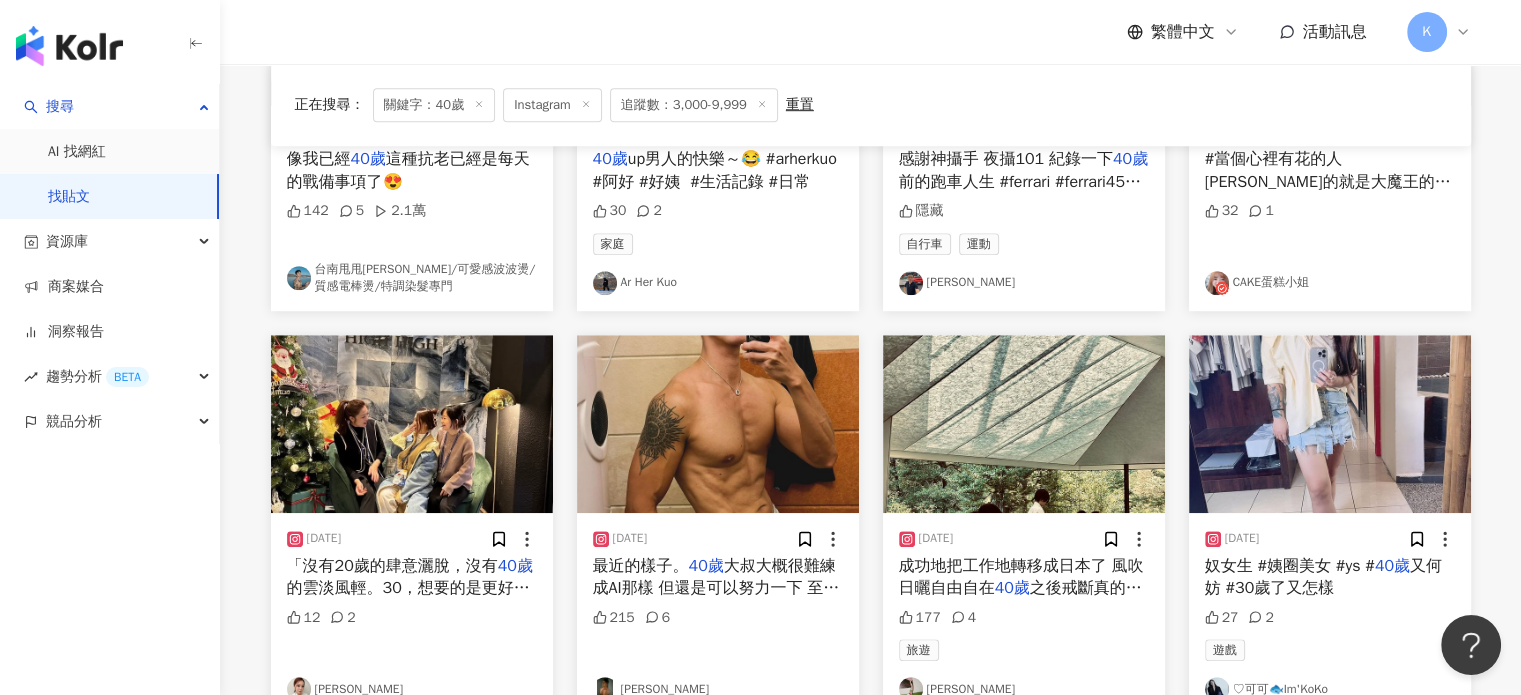 scroll, scrollTop: 1300, scrollLeft: 0, axis: vertical 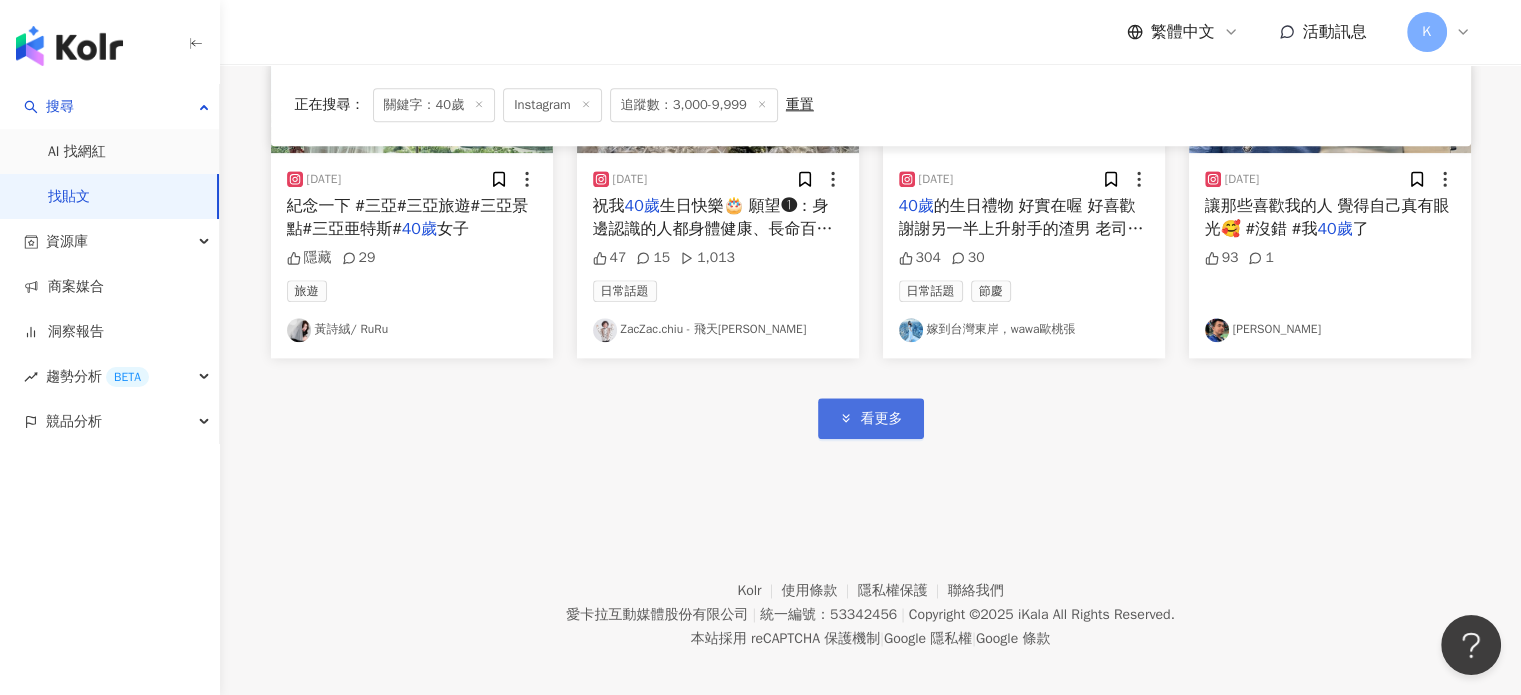 click on "看更多" at bounding box center (871, 418) 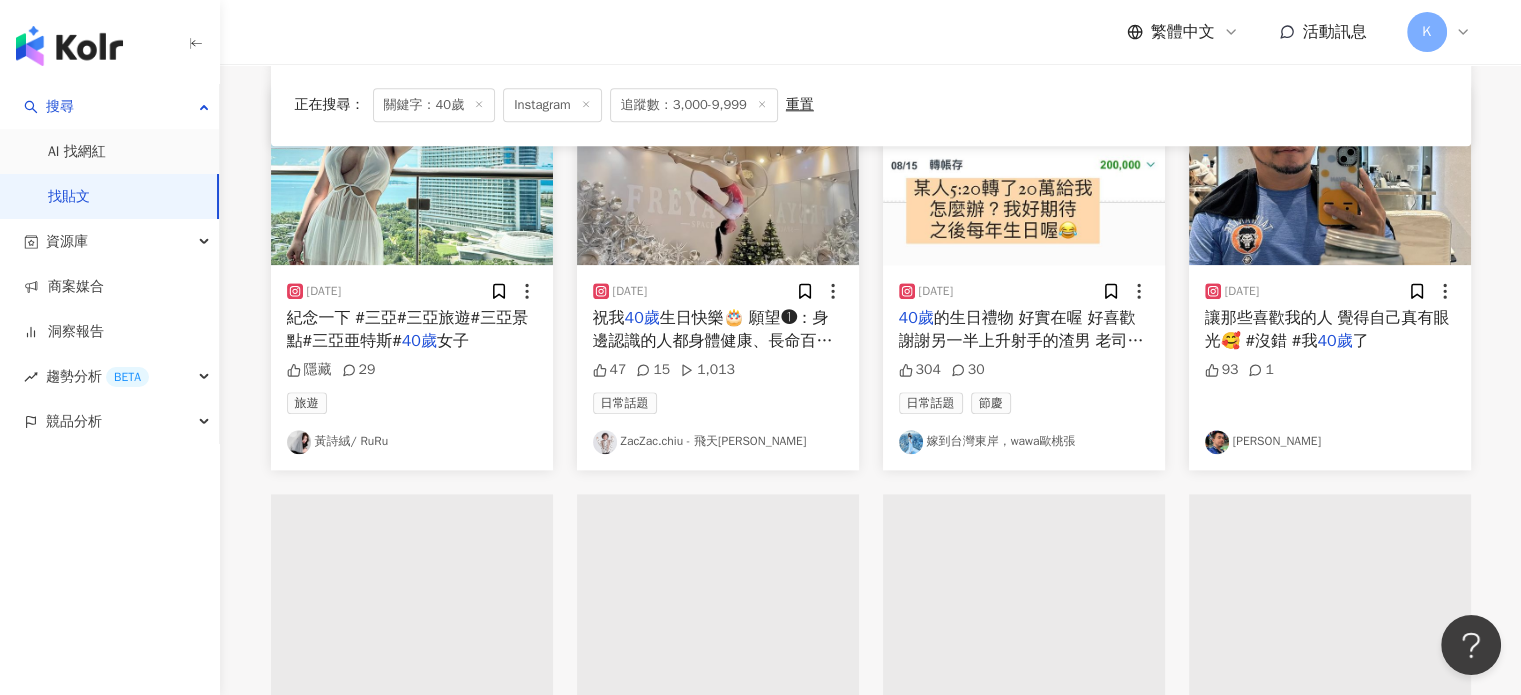 scroll, scrollTop: 2200, scrollLeft: 0, axis: vertical 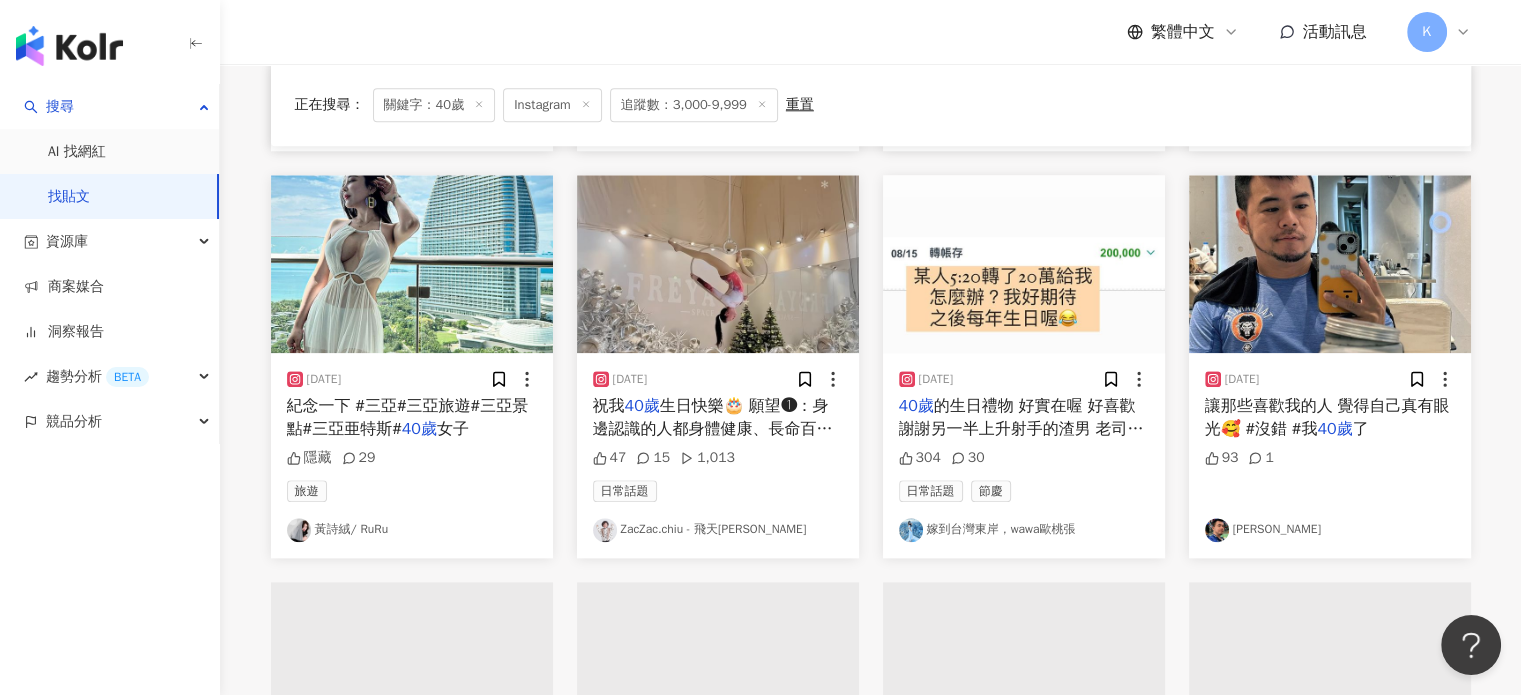 click at bounding box center [718, 264] 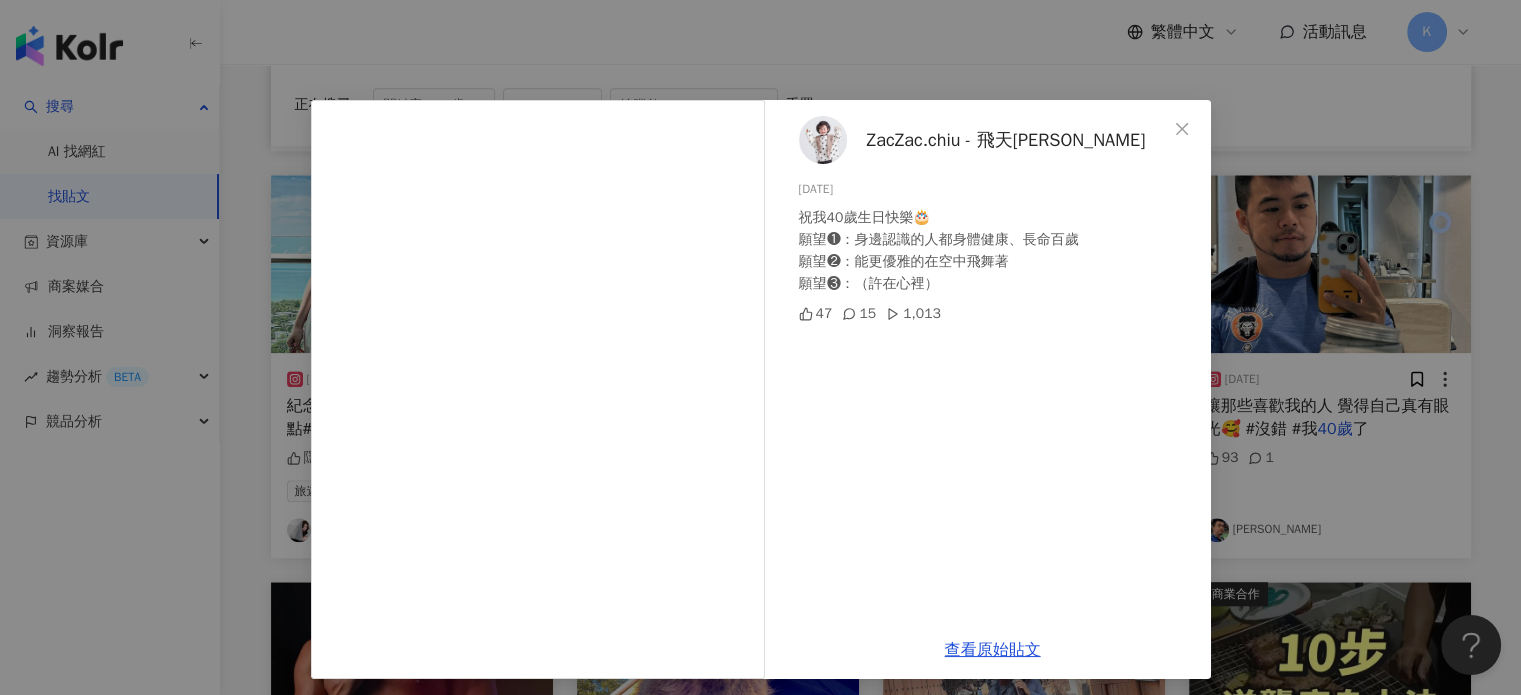 click on "ZacZac.chiu - 飛天小柴克 2024/11/1 祝我40歲生日快樂🎂
願望❶：身邊認識的人都身體健康、長命百歲
願望❷：能更優雅的在空中飛舞著
願望❸：（許在心裡） 47 15 1,013" at bounding box center [993, 361] 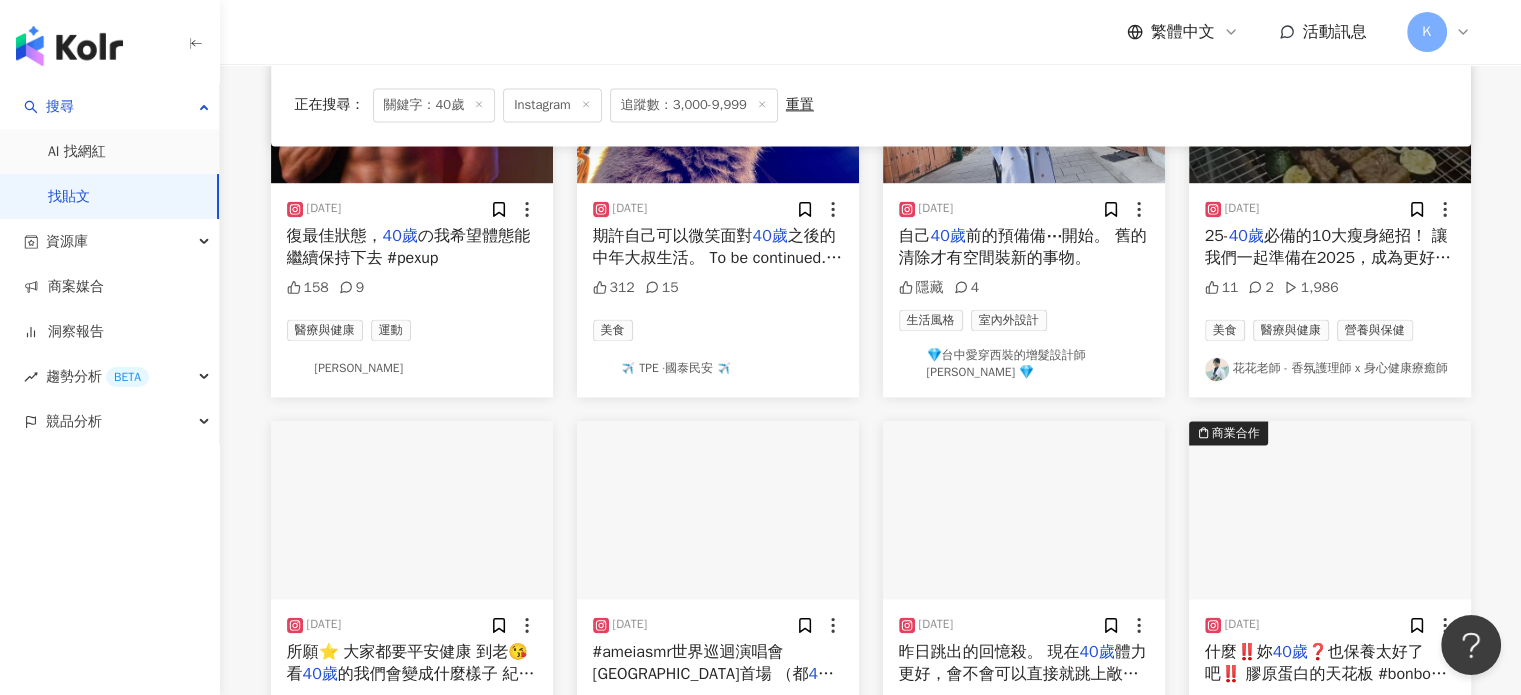 scroll, scrollTop: 2900, scrollLeft: 0, axis: vertical 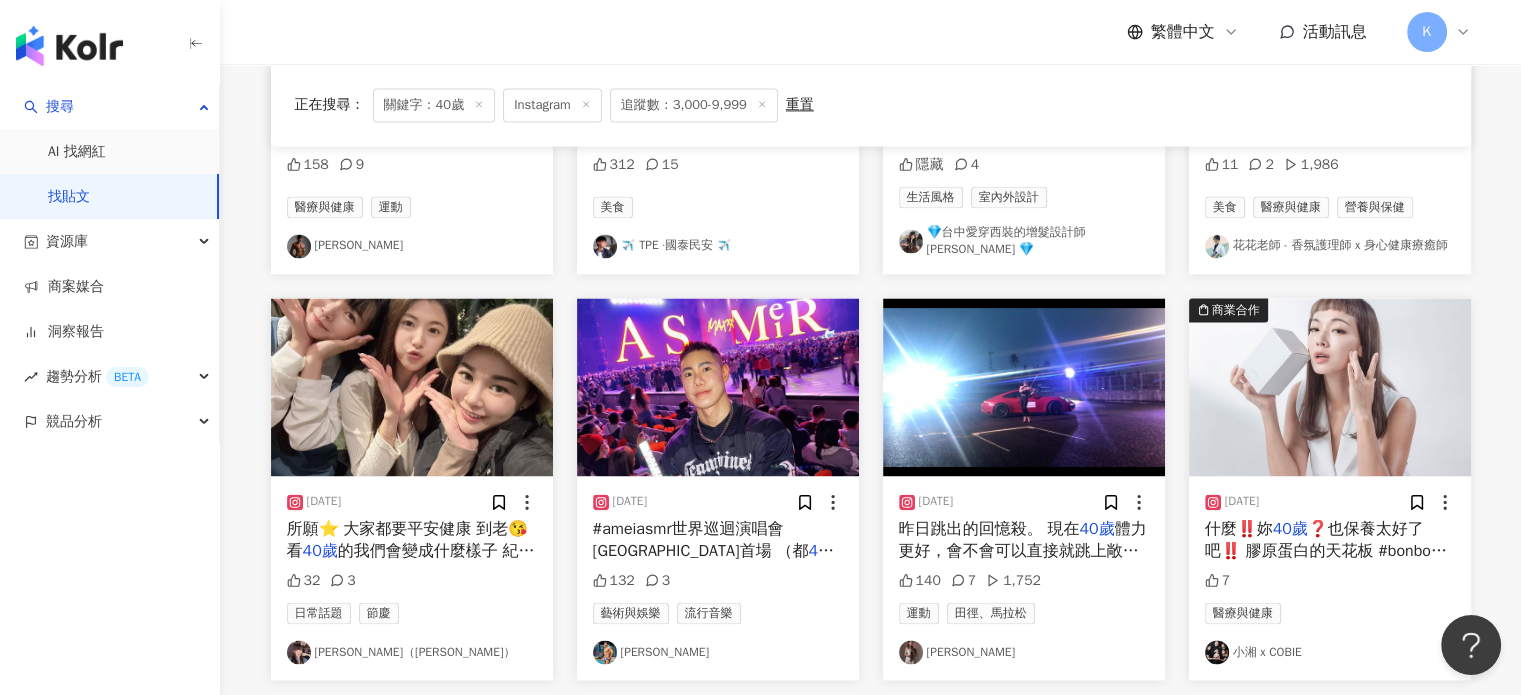 click on "正在搜尋 ： 關鍵字：40歲 Instagram 追蹤數：3,000-9,999 重置 排序： 關聯性" at bounding box center [871, 105] 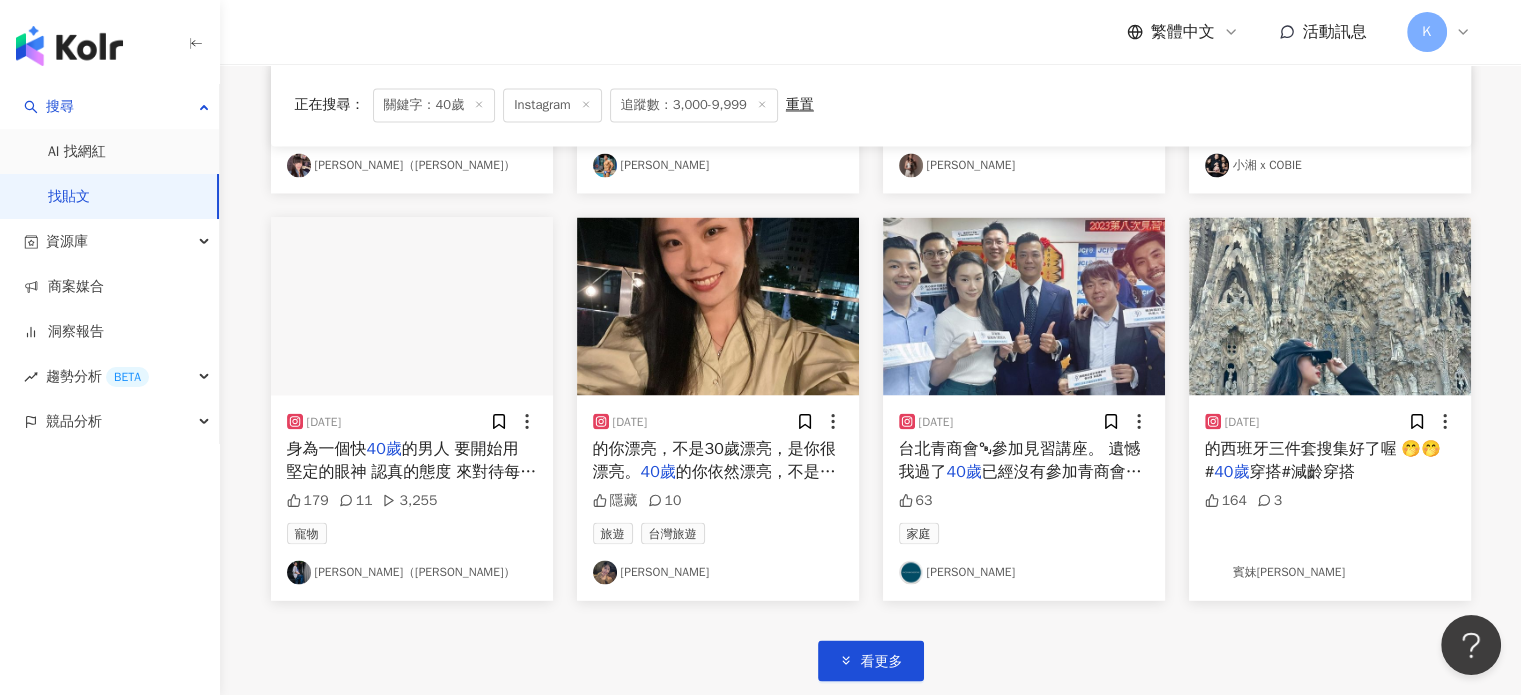 scroll, scrollTop: 3400, scrollLeft: 0, axis: vertical 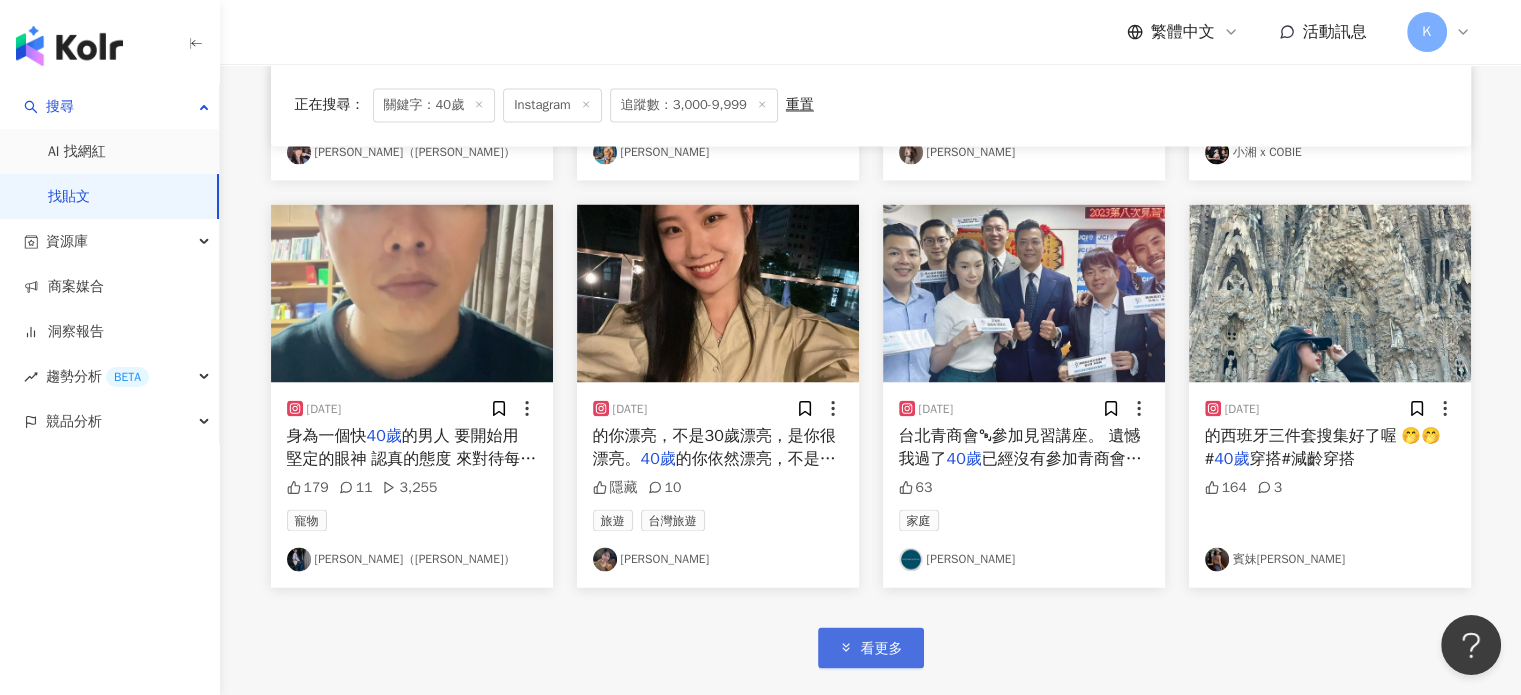 click on "看更多" at bounding box center [871, 647] 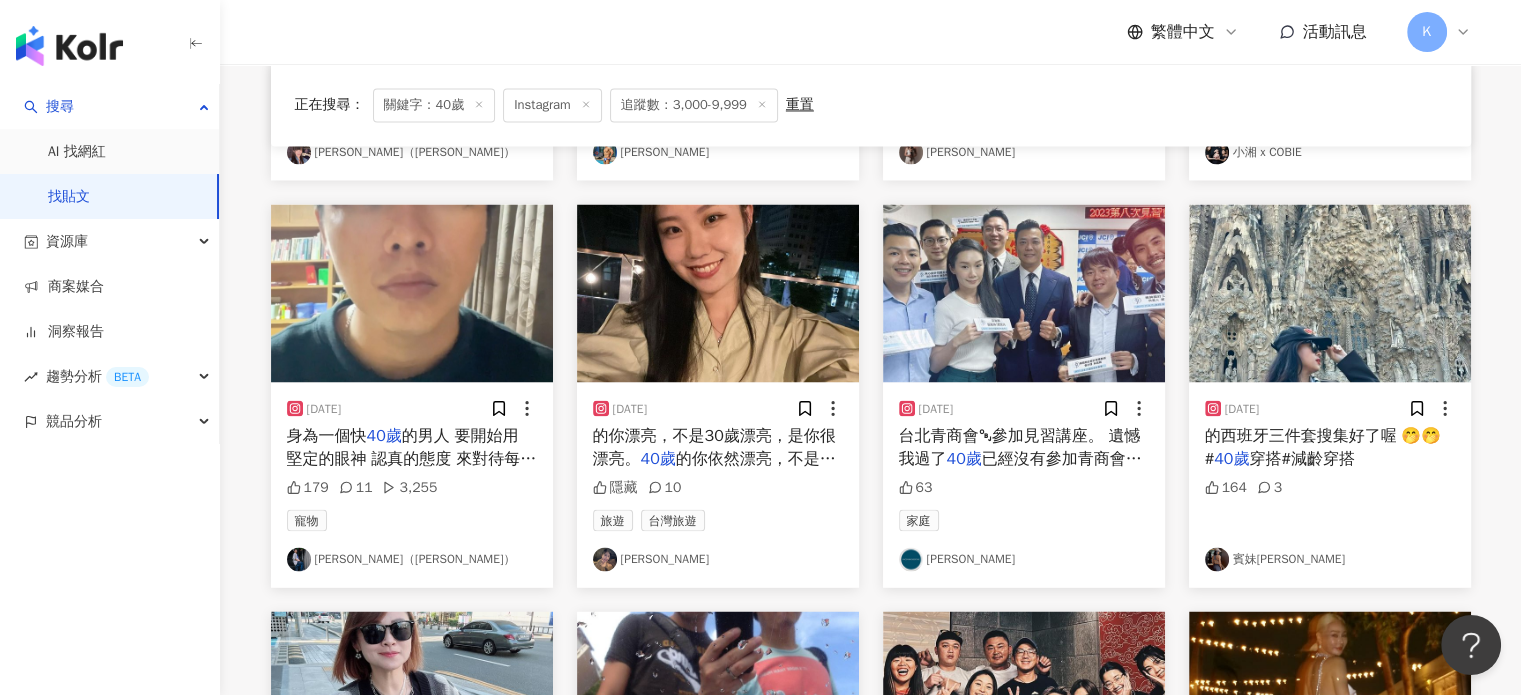 click at bounding box center [718, 293] 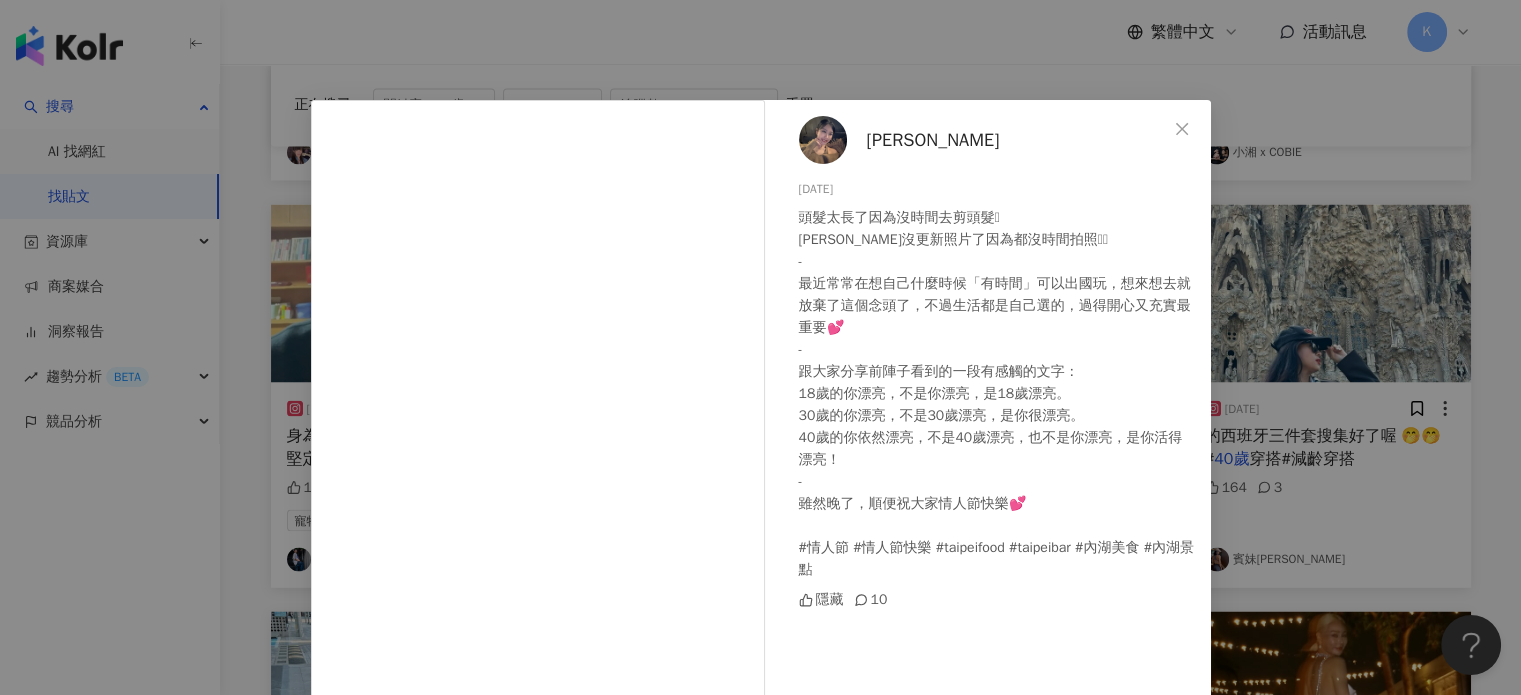 click on "鍾詩翎 2023/8/26 頭髮太長了因為沒時間去剪頭髮🫠
IG太久沒更新照片了因為都沒時間拍照🫠🫠
-
最近常常在想自己什麼時候「有時間」可以出國玩，想來想去就放棄了這個念頭了，不過生活都是自己選的，過得開心又充實最重要💕
-
跟大家分享前陣子看到的一段有感觸的文字：
18歲的你漂亮，不是你漂亮，是18歲漂亮。
30歲的你漂亮，不是30歲漂亮，是你很漂亮。
40歲的你依然漂亮，不是40歲漂亮，也不是你漂亮，是你活得漂亮！
-
雖然晚了，順便祝大家情人節快樂💕
#情人節 #情人節快樂 #taipeifood #taipeibar #內湖美食 #內湖景點 隱藏 10 查看原始貼文" at bounding box center [760, 347] 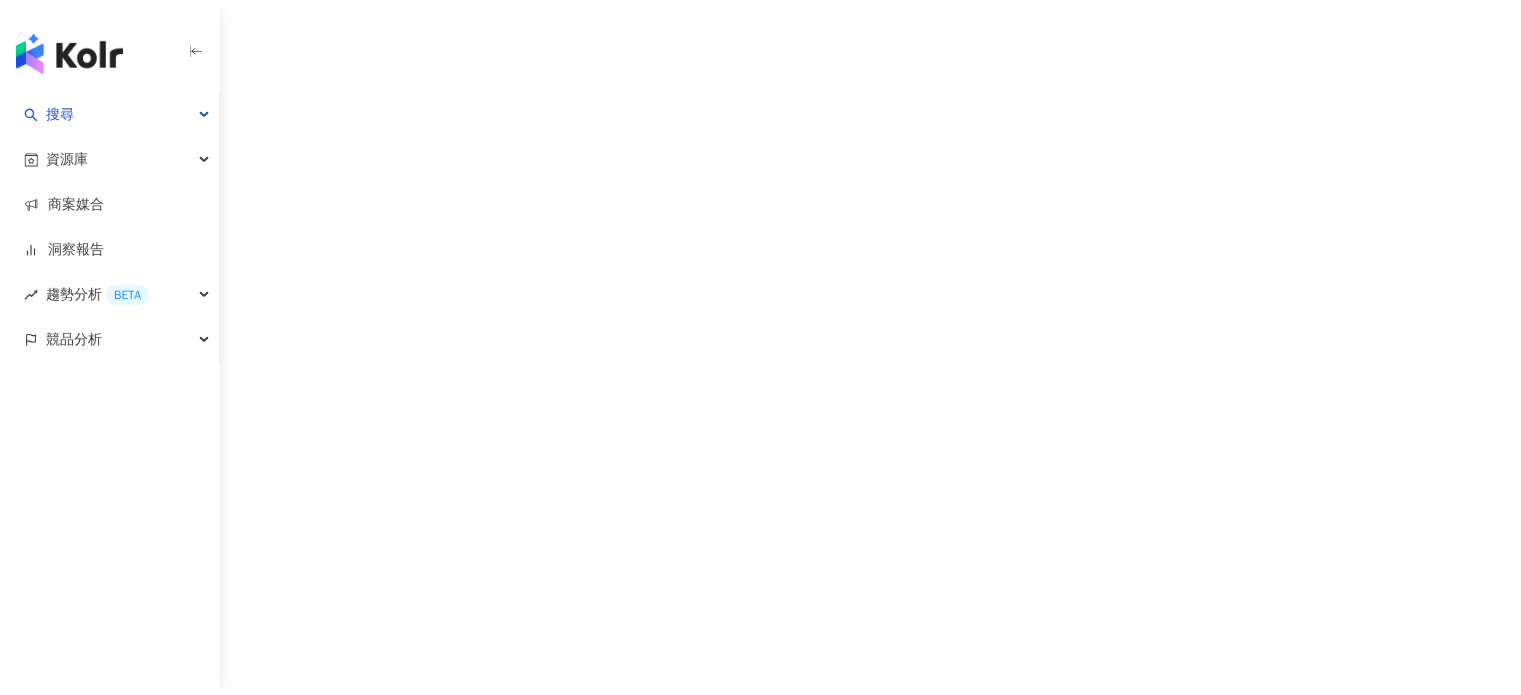 scroll, scrollTop: 0, scrollLeft: 0, axis: both 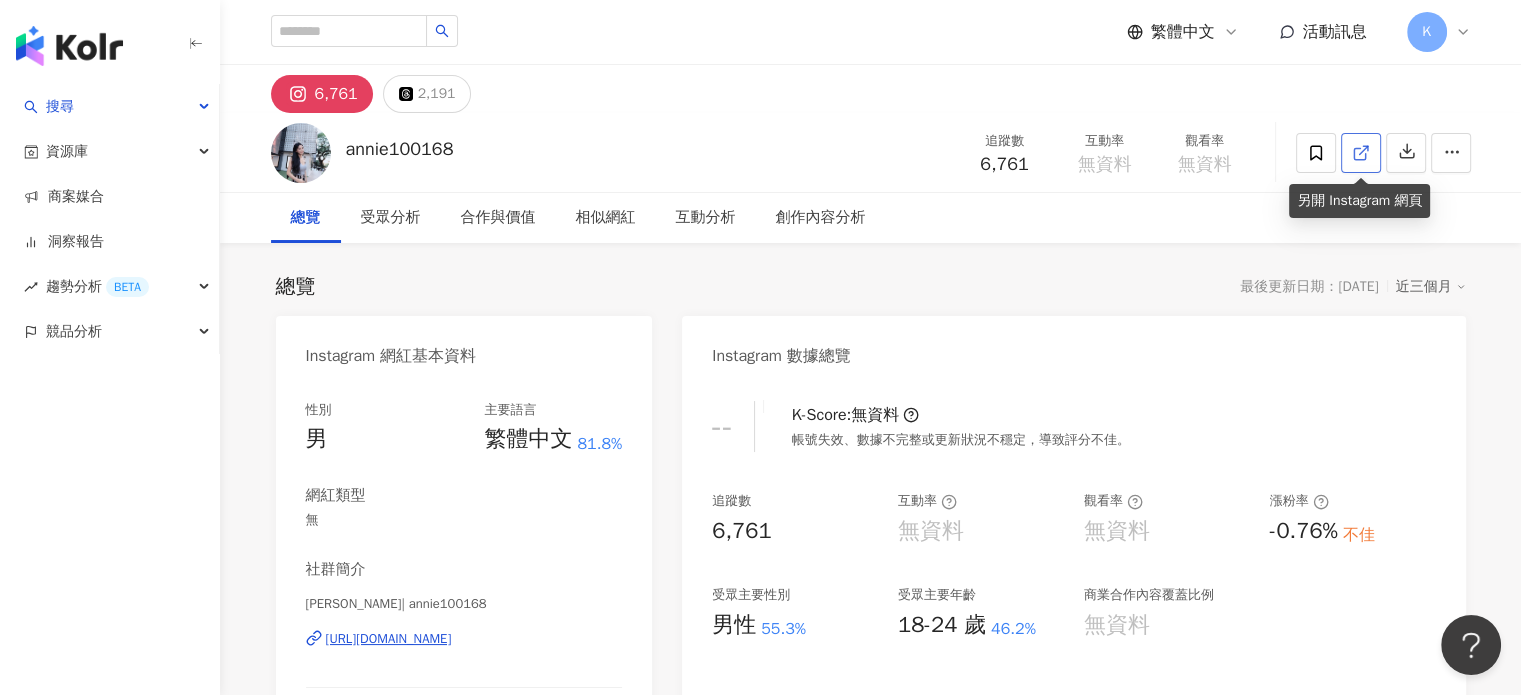 click at bounding box center [1361, 153] 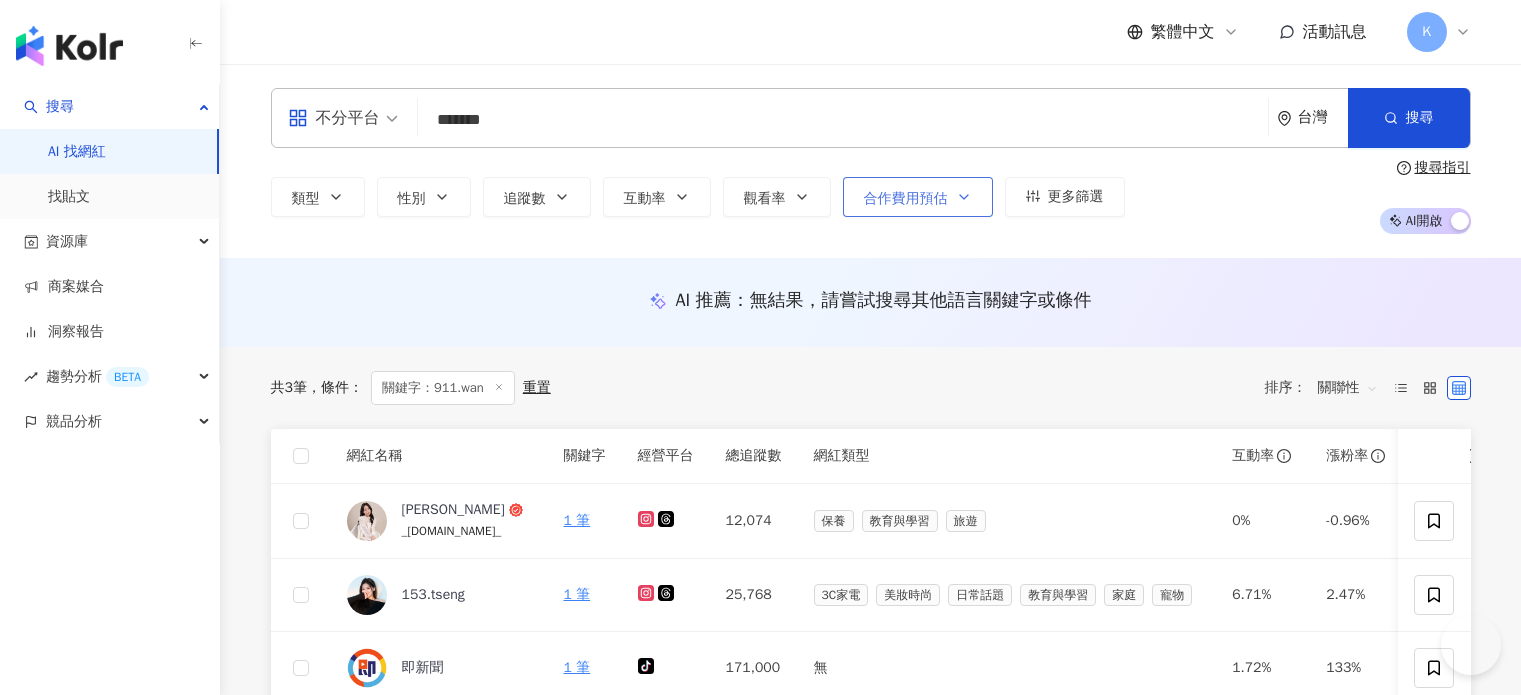 scroll, scrollTop: 0, scrollLeft: 0, axis: both 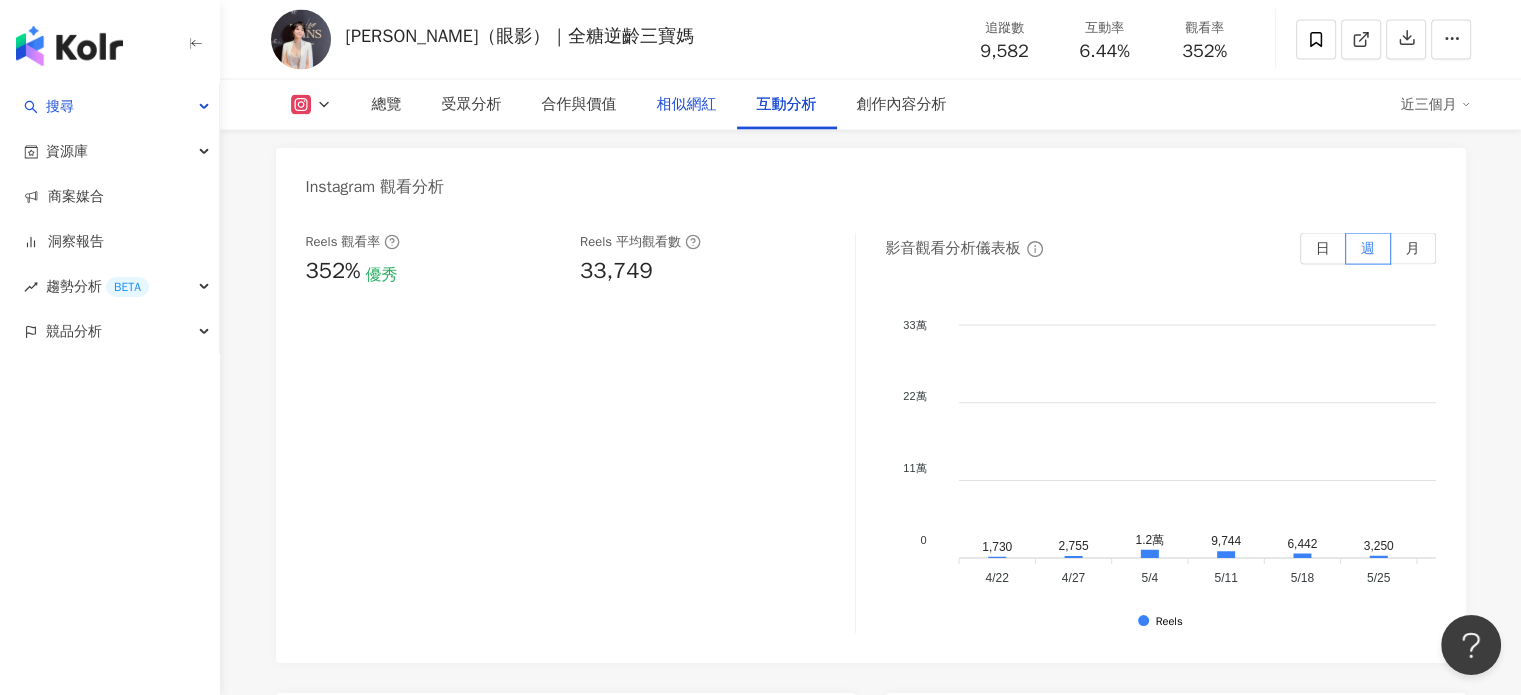 click on "相似網紅" at bounding box center [687, 105] 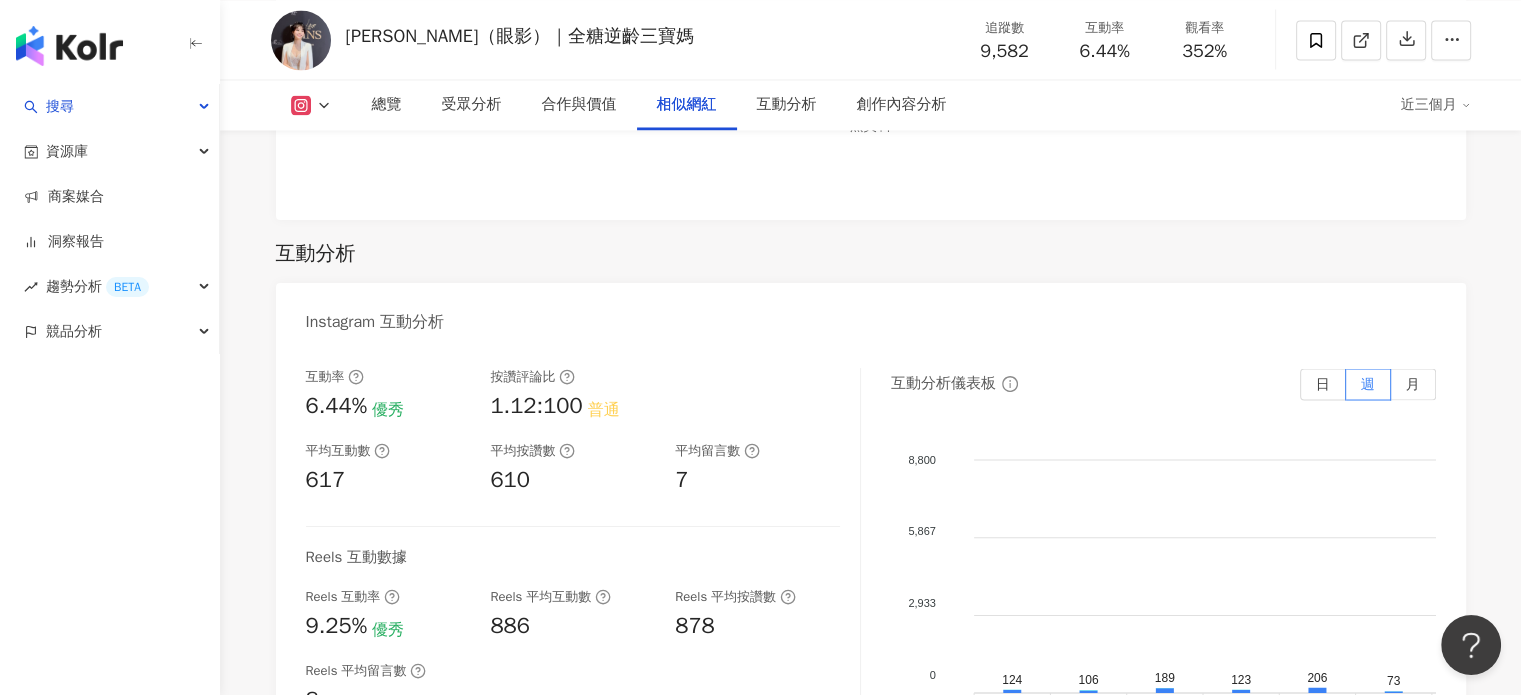 scroll, scrollTop: 3627, scrollLeft: 0, axis: vertical 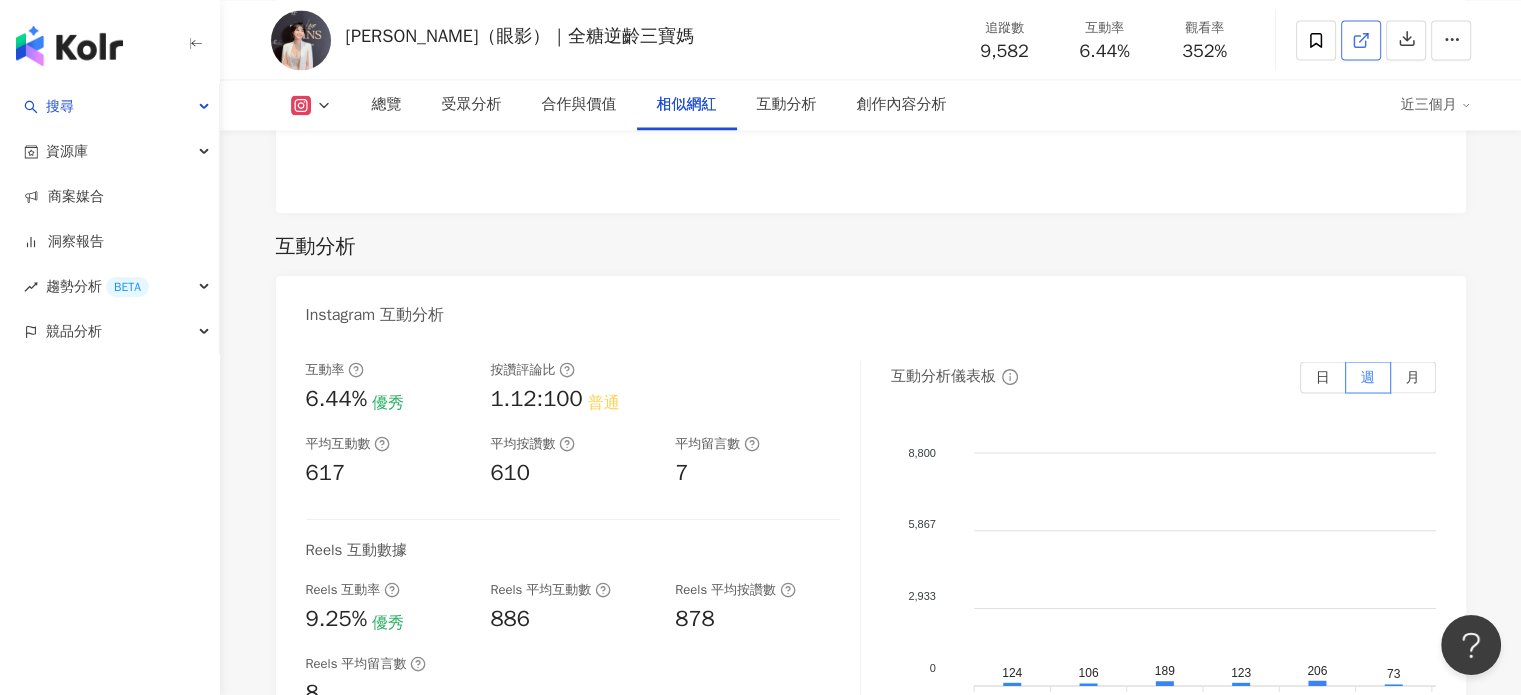 click at bounding box center [1361, 40] 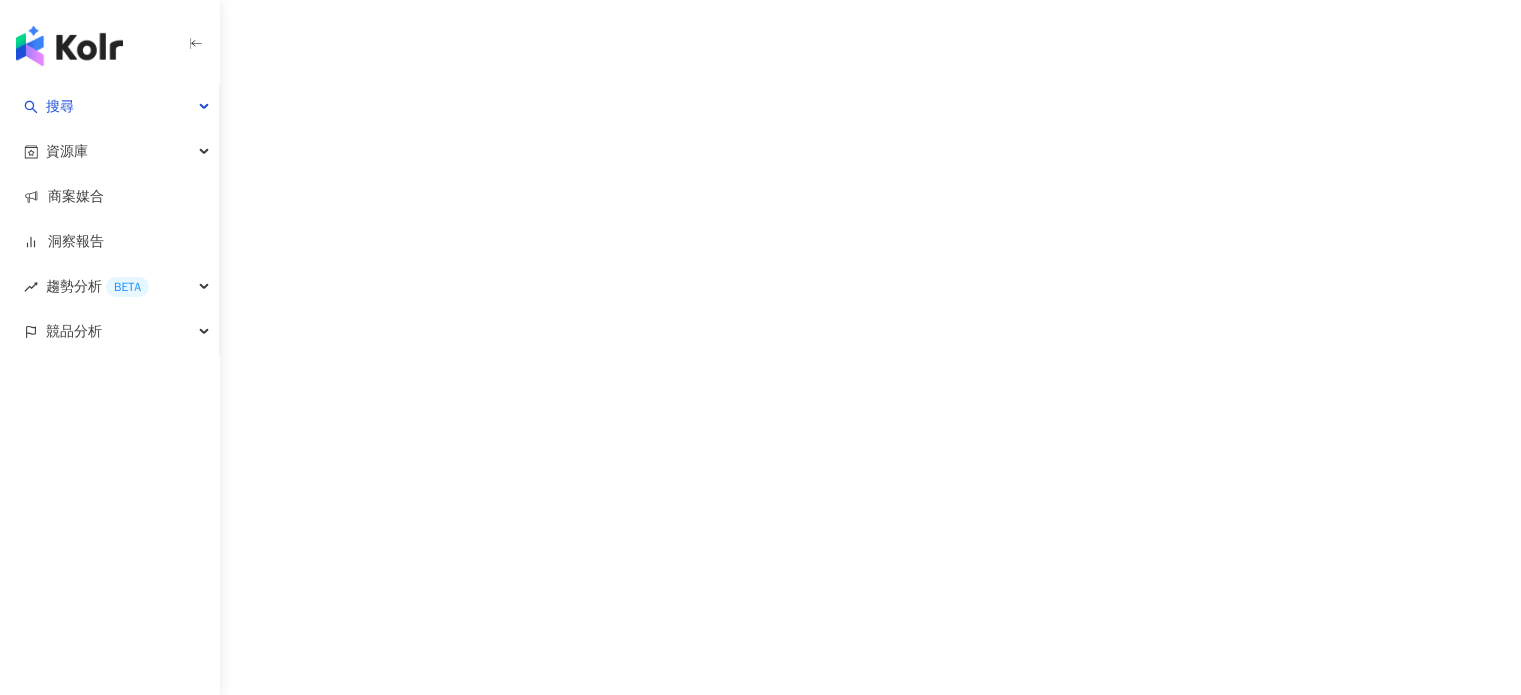 scroll, scrollTop: 0, scrollLeft: 0, axis: both 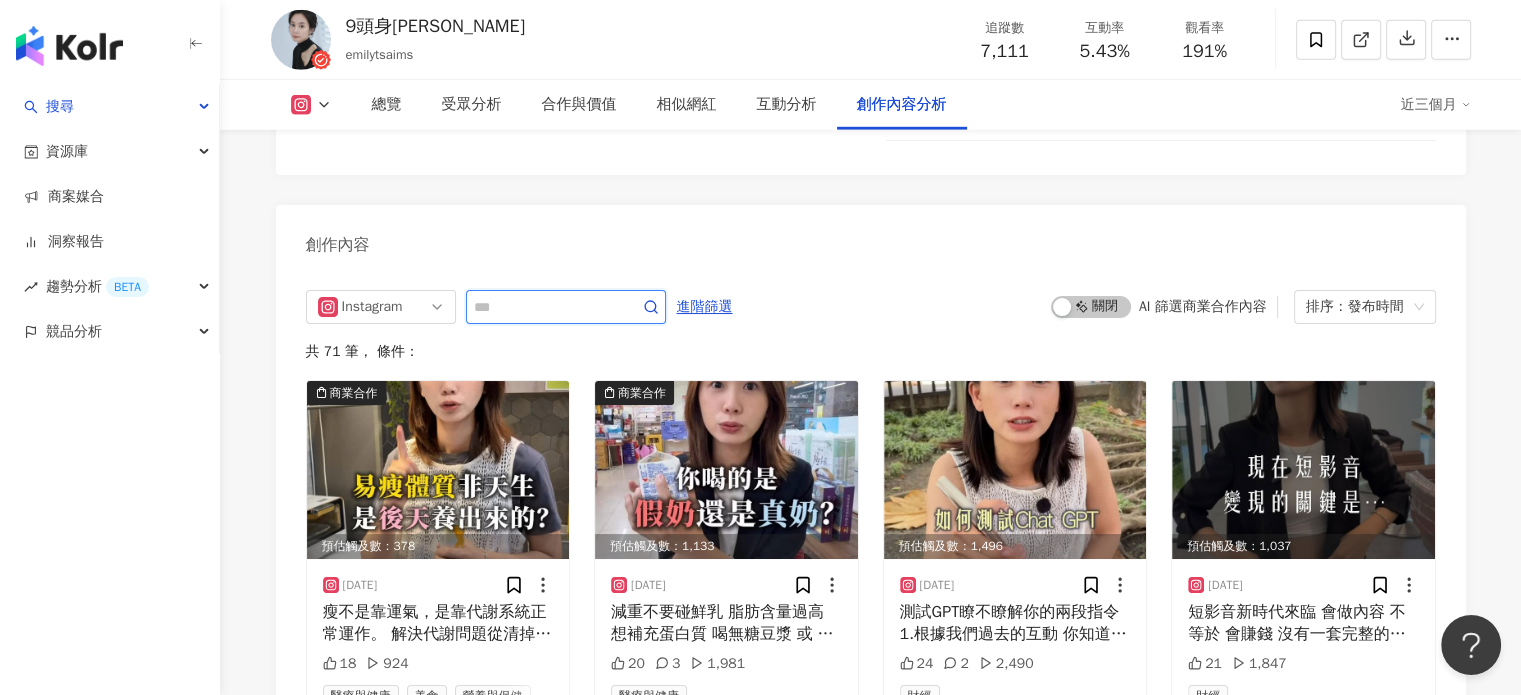 click at bounding box center [544, 307] 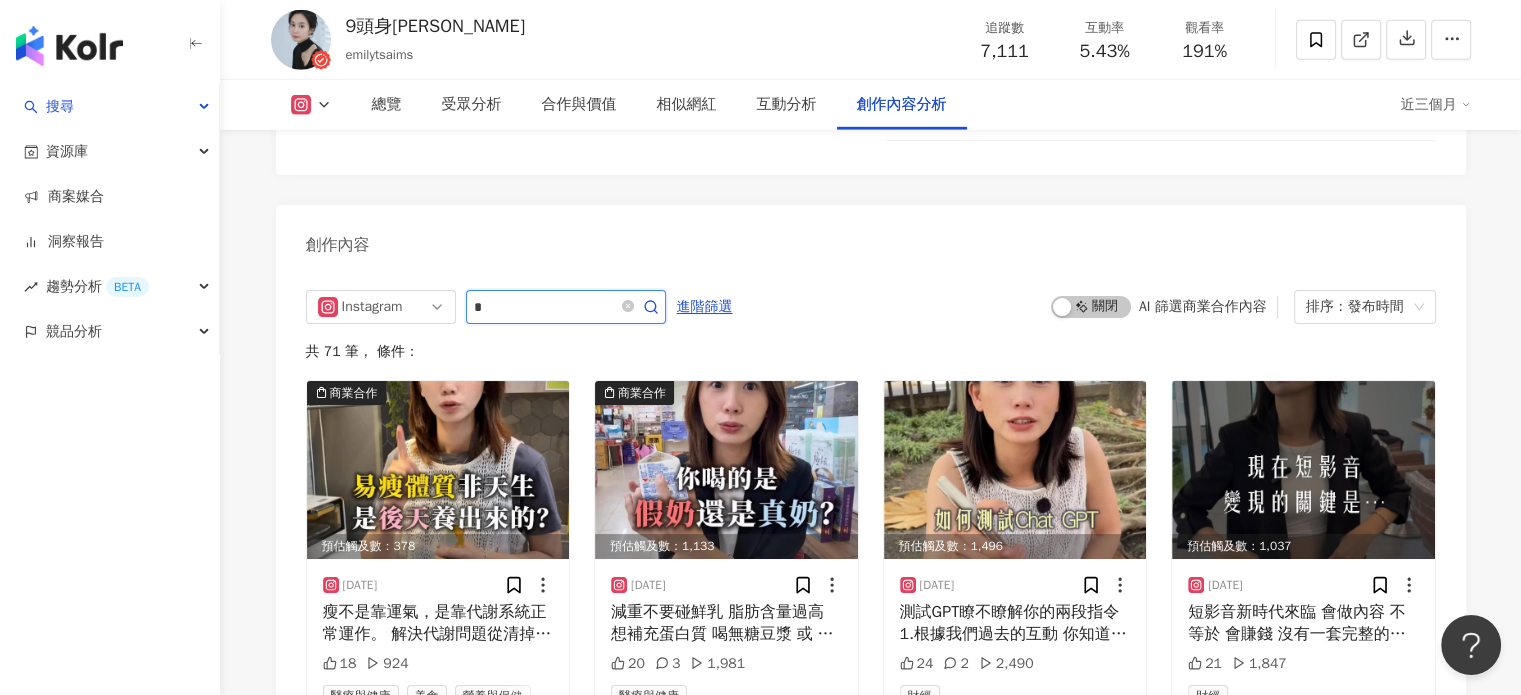 type on "*" 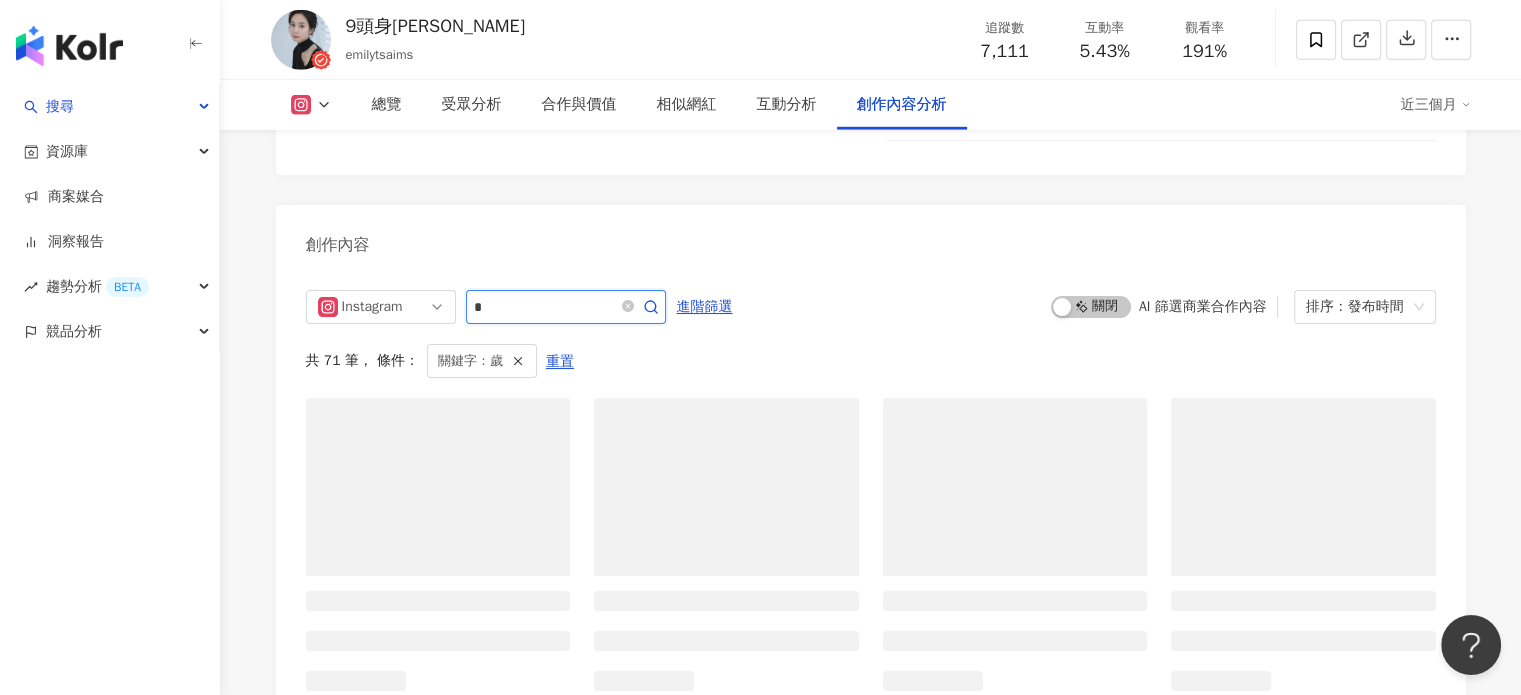 scroll, scrollTop: 6112, scrollLeft: 0, axis: vertical 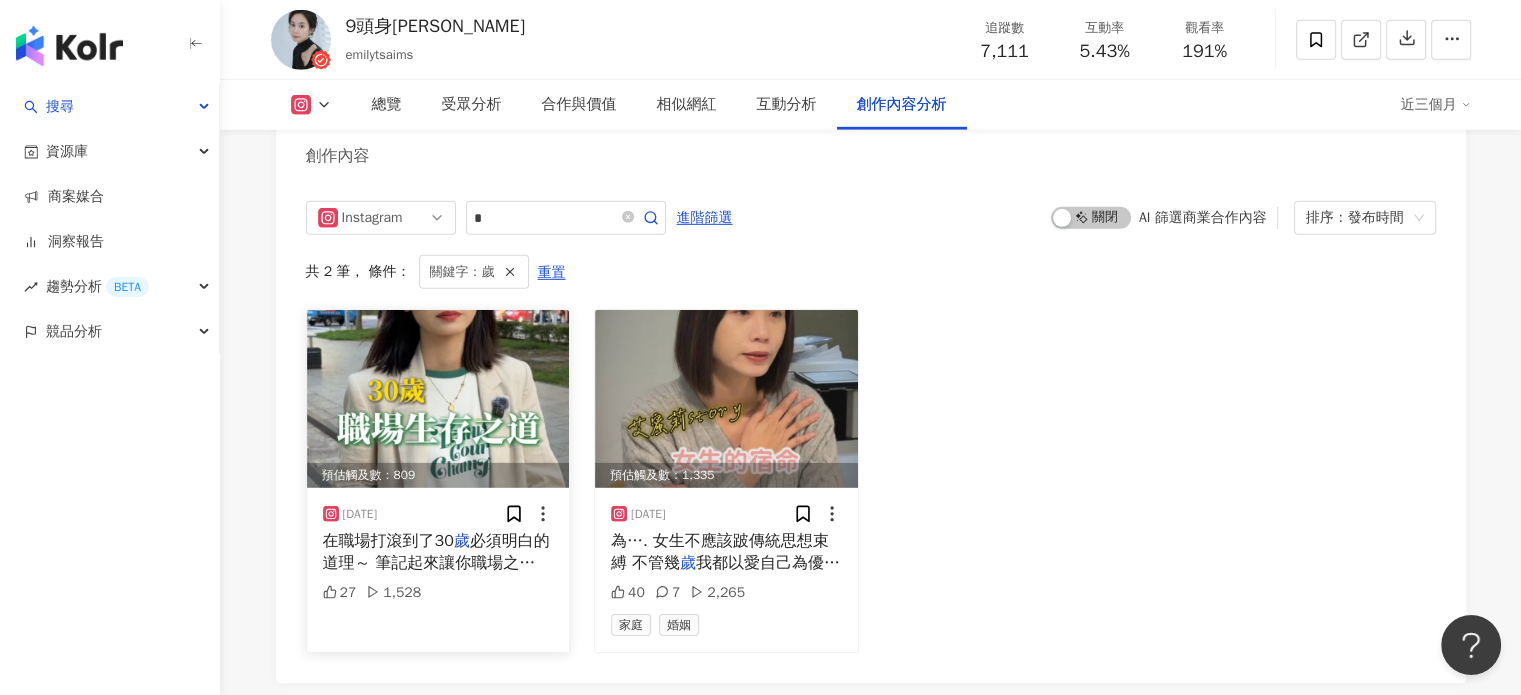 click at bounding box center (438, 399) 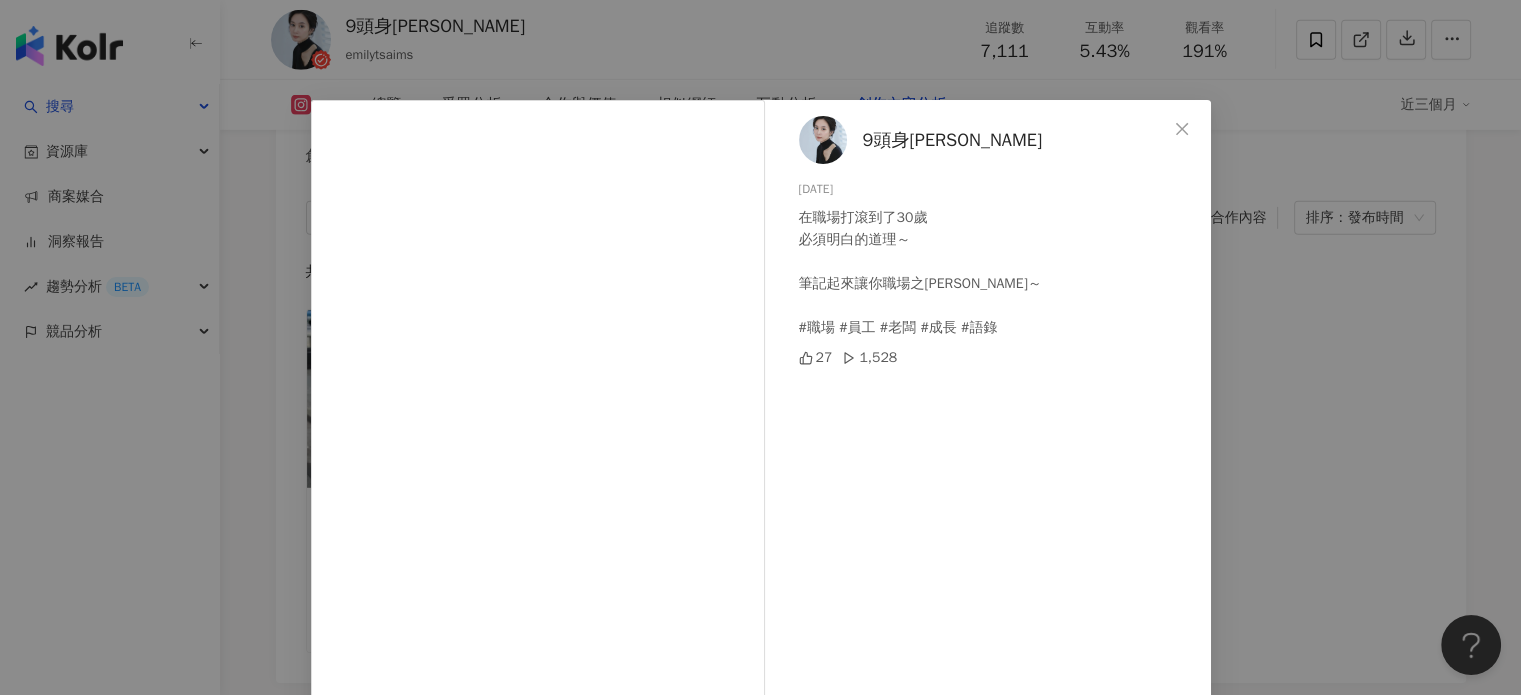 click on "9頭身艾蜜莉 2025/5/8 在職場打滾到了30歲
必須明白的道理～
筆記起來讓你職場之路順遂～
#職場 #員工 #老闆 #成長 #語錄 27 1,528 查看原始貼文" at bounding box center (760, 347) 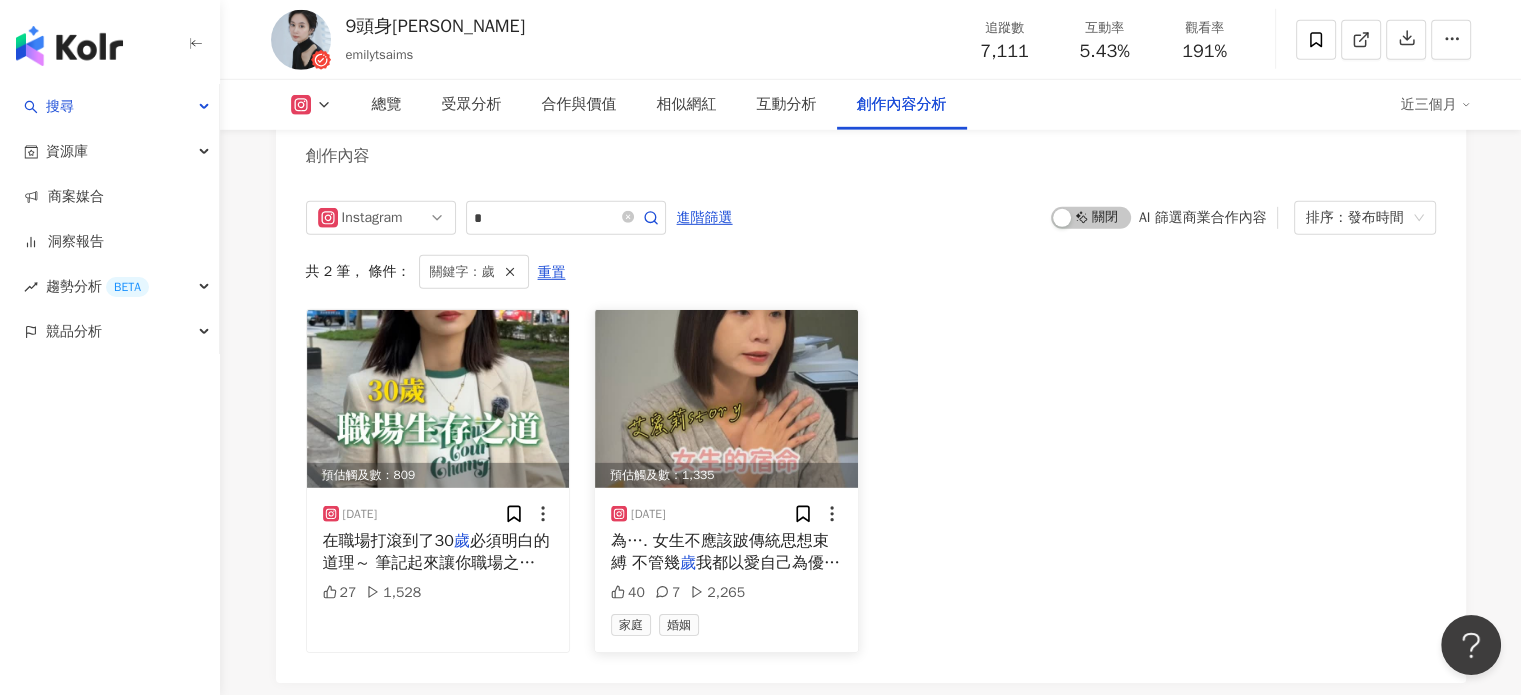 click at bounding box center (726, 399) 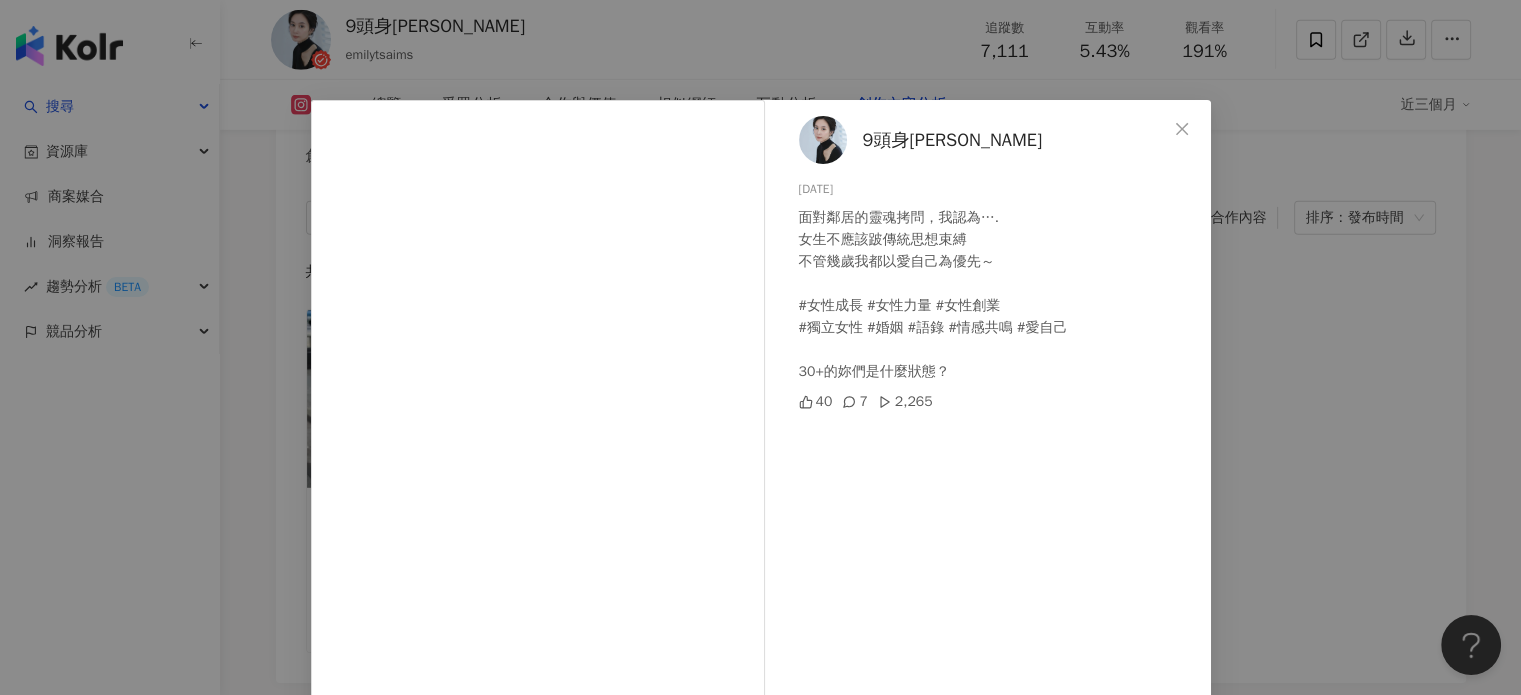 click on "9頭身艾蜜莉 2025/1/12 面對鄰居的靈魂拷問，我認為….
女生不應該跛傳統思想束縛
不管幾歲我都以愛自己為優先～
#女性成長 #女性力量 #女性創業
#獨立女性 #婚姻 #語錄 #情感共鳴 #愛自己
30+的妳們是什麼狀態？ 40 7 2,265 查看原始貼文" at bounding box center (760, 347) 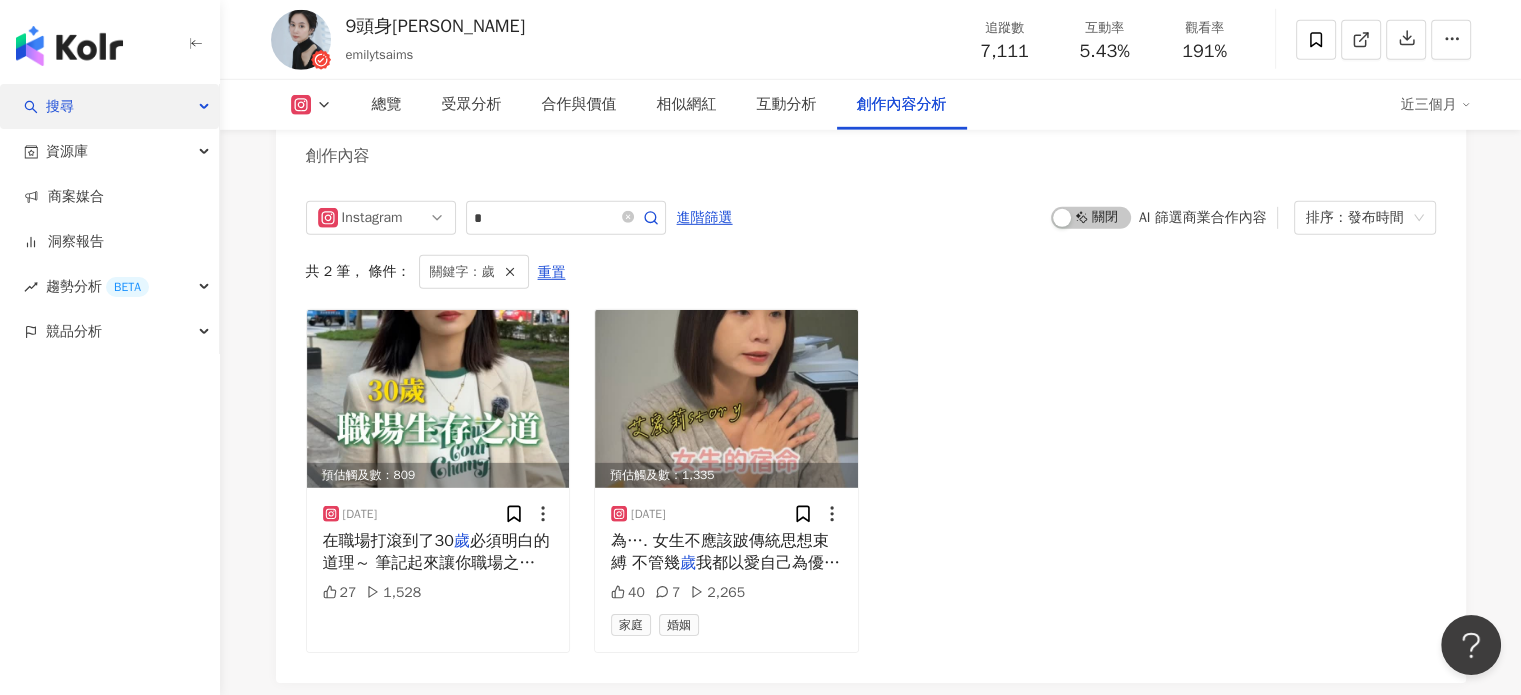 click on "搜尋" at bounding box center [109, 106] 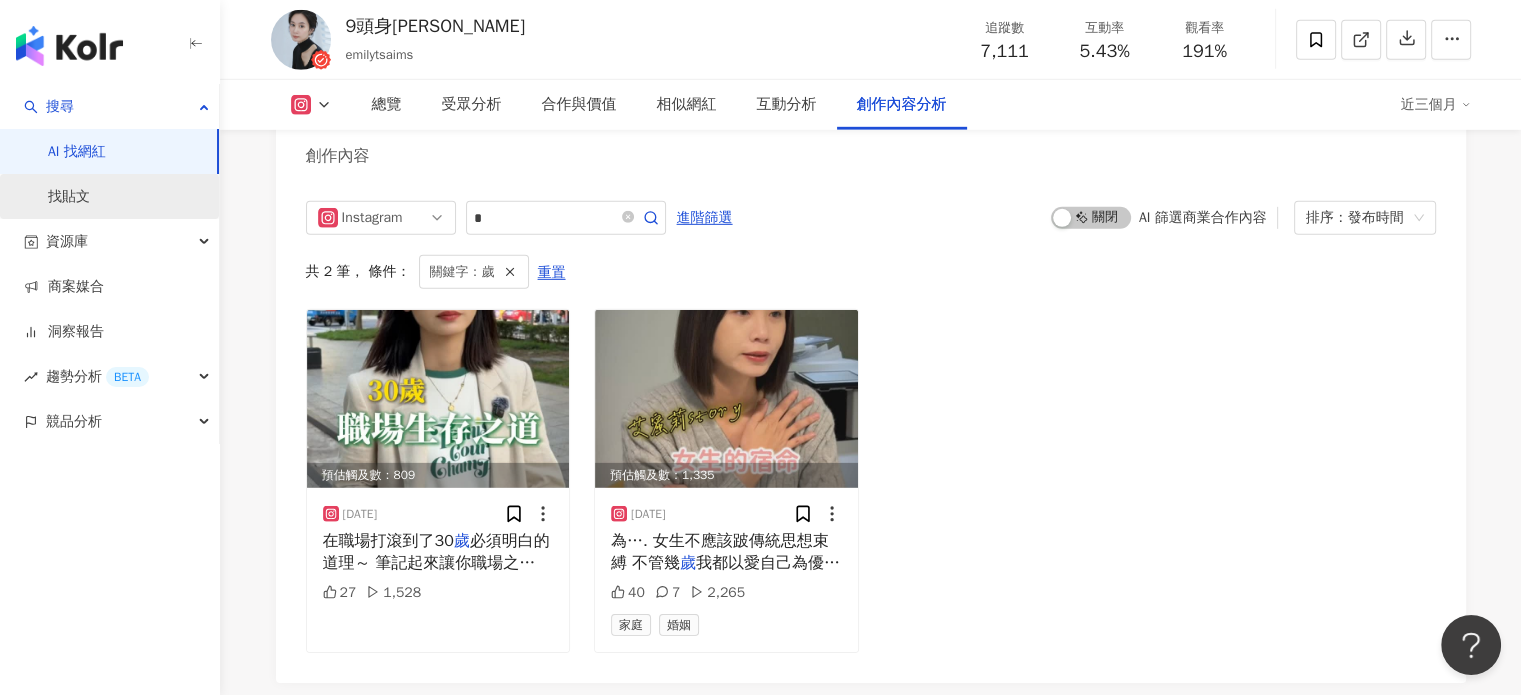 click on "找貼文" at bounding box center (69, 197) 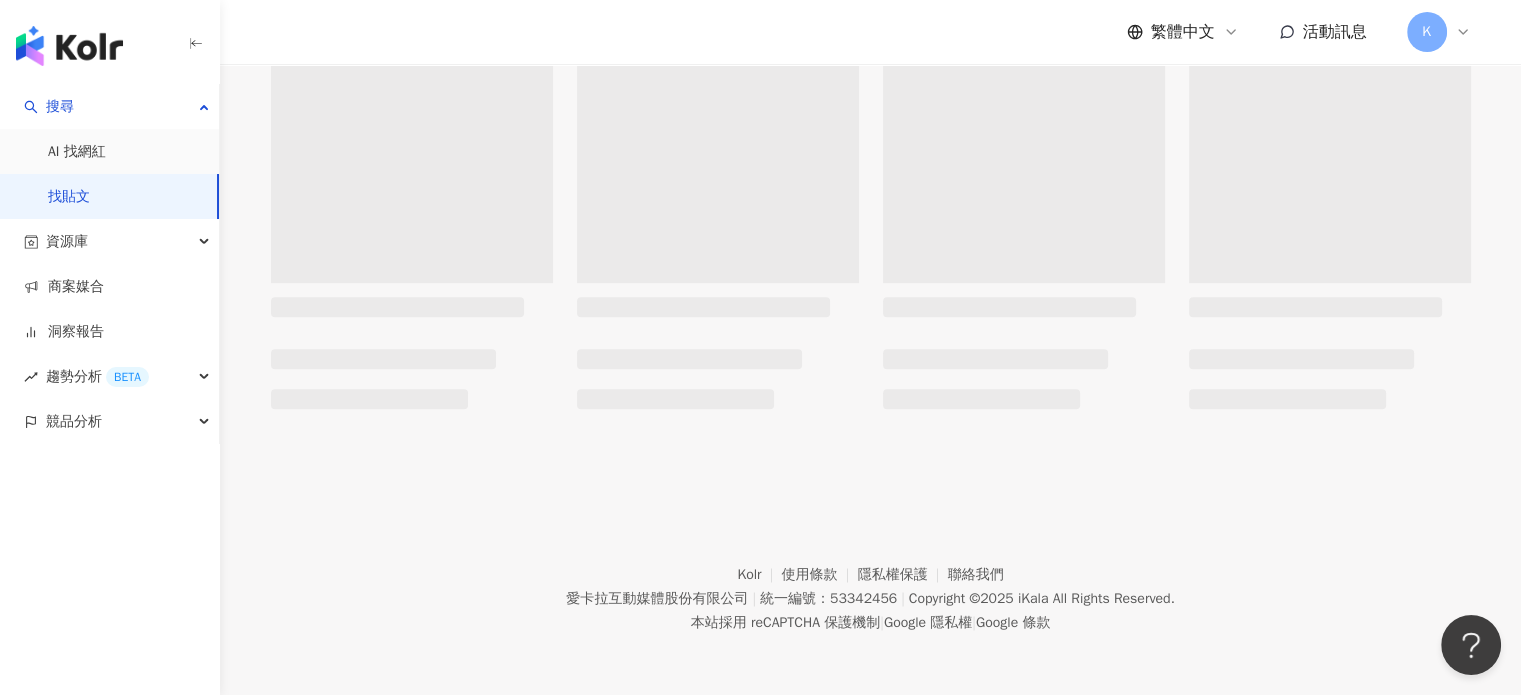 scroll, scrollTop: 0, scrollLeft: 0, axis: both 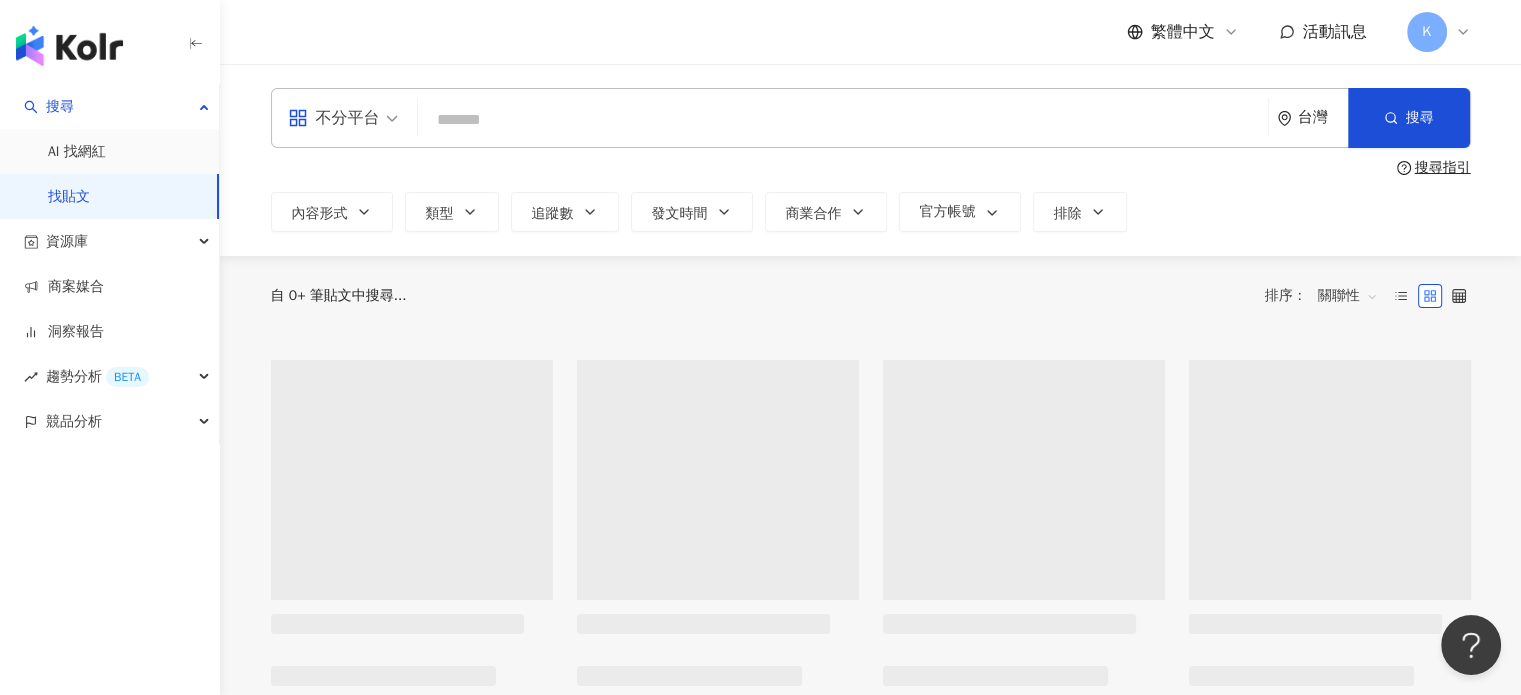 click at bounding box center (843, 119) 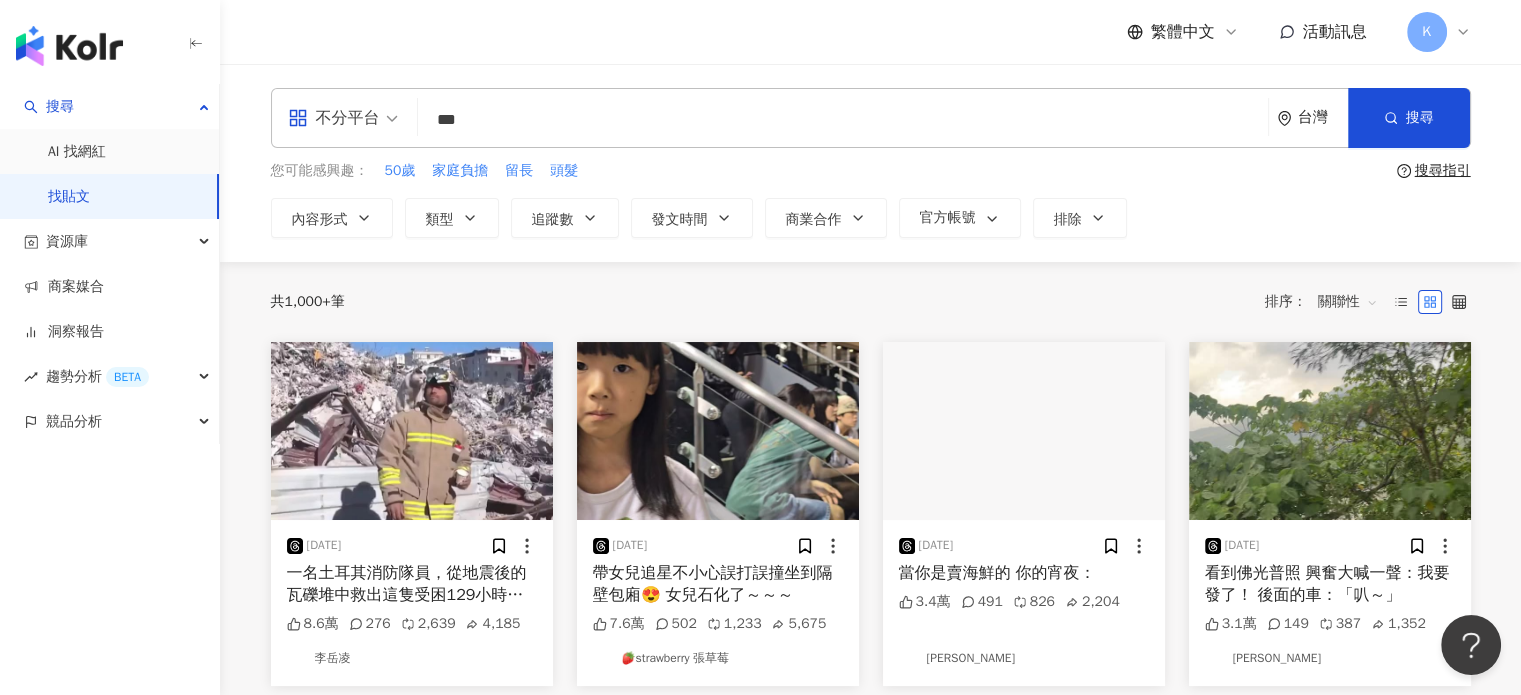 type on "***" 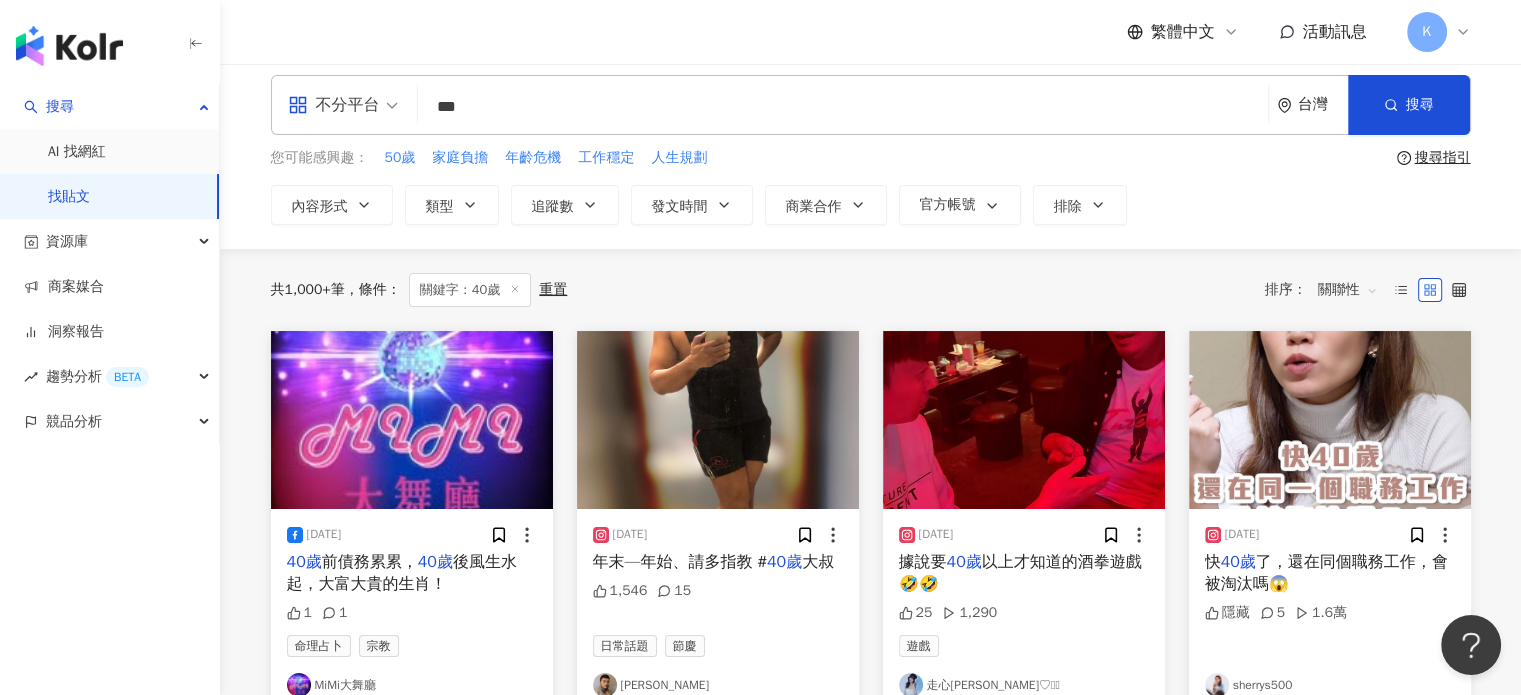 scroll, scrollTop: 200, scrollLeft: 0, axis: vertical 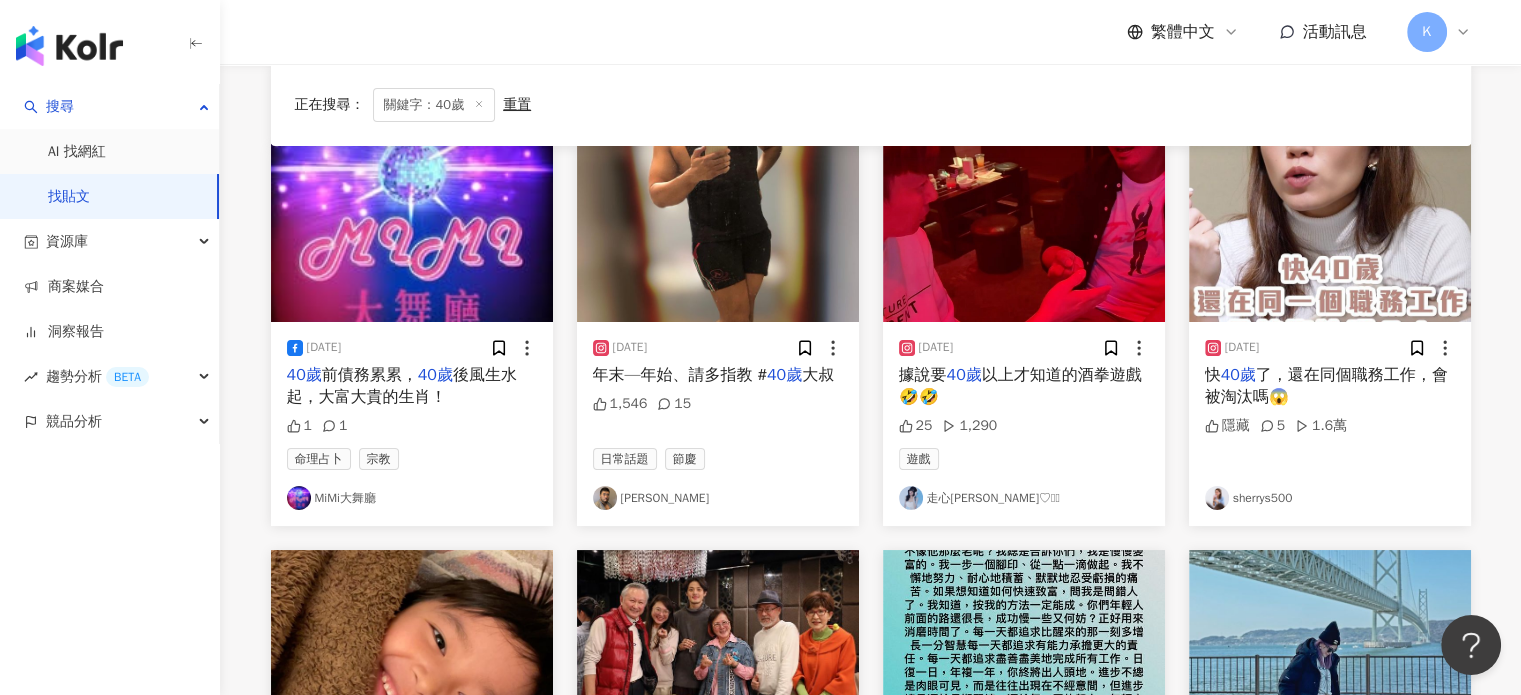 click at bounding box center (1330, 233) 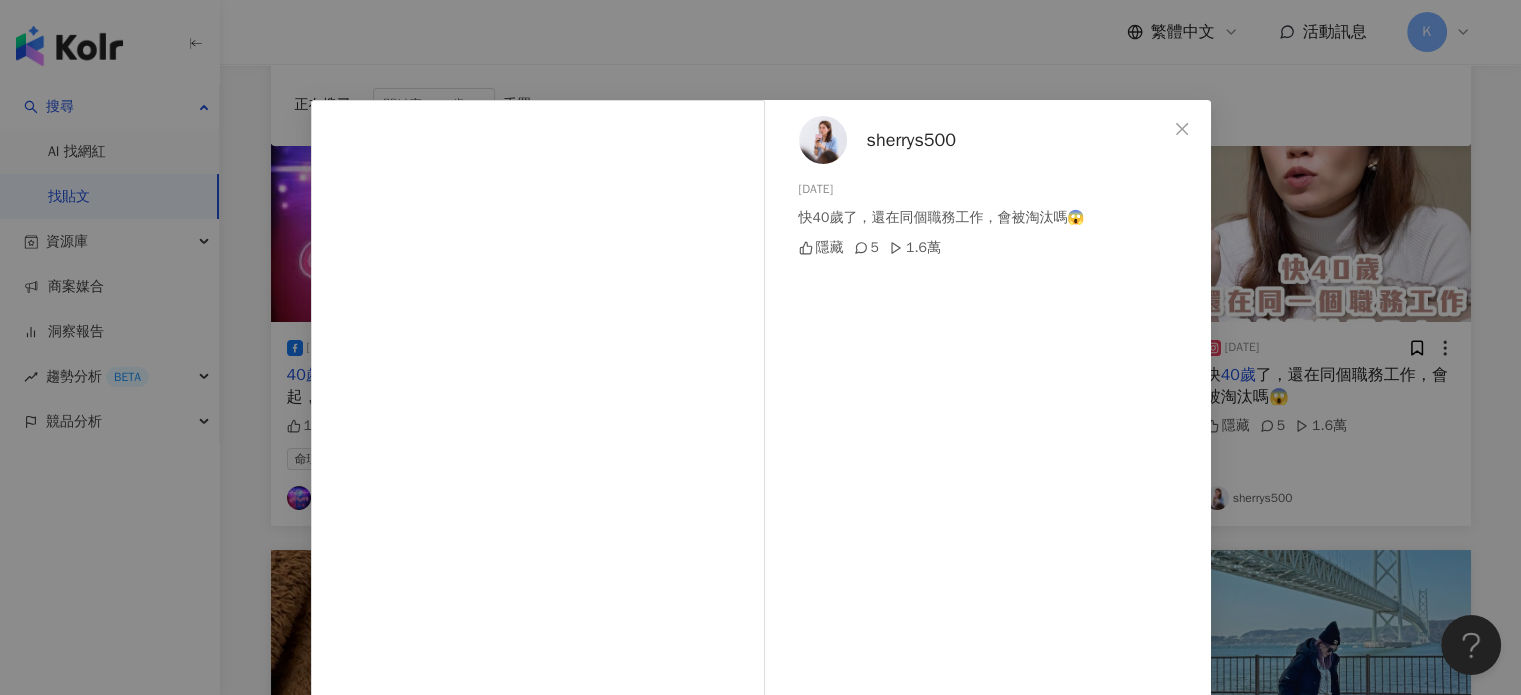 click on "sherrys500 2024/2/5 快40歲了，還在同個職務工作，會被淘汰嗎😱 隱藏 5 1.6萬 查看原始貼文" at bounding box center (760, 347) 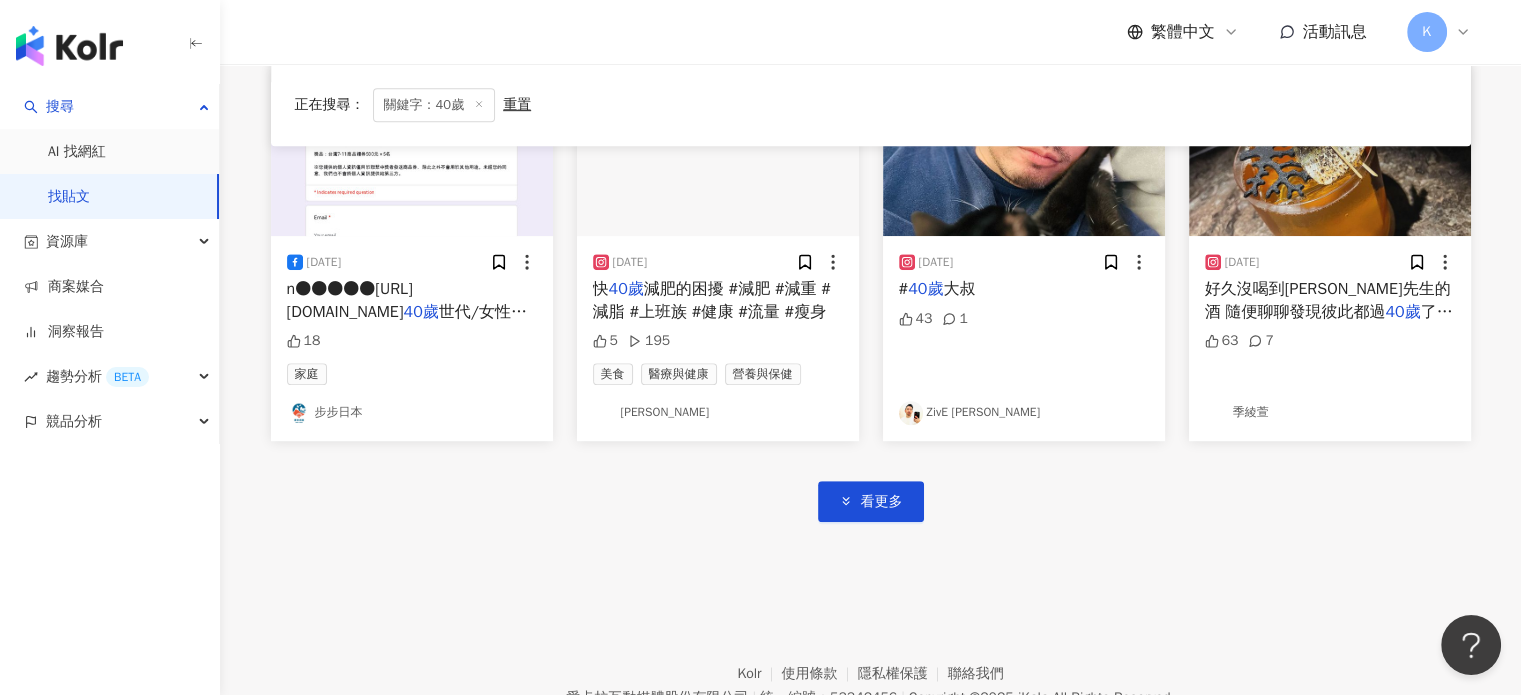 scroll, scrollTop: 1100, scrollLeft: 0, axis: vertical 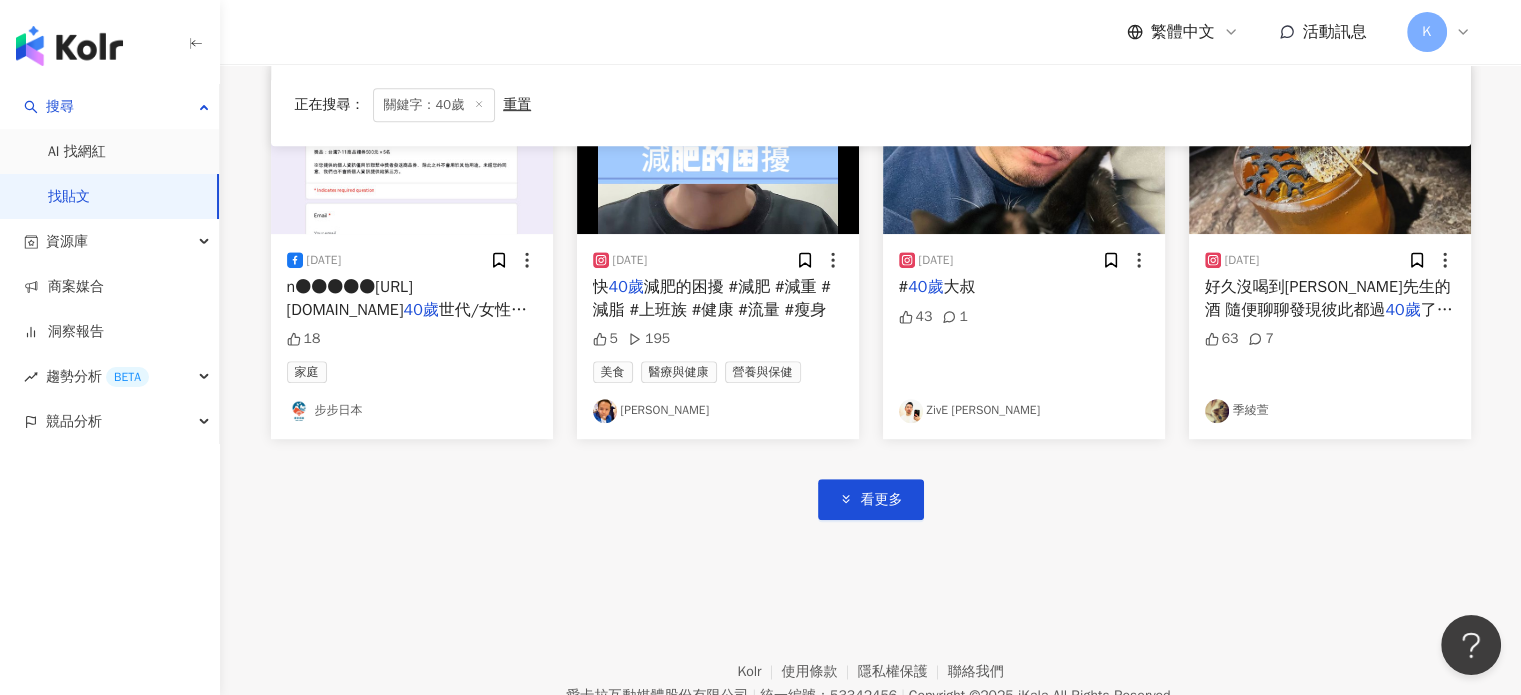 click on "看更多" at bounding box center (871, 479) 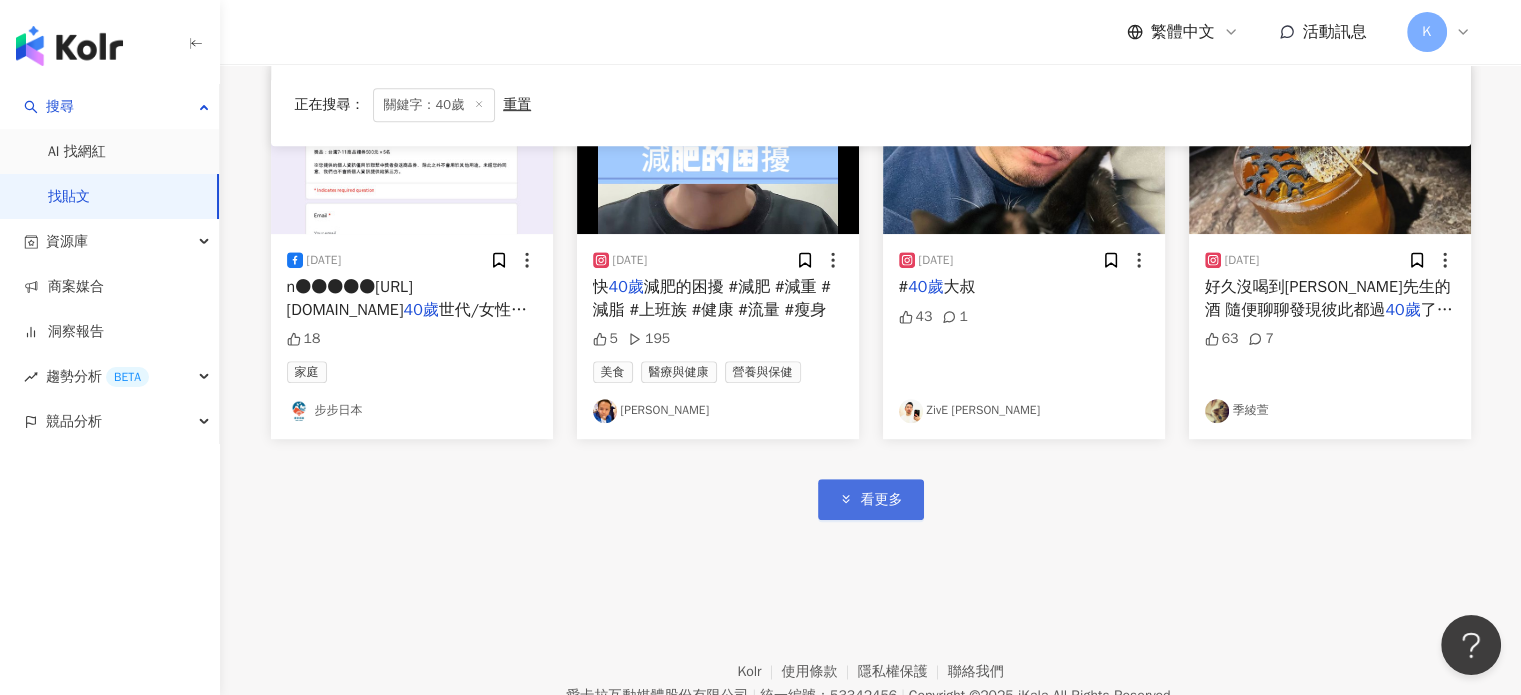click on "看更多" at bounding box center (882, 500) 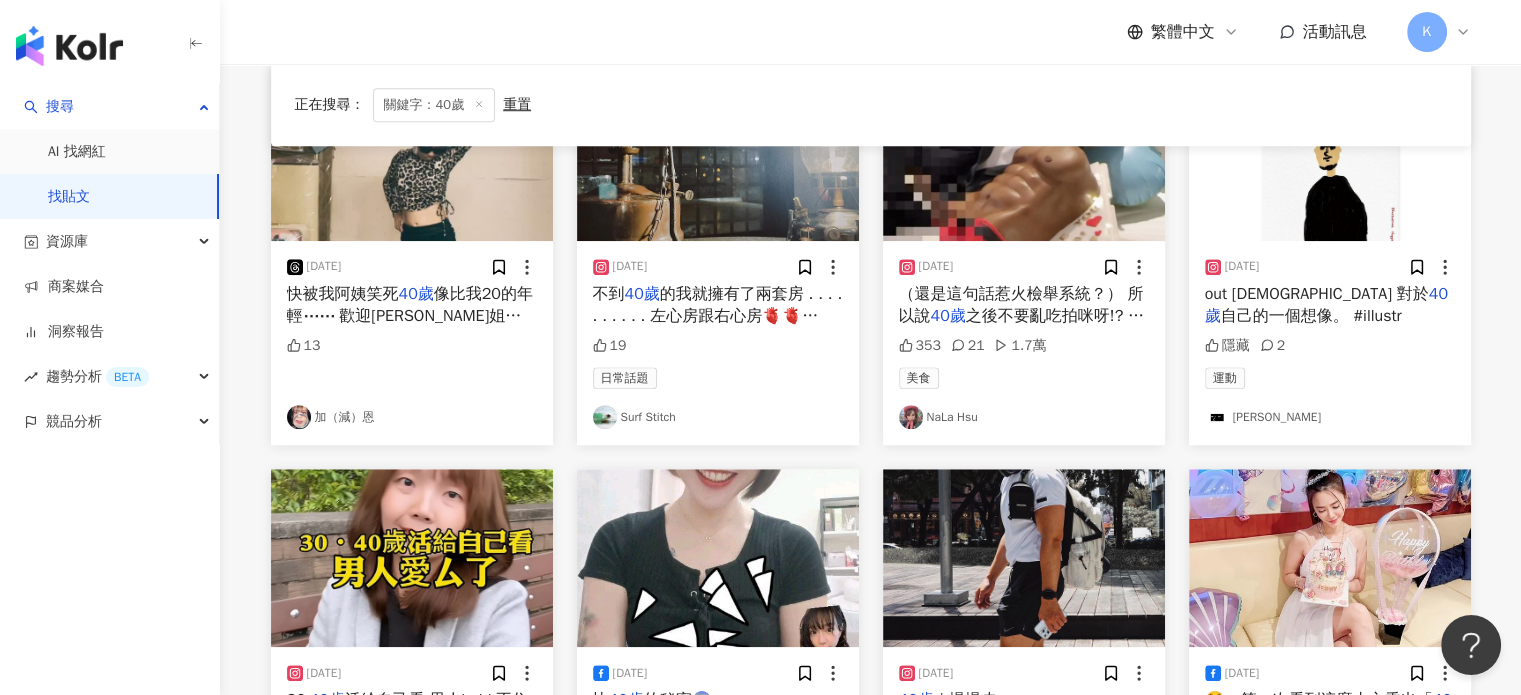 scroll, scrollTop: 1300, scrollLeft: 0, axis: vertical 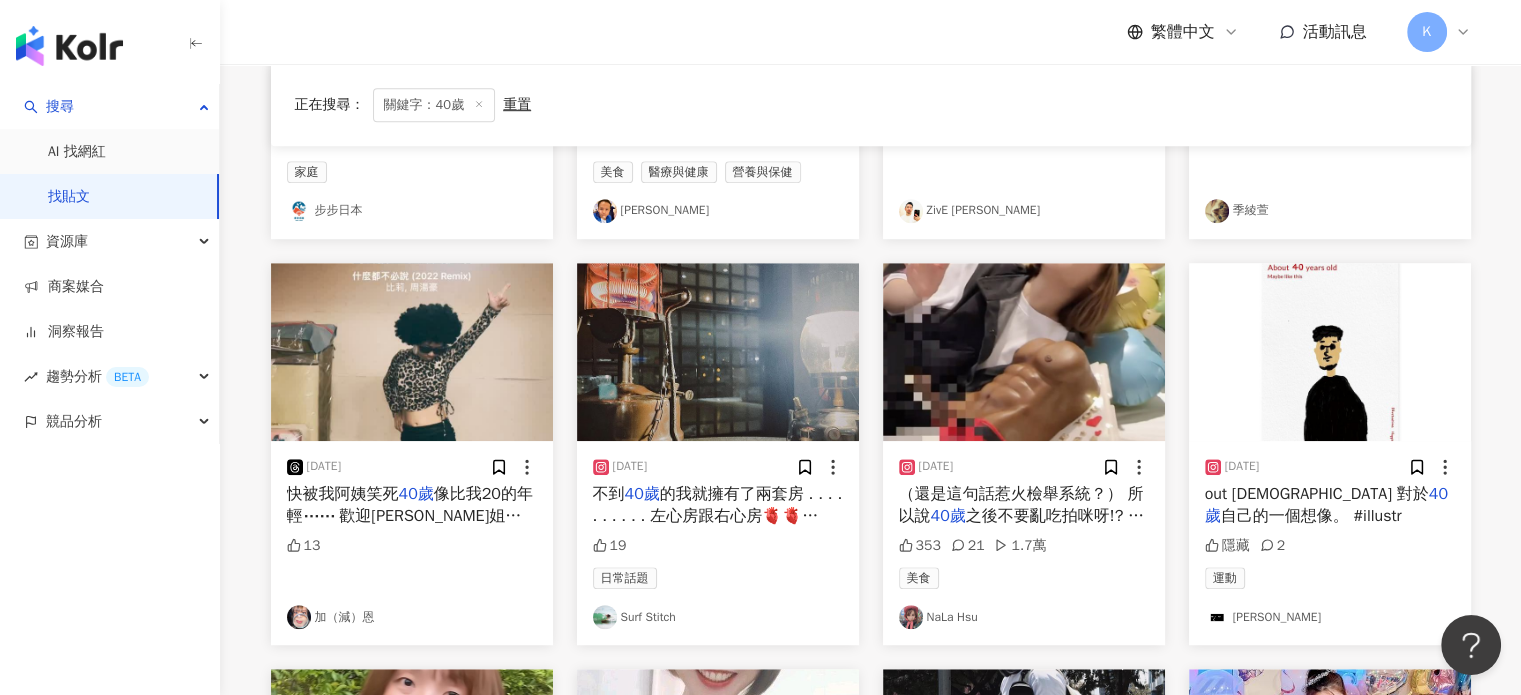 click at bounding box center (1024, 352) 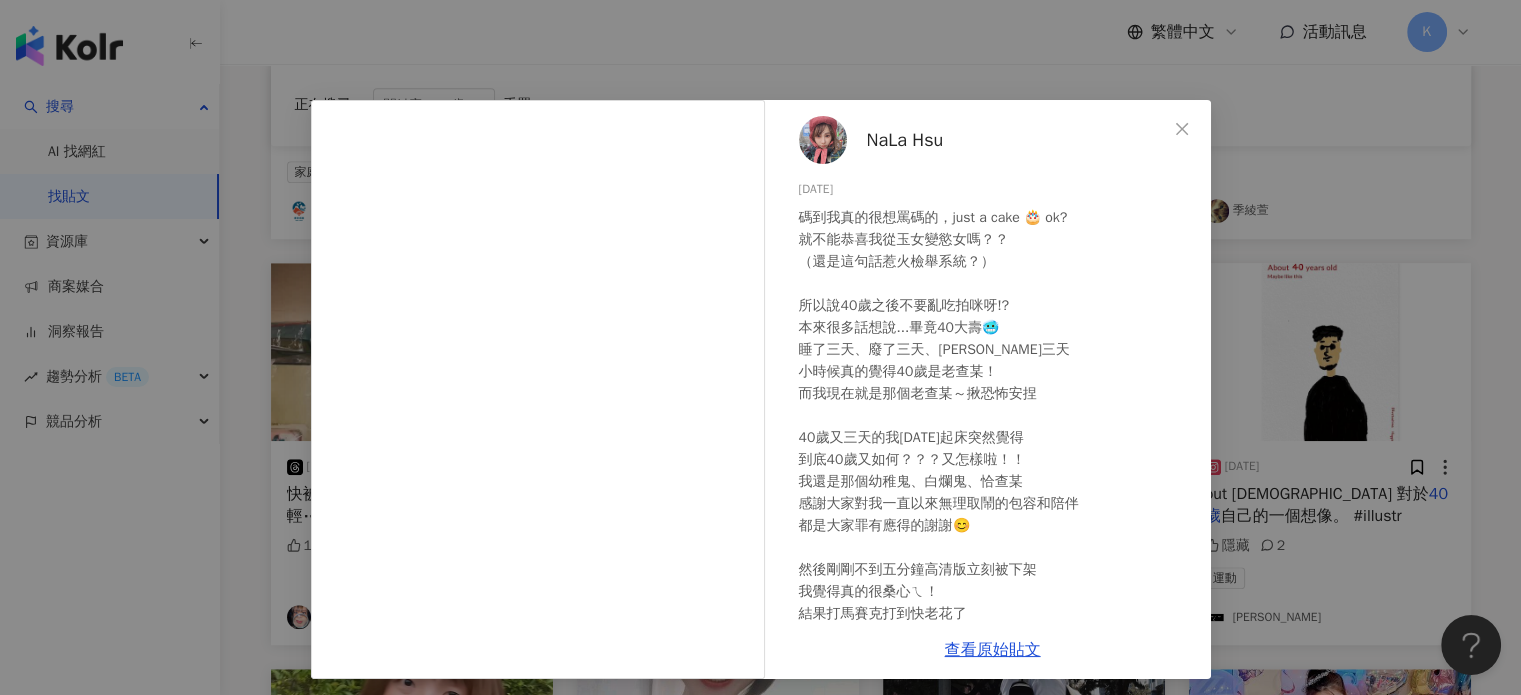 click on "NaLa Hsu 2024/3/21 碼到我真的很想罵碼的，just a cake 🎂 ok?
就不能恭喜我從玉女變慾女嗎？？
（還是這句話惹火檢舉系統？）
所以說40歲之後不要亂吃拍咪呀!?
本來很多話想說...畢竟40大壽🥶
睡了三天、廢了三天、桑心三天
小時候真的覺得40歲是老查某！
而我現在就是那個老查某～揪恐怖安捏
40歲又三天的我今天起床突然覺得
到底40歲又如何？？？又怎樣啦！！
我還是那個幼稚鬼、白爛鬼、恰查某
感謝大家對我一直以來無理取鬧的包容和陪伴
都是大家罪有應得的謝謝😊
然後剛剛不到五分鐘高清版立刻被下架
我覺得真的很桑心ㄟ！
結果打馬賽克打到快老花了
@mimia717 都你害的…
所以..這Size到底？？？ 353 21 1.7萬" at bounding box center (993, 361) 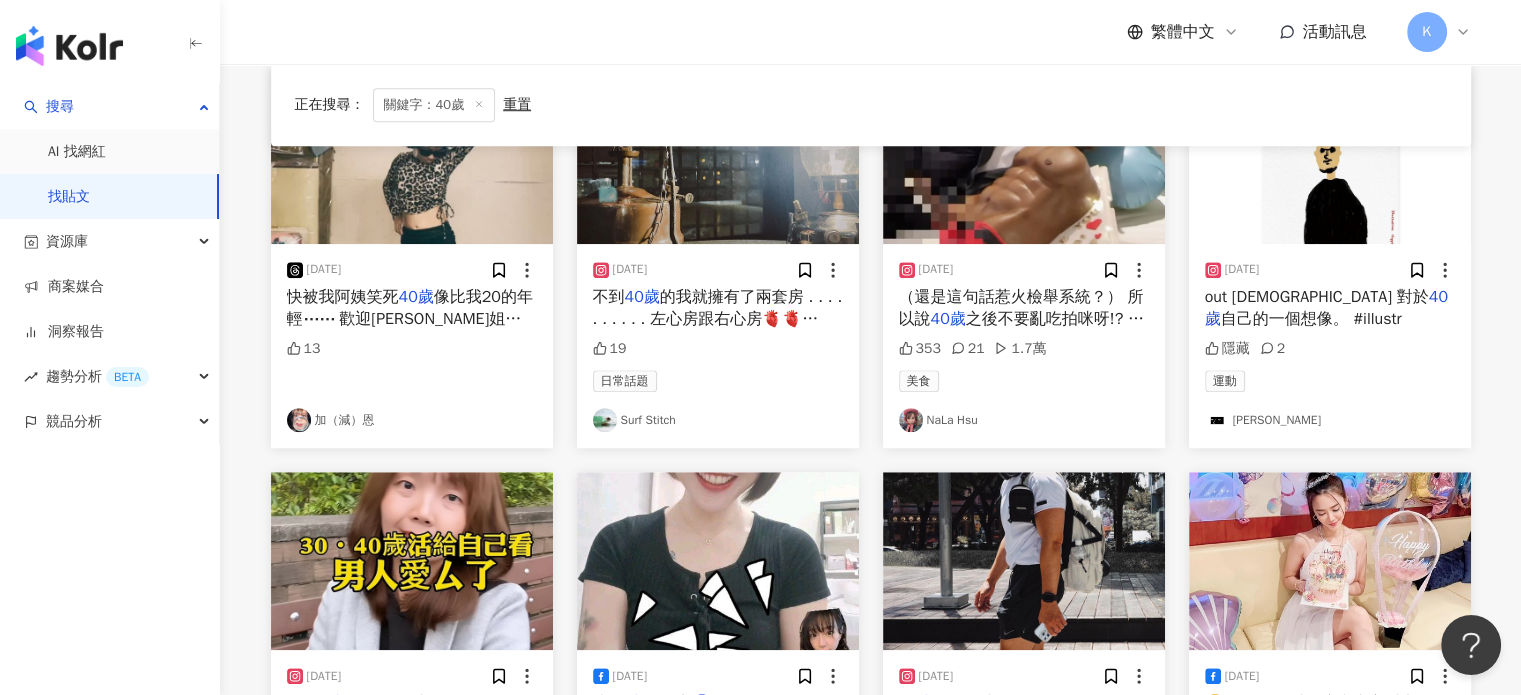 scroll, scrollTop: 1700, scrollLeft: 0, axis: vertical 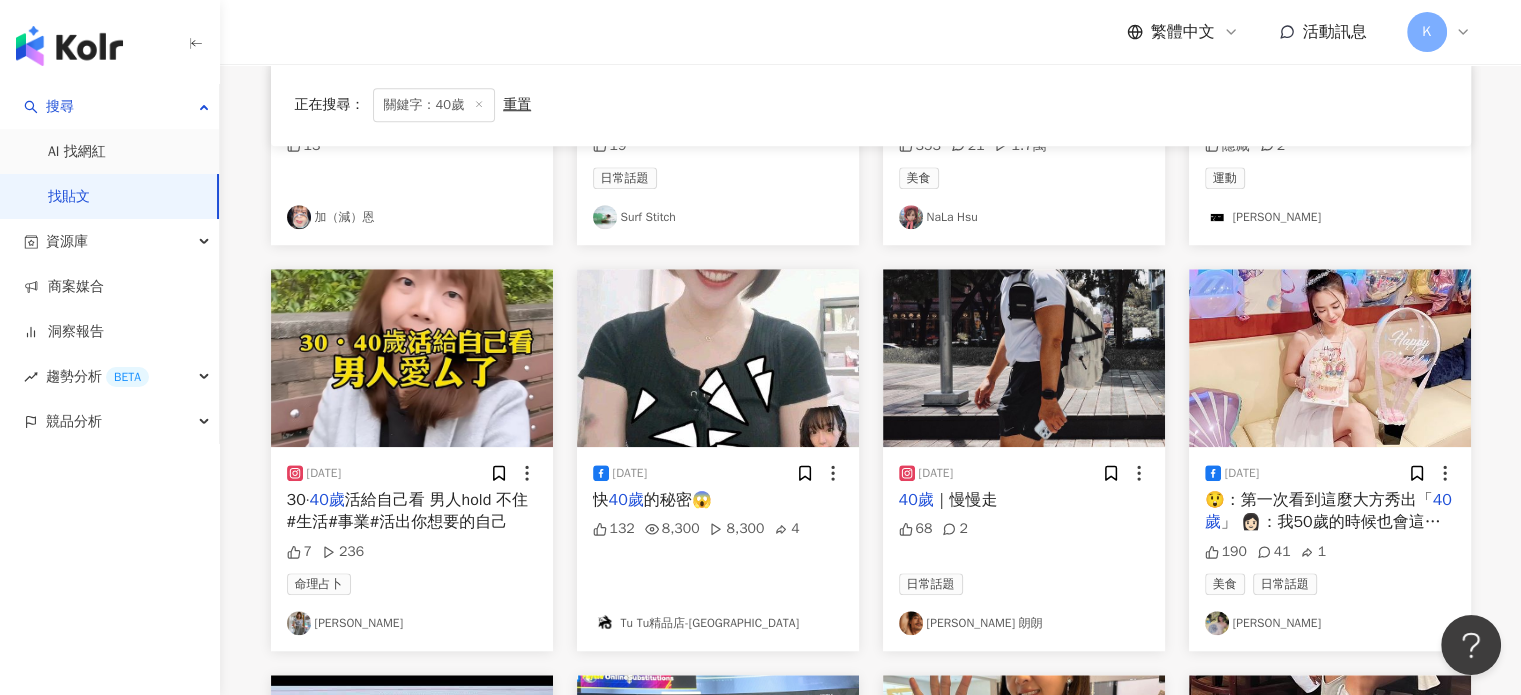 click at bounding box center (1330, 358) 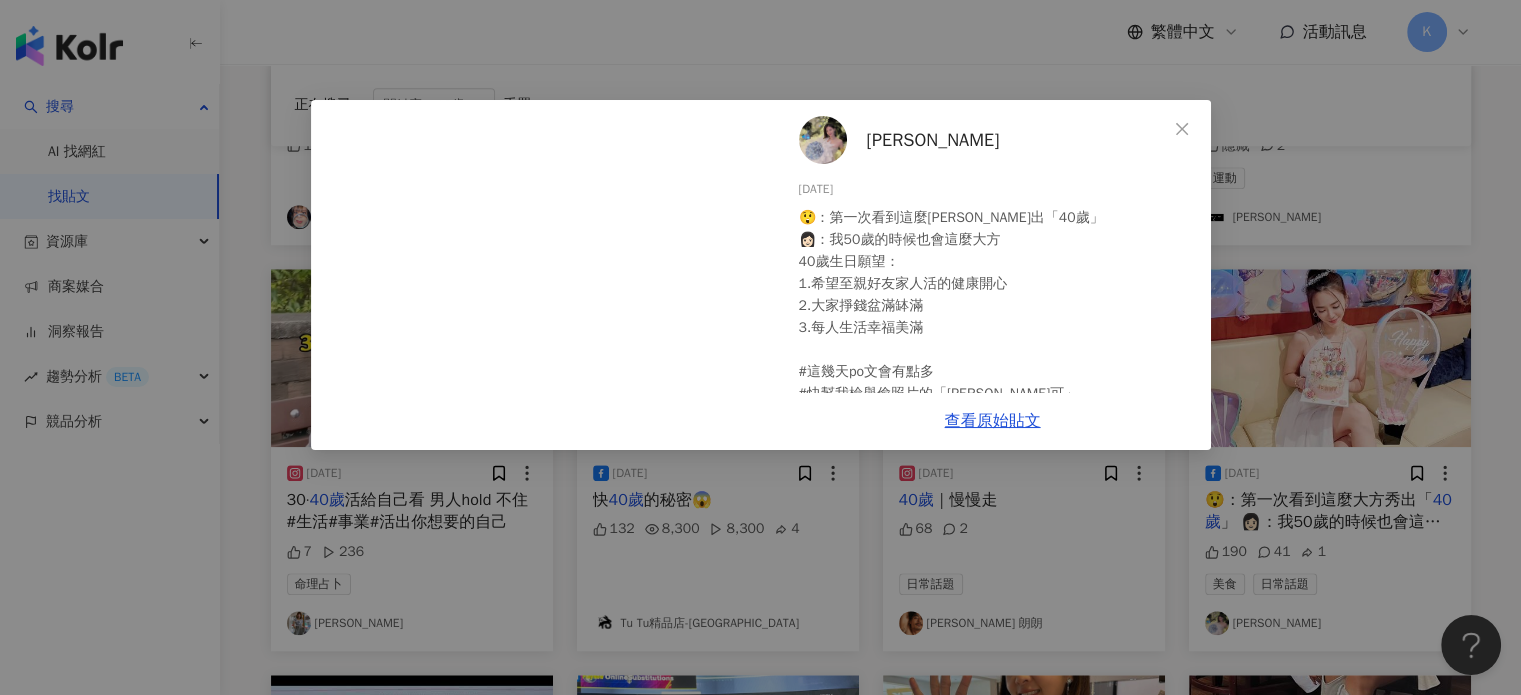 click on "沈樂晴 2023/8/29 😲：第一次看到這麼大方秀出「40歲」
👩🏻：我50歲的時候也會這麼大方
40歲生日願望：
1.希望至親好友家人活的健康開心
2.大家掙錢盆滿缽滿
3.每人生活幸福美滿
#這幾天po文會有點多
#快幫我檢舉偷照片的「劉倩可」
#40歲還被偷照是該偷笑嗎 190 41 1" at bounding box center [993, 246] 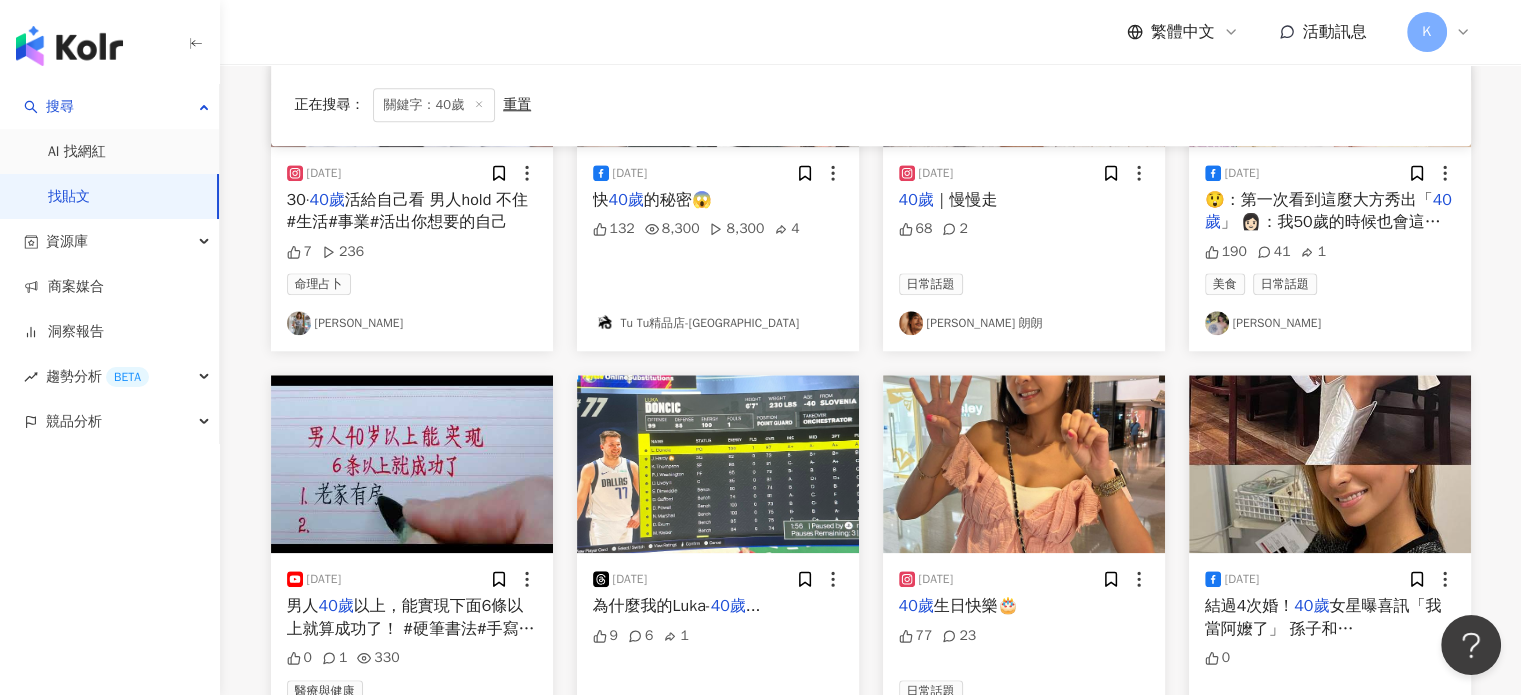 scroll, scrollTop: 2100, scrollLeft: 0, axis: vertical 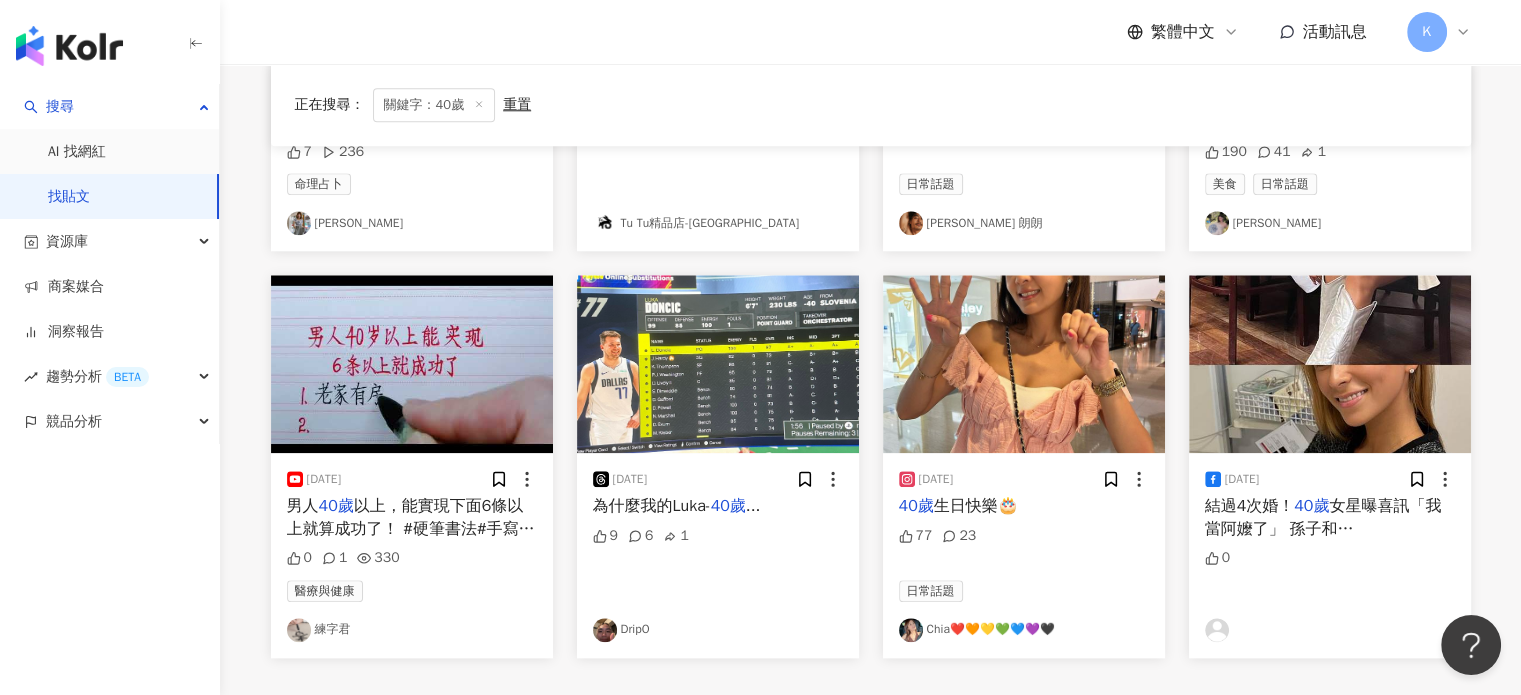 click at bounding box center [1024, 364] 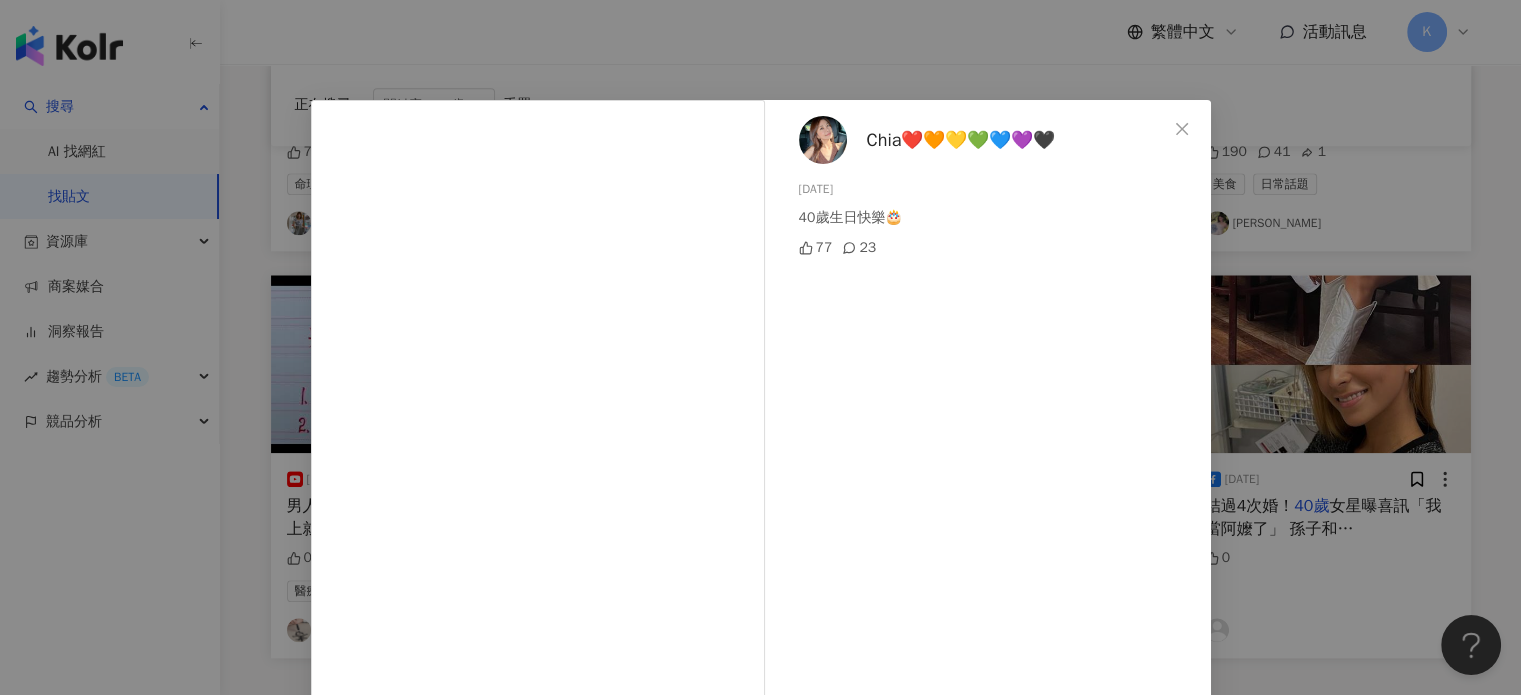 click at bounding box center [823, 140] 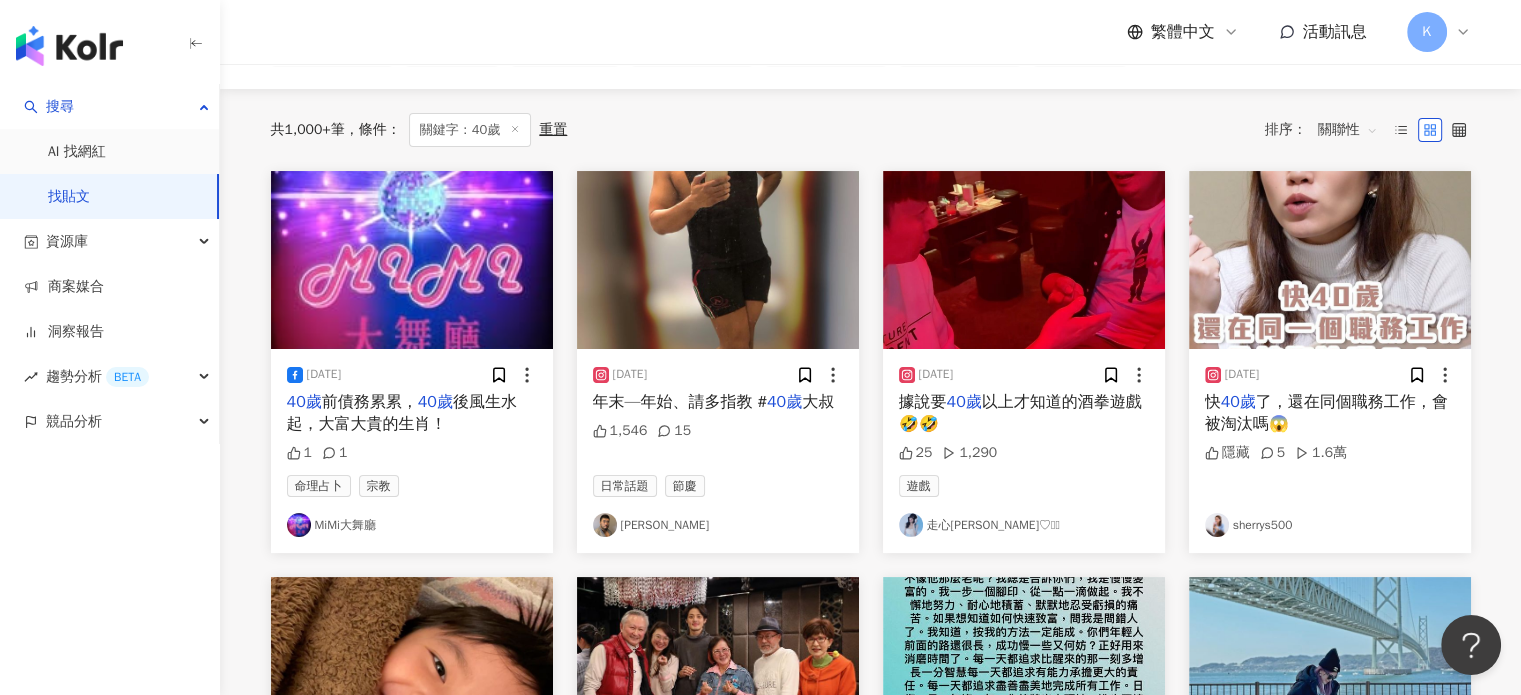 scroll, scrollTop: 0, scrollLeft: 0, axis: both 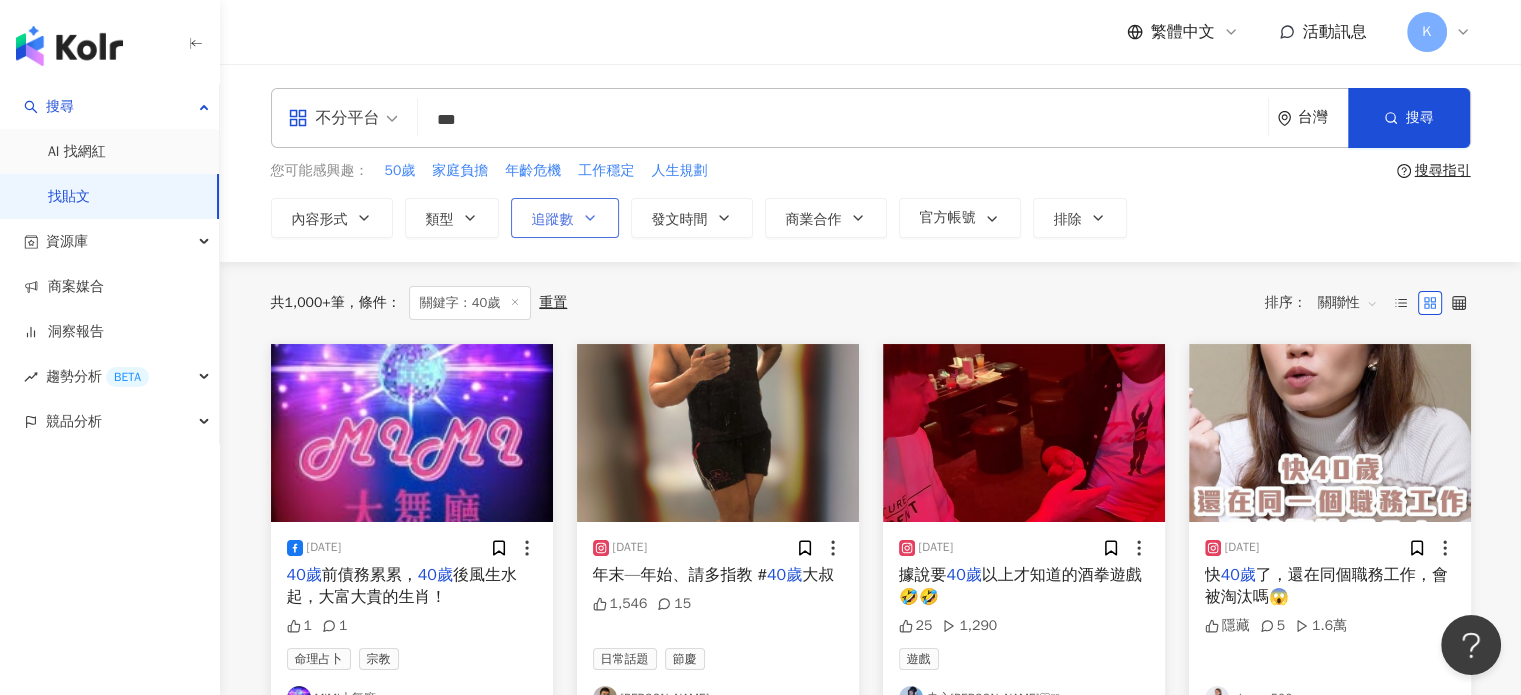 click on "追蹤數" at bounding box center (553, 220) 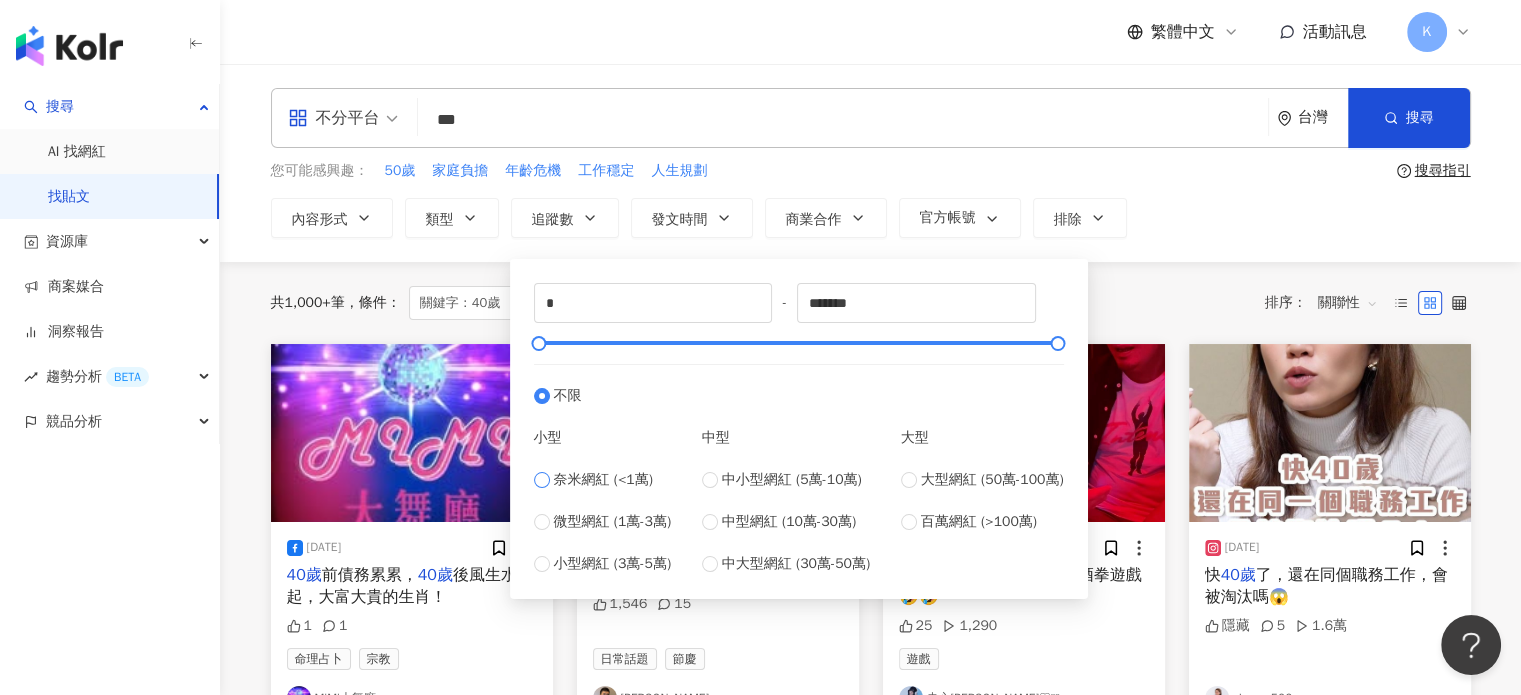 click on "奈米網紅 (<1萬)" at bounding box center [603, 480] 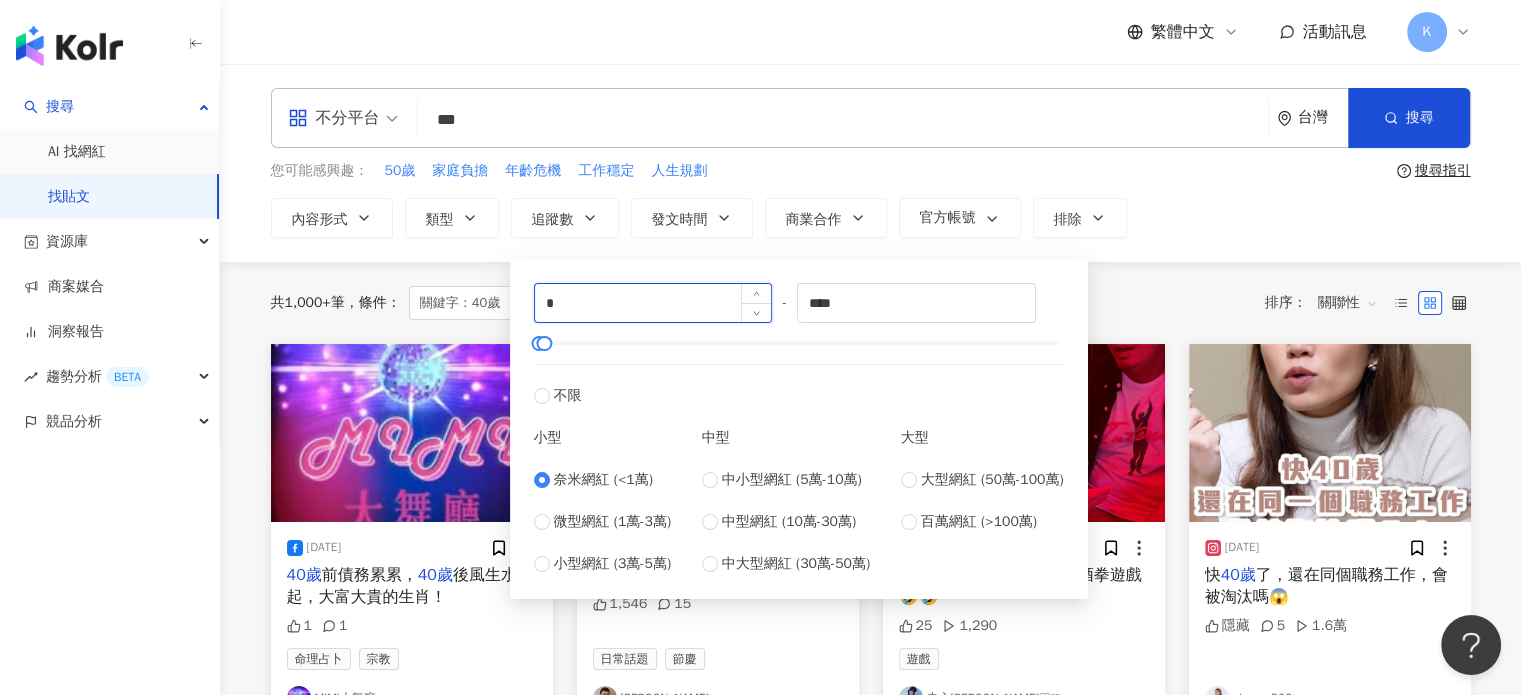 click on "*" at bounding box center (653, 303) 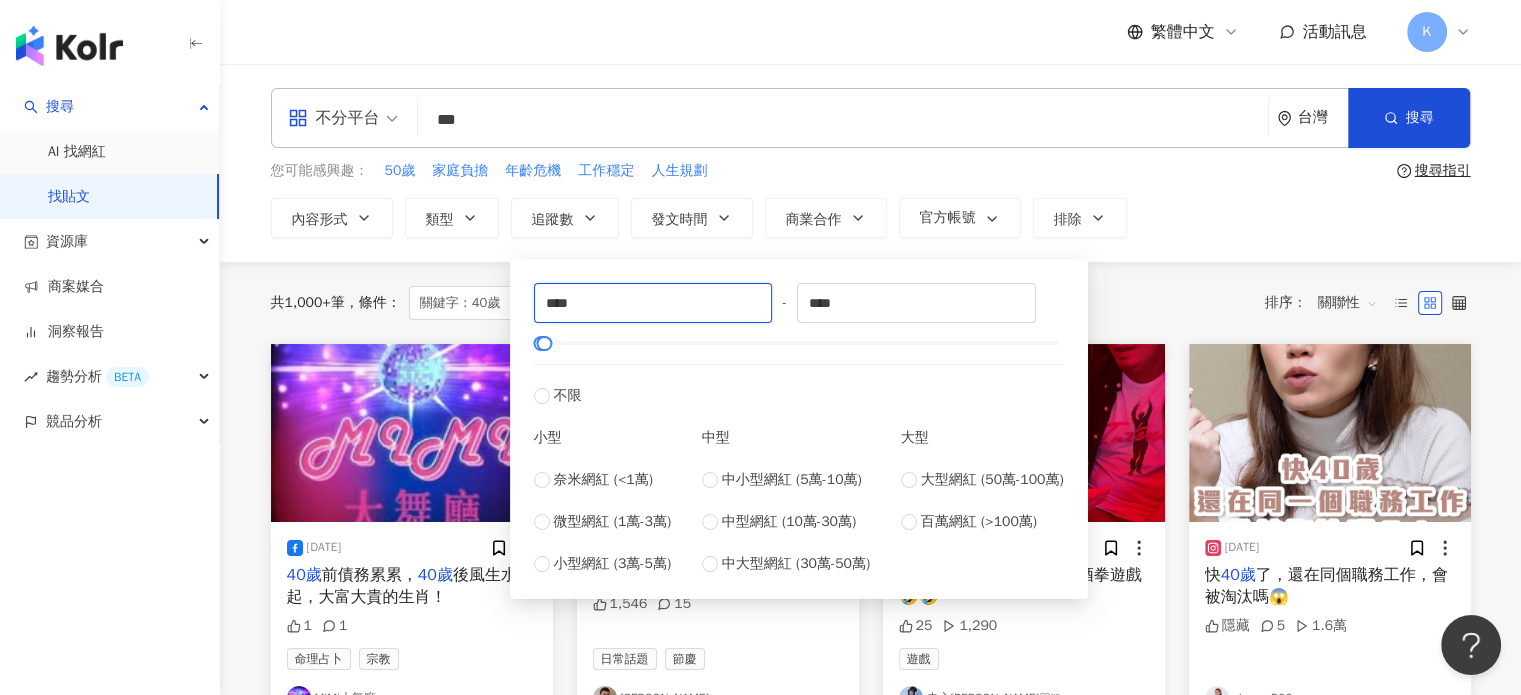type on "****" 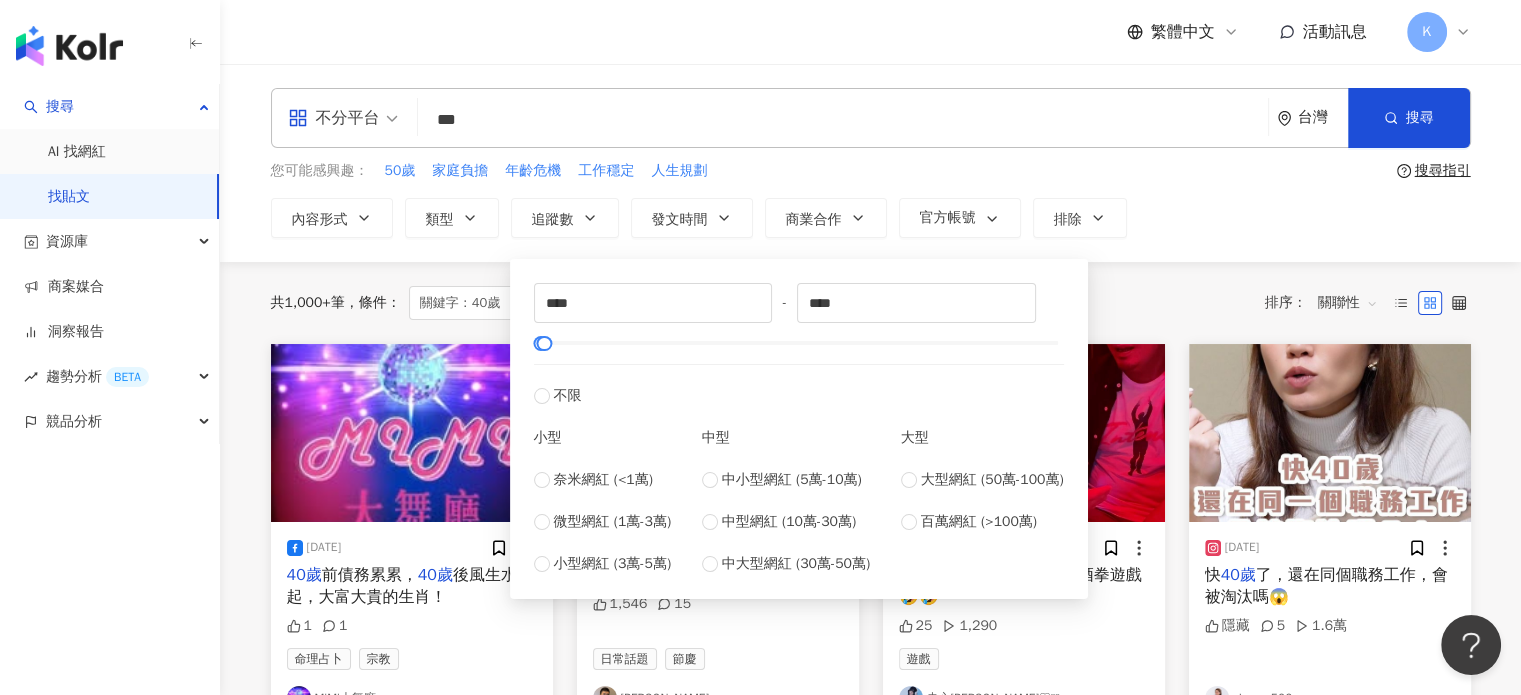 click on "共  1,000+  筆 條件 ： 關鍵字：40歲 重置 排序： 關聯性" at bounding box center [871, 303] 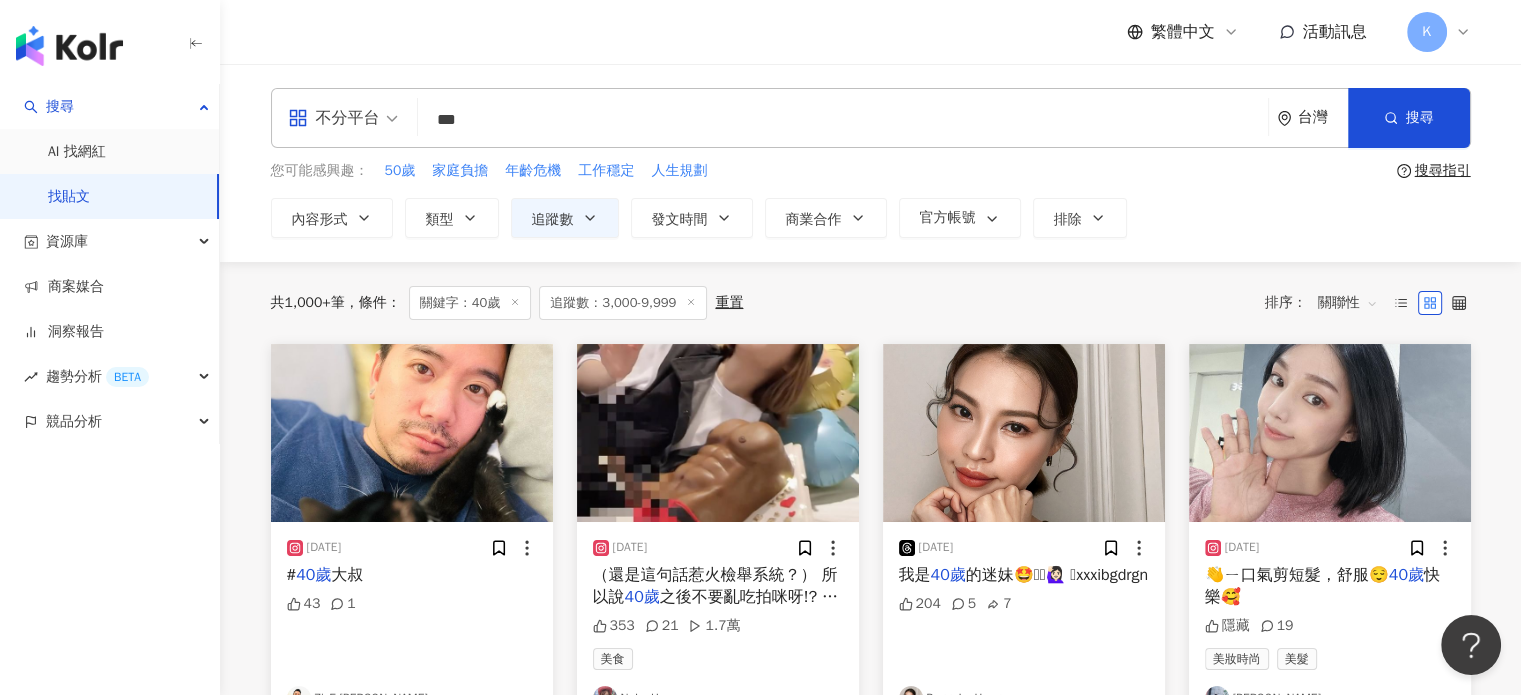 click on "不分平台" at bounding box center (334, 118) 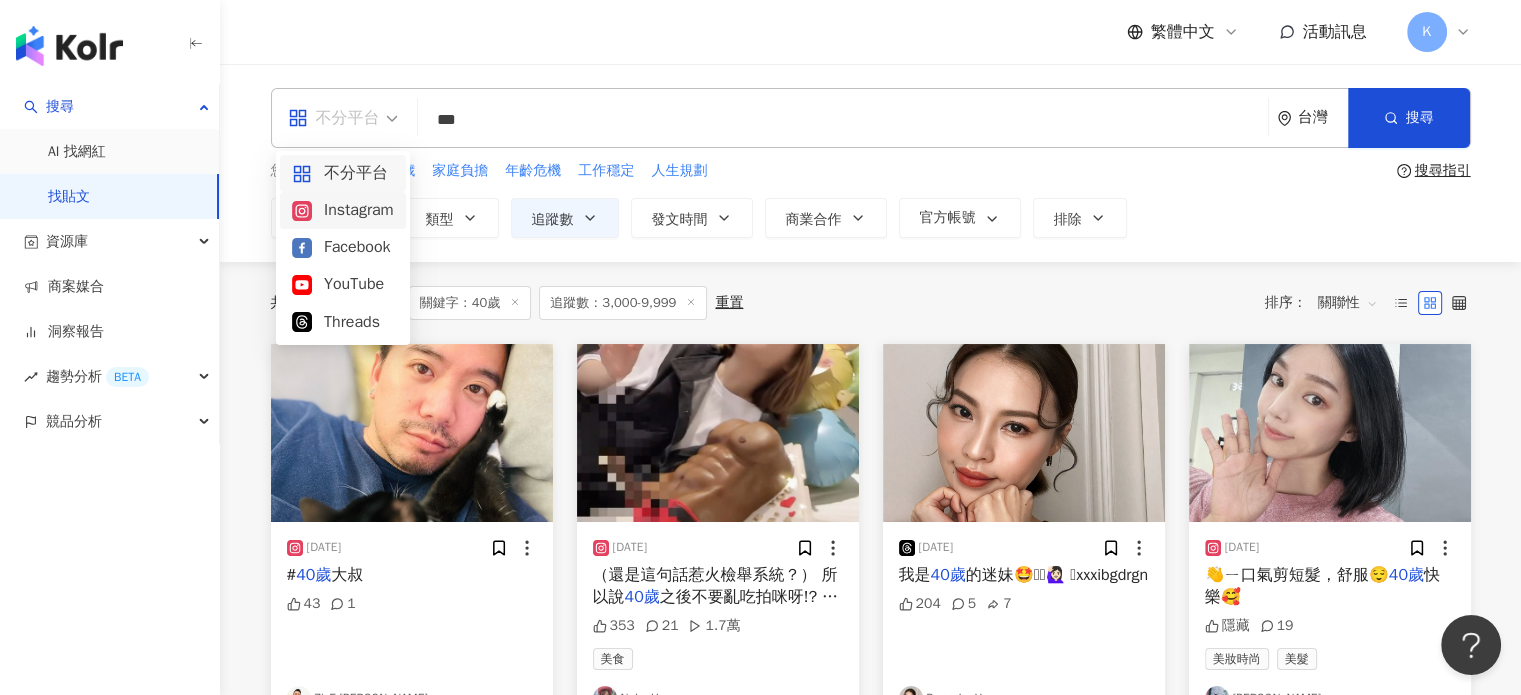 click on "Instagram" at bounding box center (343, 210) 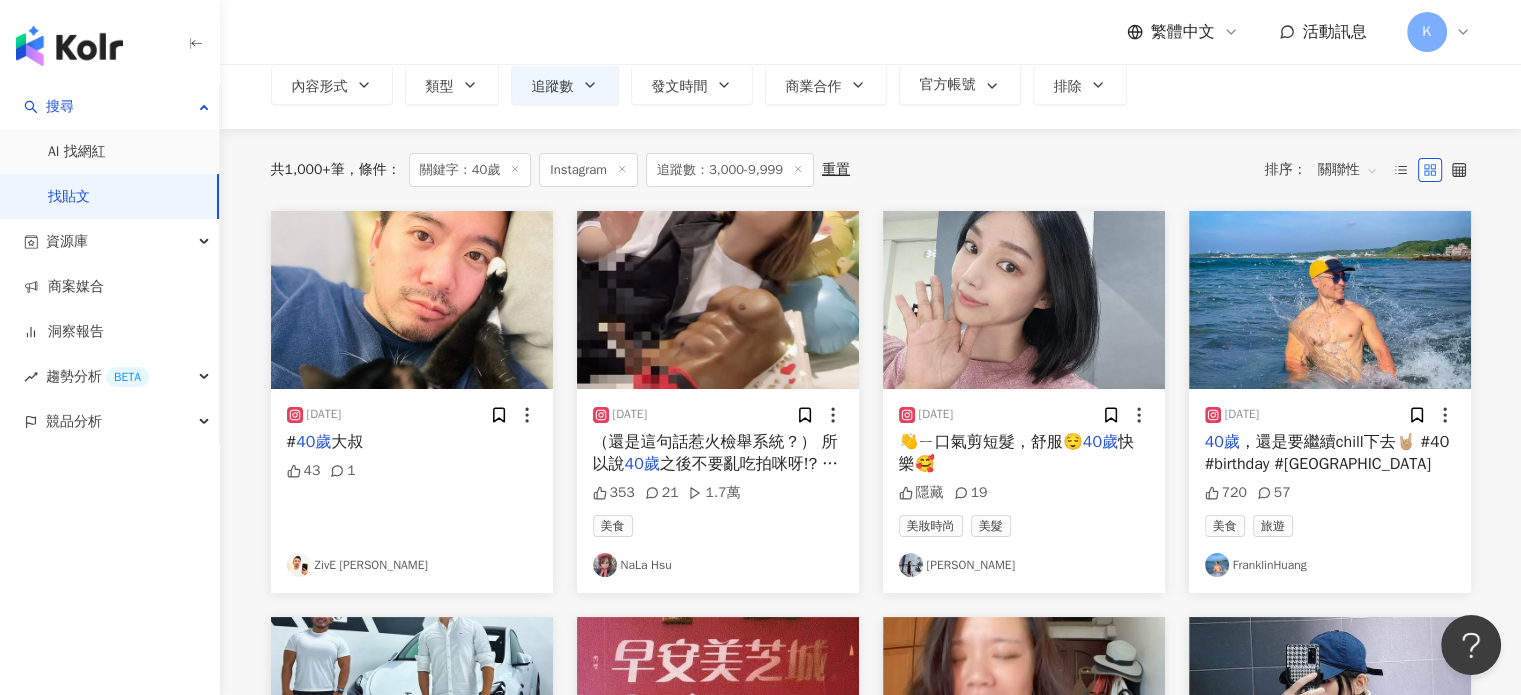 scroll, scrollTop: 300, scrollLeft: 0, axis: vertical 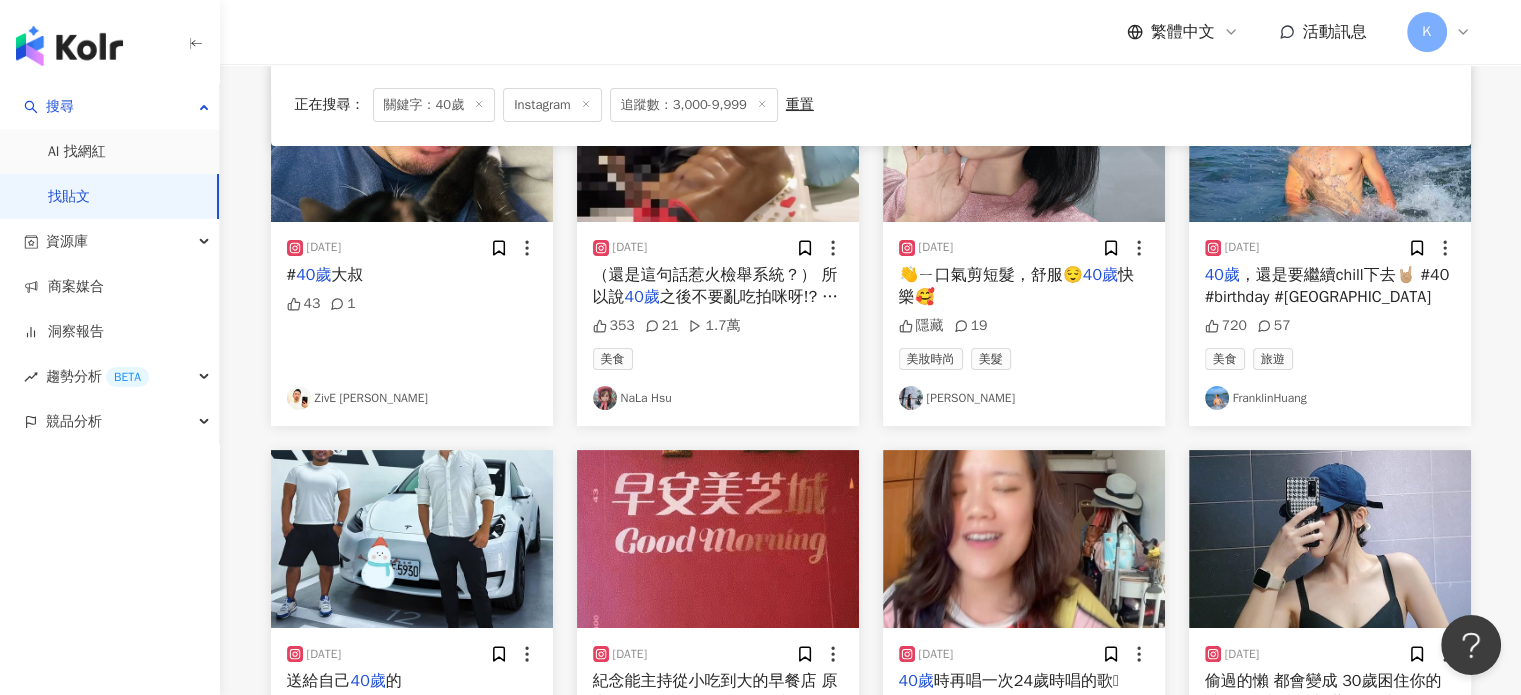 click at bounding box center [1024, 133] 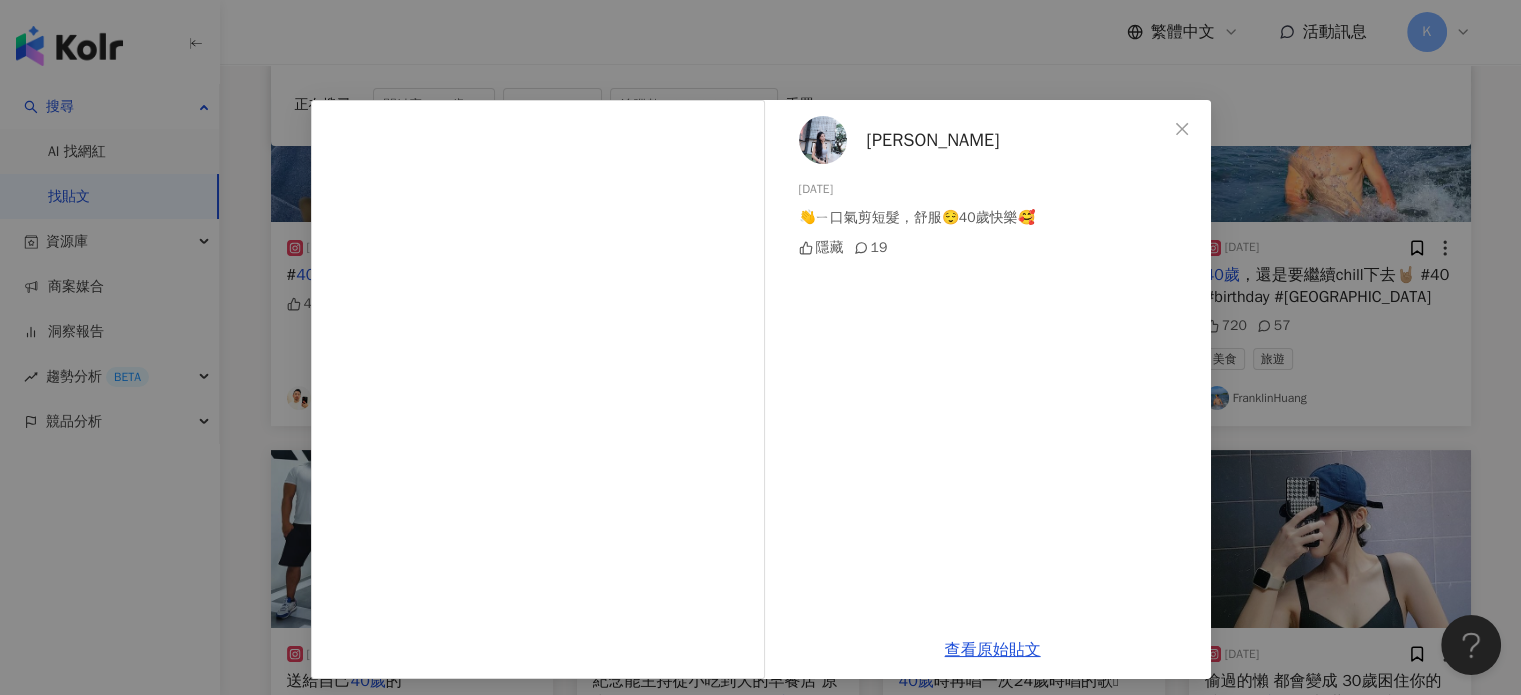 click on "陳莞婷 2024/9/13 👋ㄧ口氣剪短髮，舒服😌40歲快樂🥰 隱藏 19 查看原始貼文" at bounding box center [760, 347] 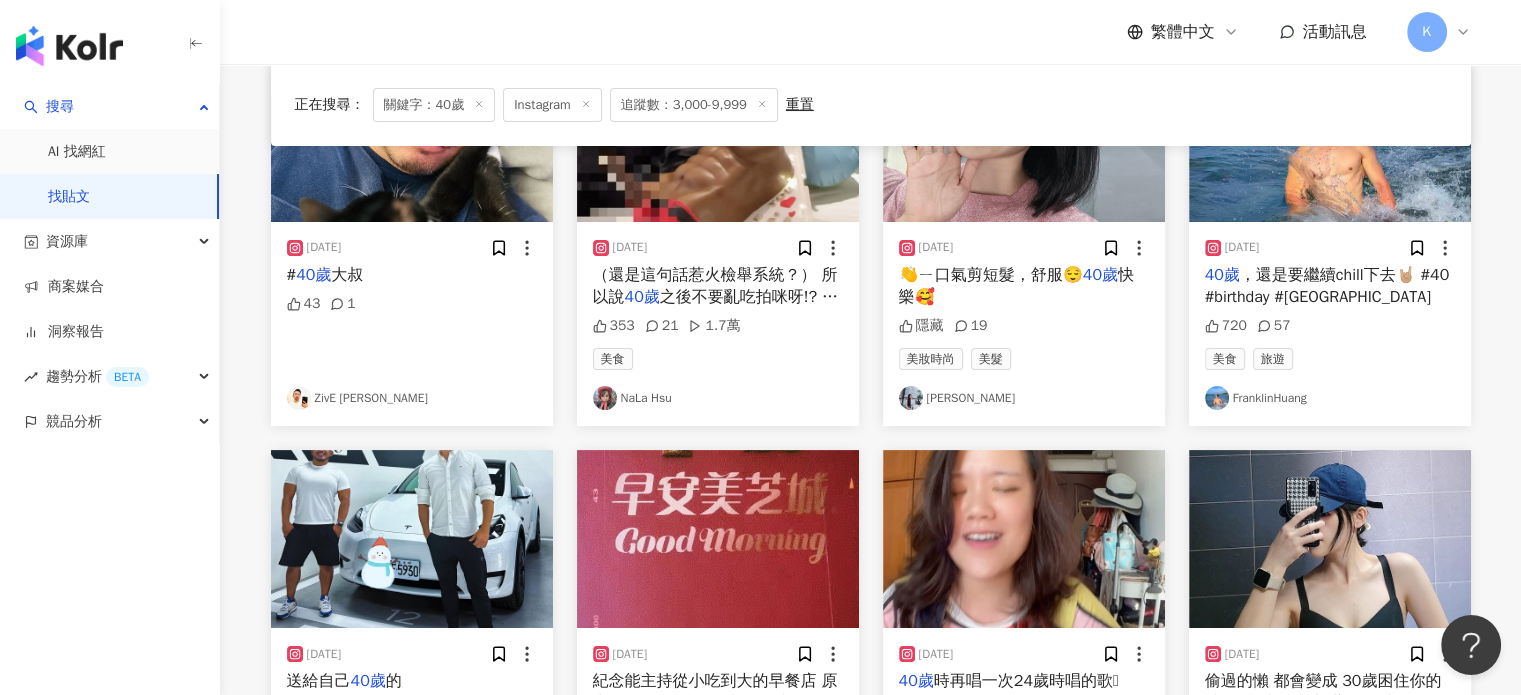 click at bounding box center (1024, 133) 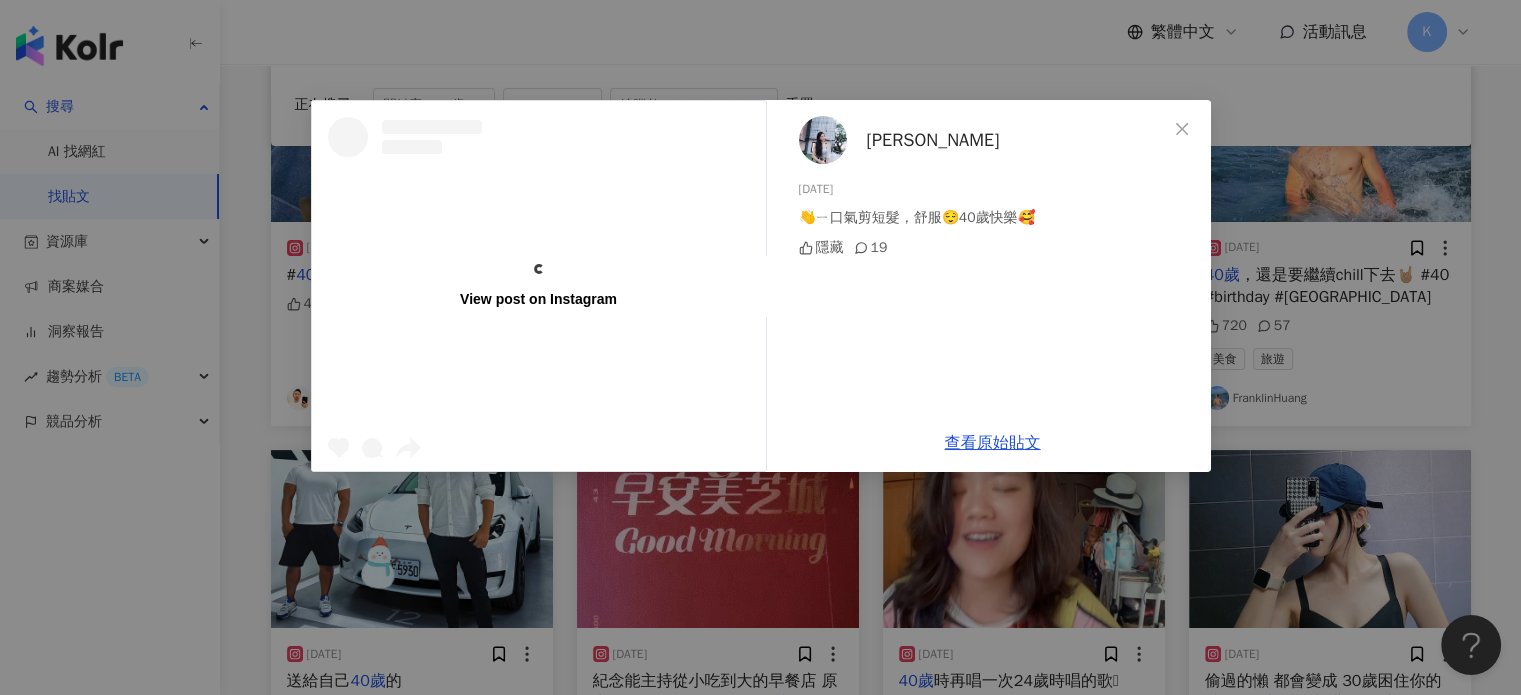 click on "陳莞婷" at bounding box center [933, 140] 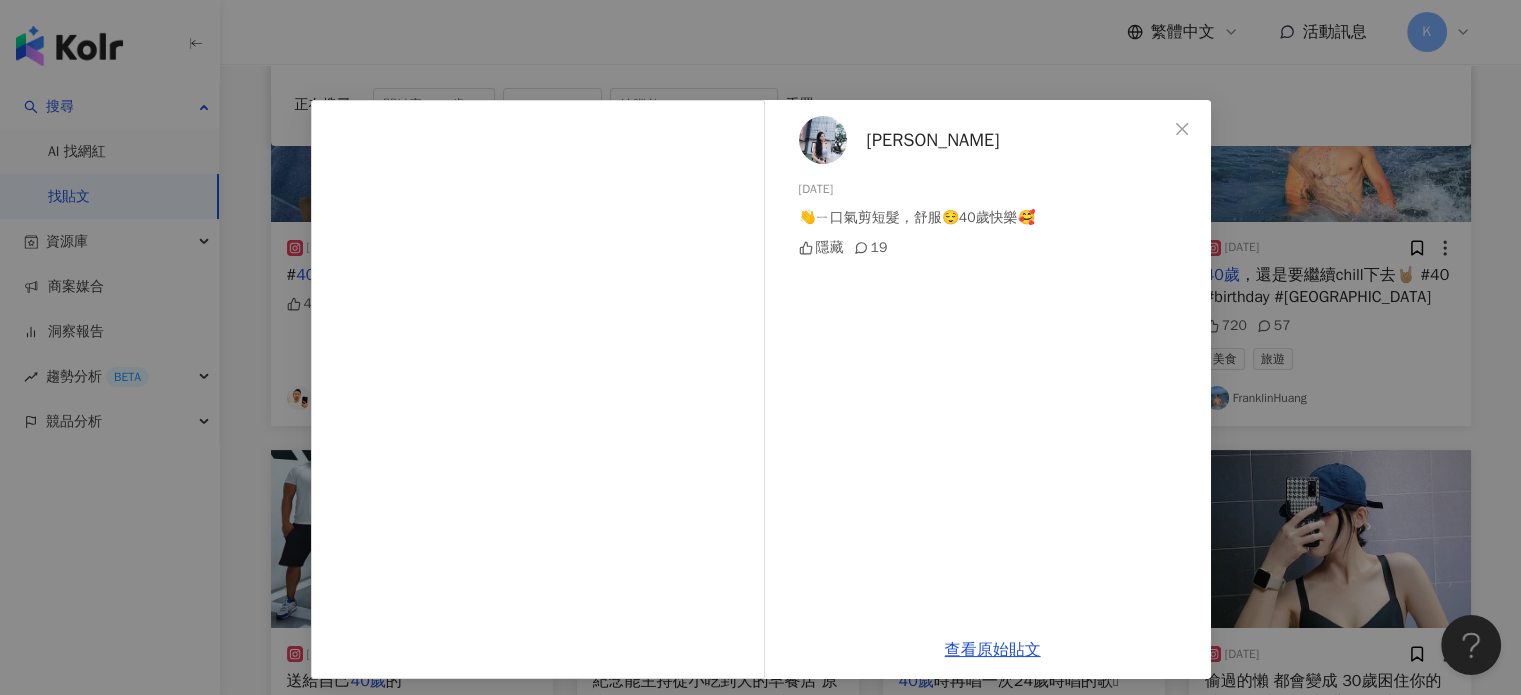 click on "陳莞婷 2024/9/13 👋ㄧ口氣剪短髮，舒服😌40歲快樂🥰 隱藏 19 查看原始貼文" at bounding box center [760, 347] 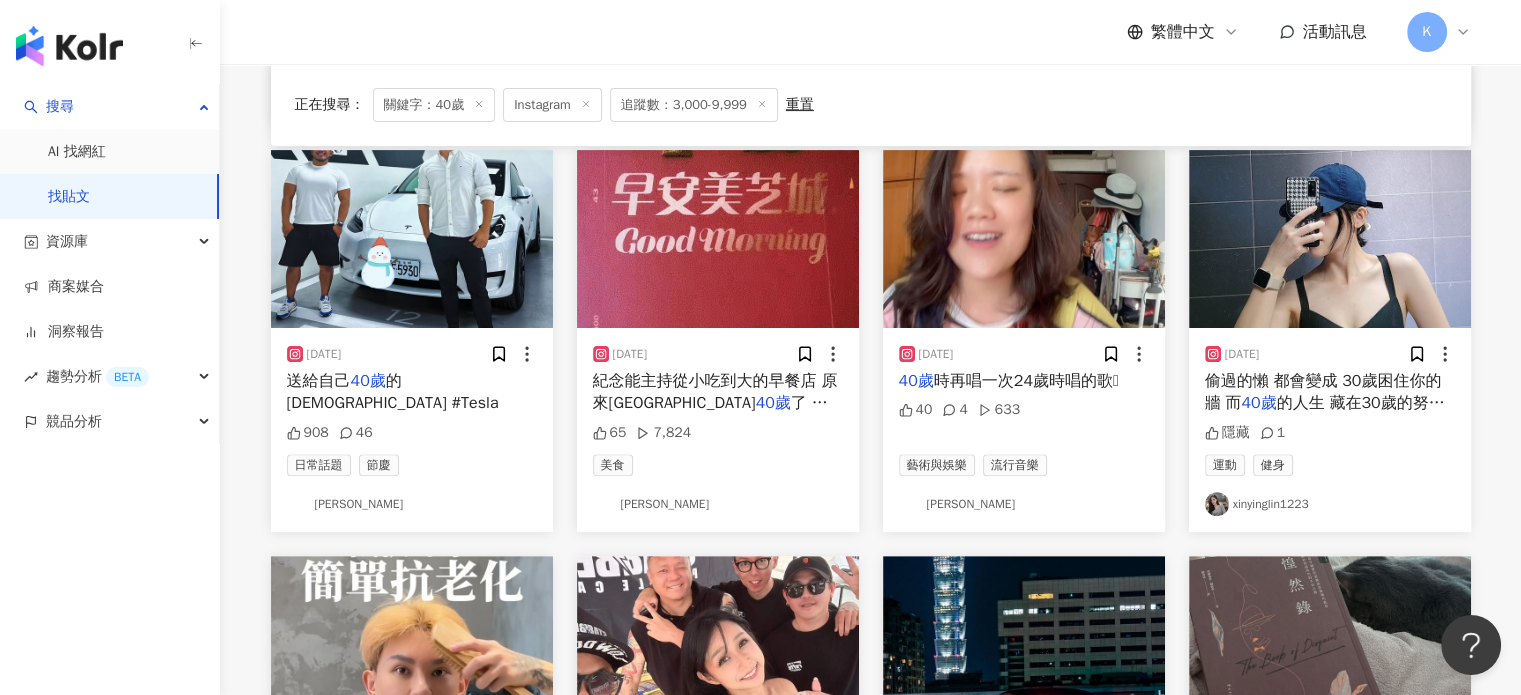 scroll, scrollTop: 1193, scrollLeft: 0, axis: vertical 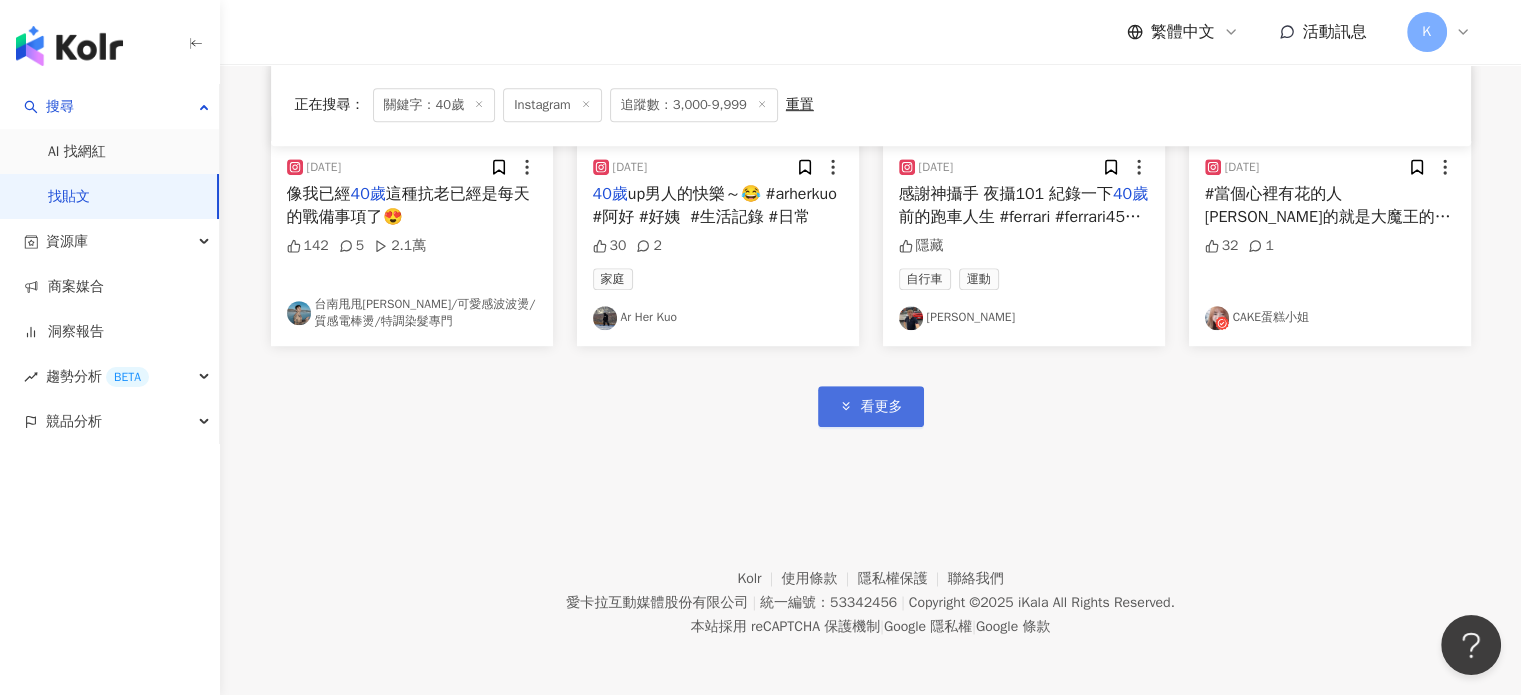 click on "看更多" at bounding box center (882, 407) 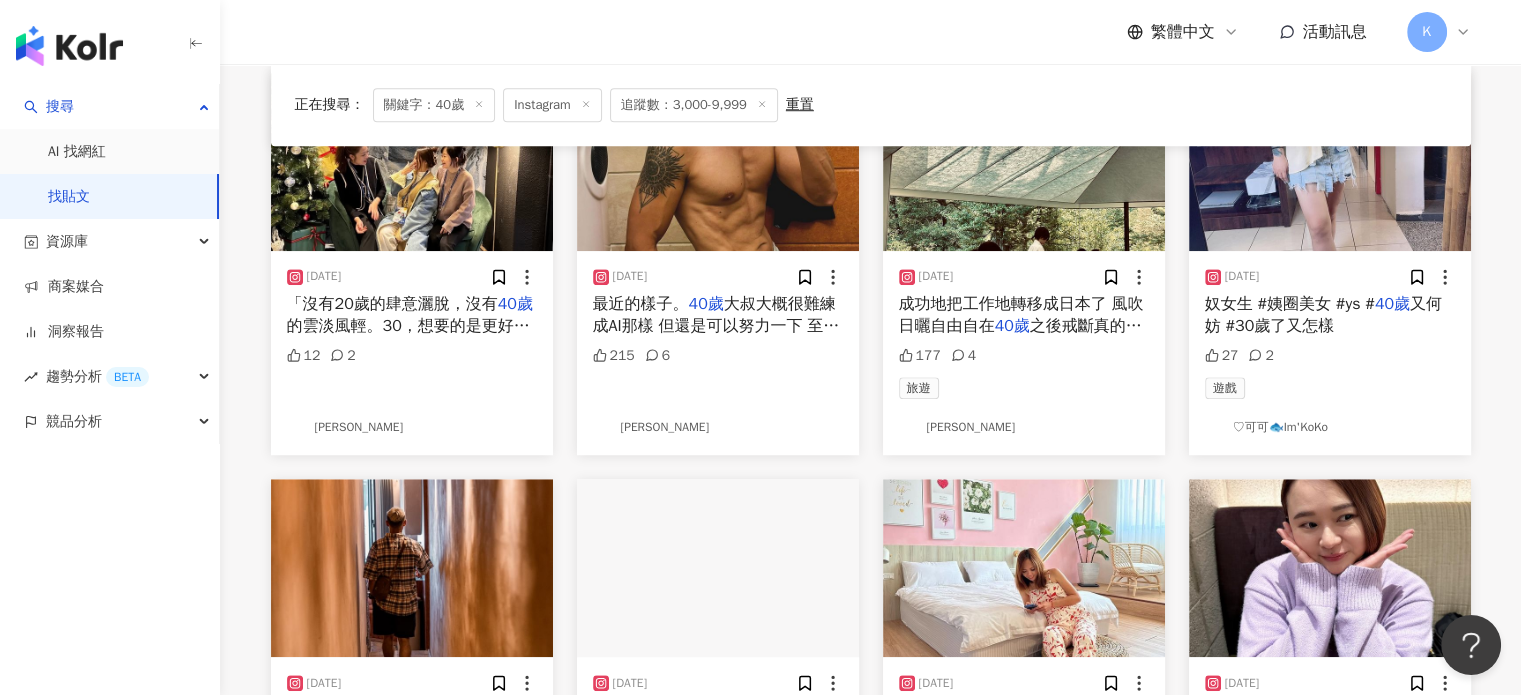 scroll, scrollTop: 1493, scrollLeft: 0, axis: vertical 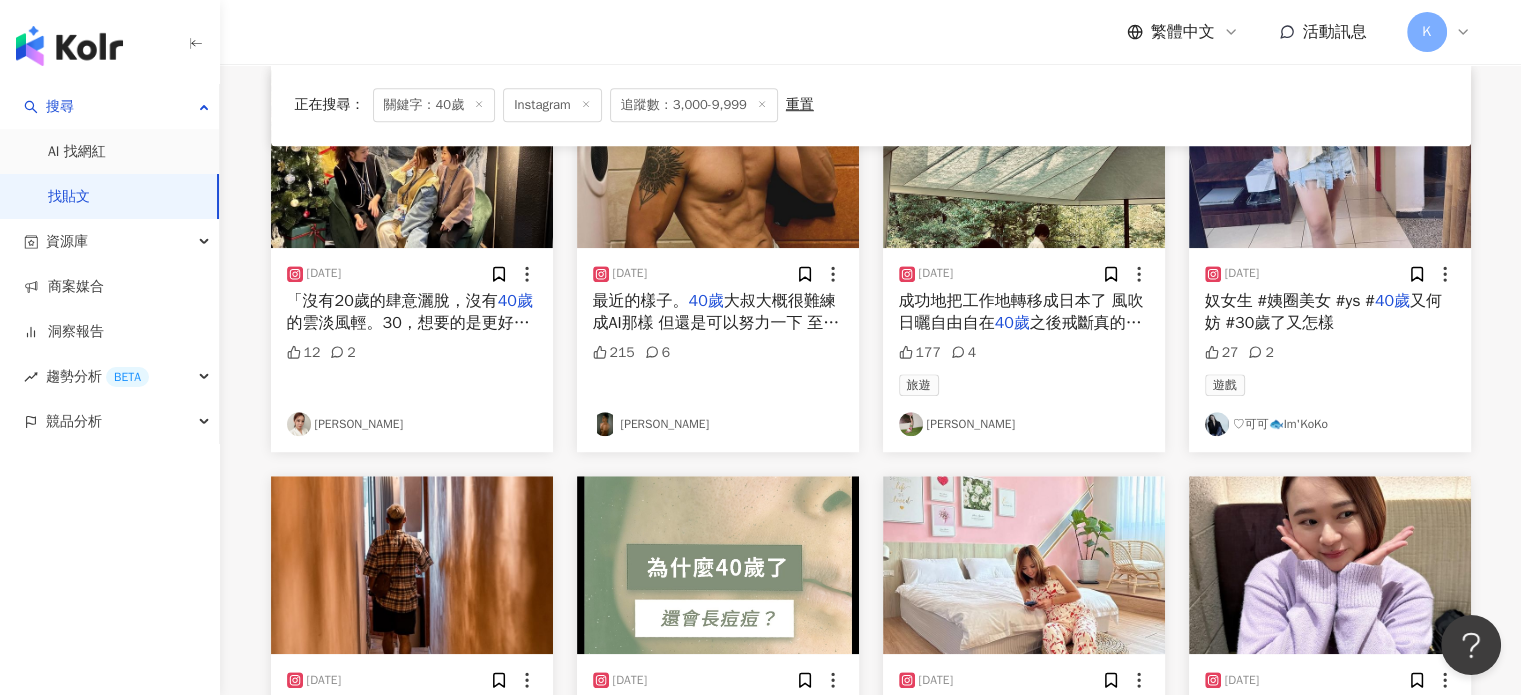 click at bounding box center [412, 159] 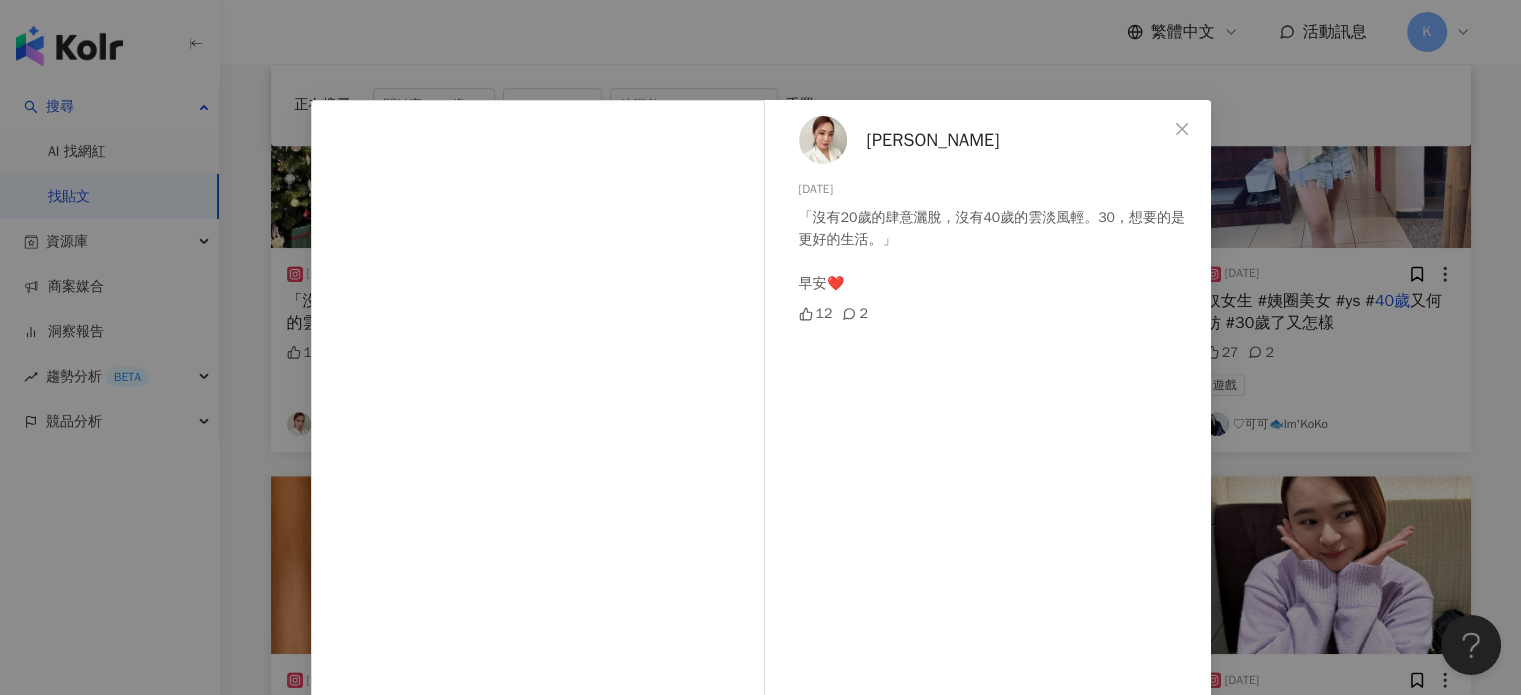 click on "Grace Chien 2024/12/9 「沒有20歲的肆意灑脫，沒有40歲的雲淡風輕。30，想要的是更好的生活。」
早安❤️ 12 2 查看原始貼文" at bounding box center (760, 347) 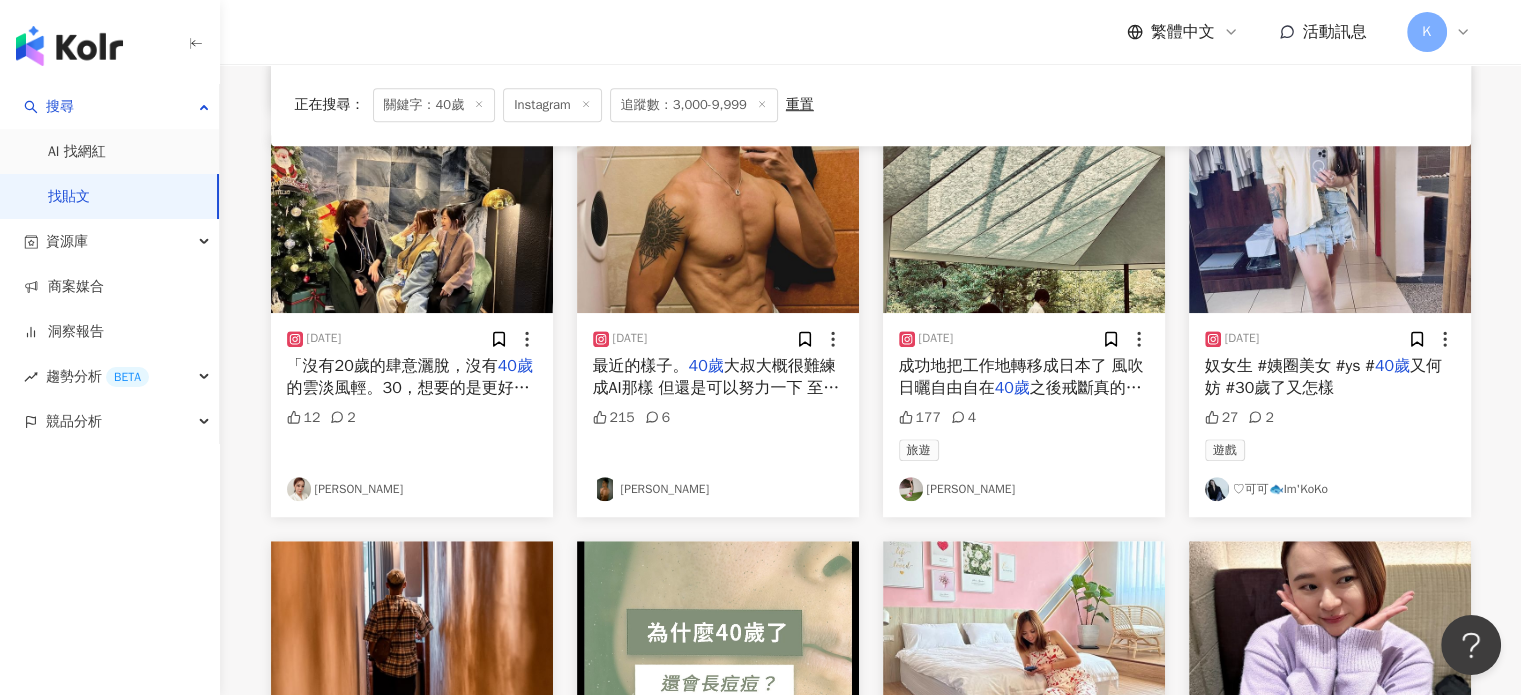 scroll, scrollTop: 1393, scrollLeft: 0, axis: vertical 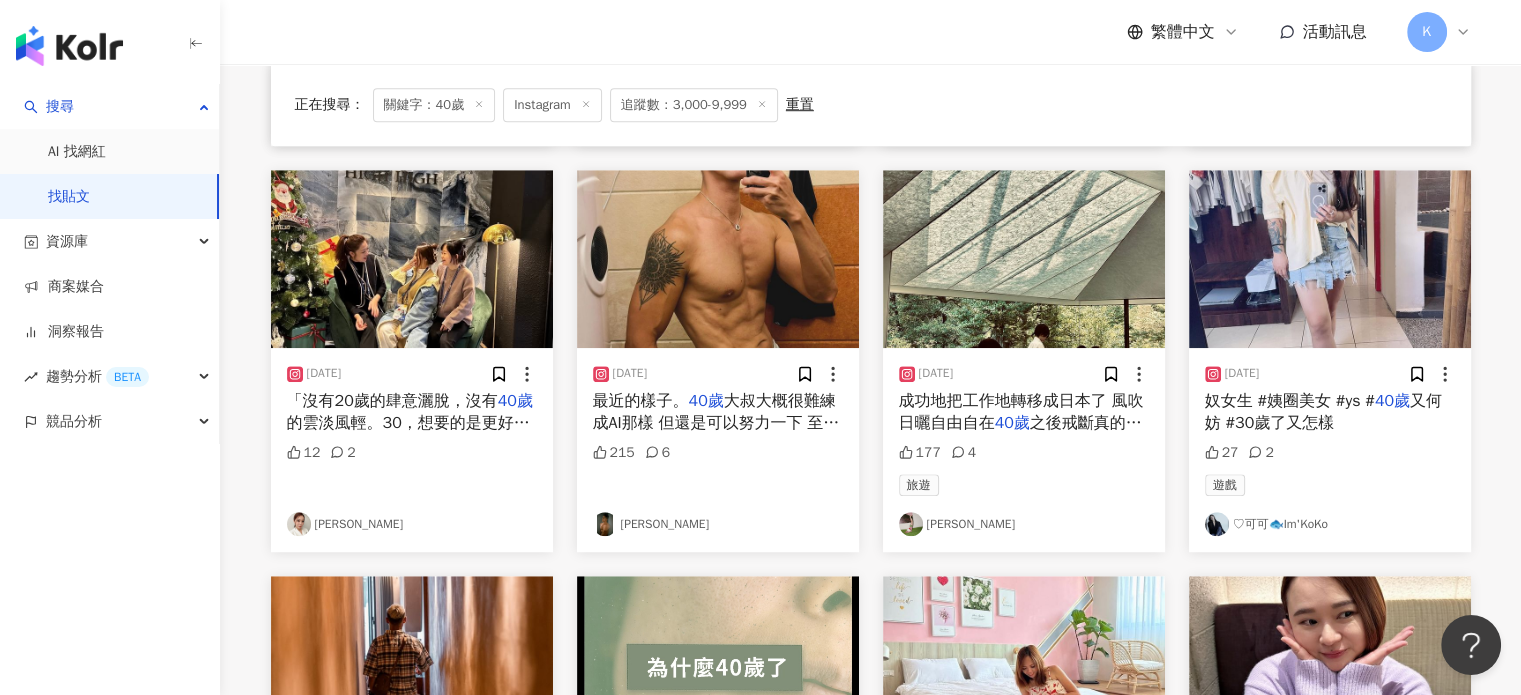 click at bounding box center (1330, 259) 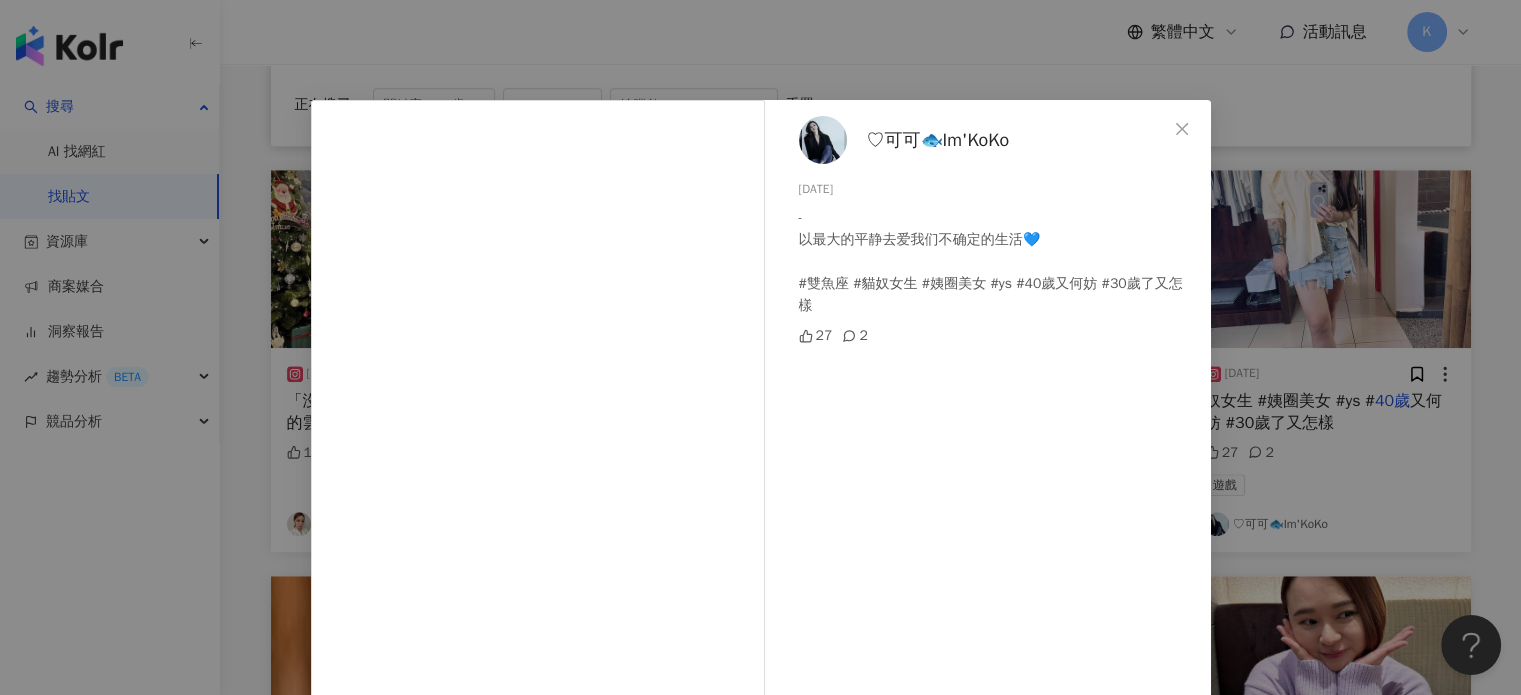 click on "♡可可🐟Im'KoKo 2024/9/13 -
以最大的平静去爱我们不确定的生活💙
#雙魚座 #貓奴女生 #姨圈美女 #ys #40歲又何妨 #30歲了又怎樣 27 2 查看原始貼文" at bounding box center [760, 347] 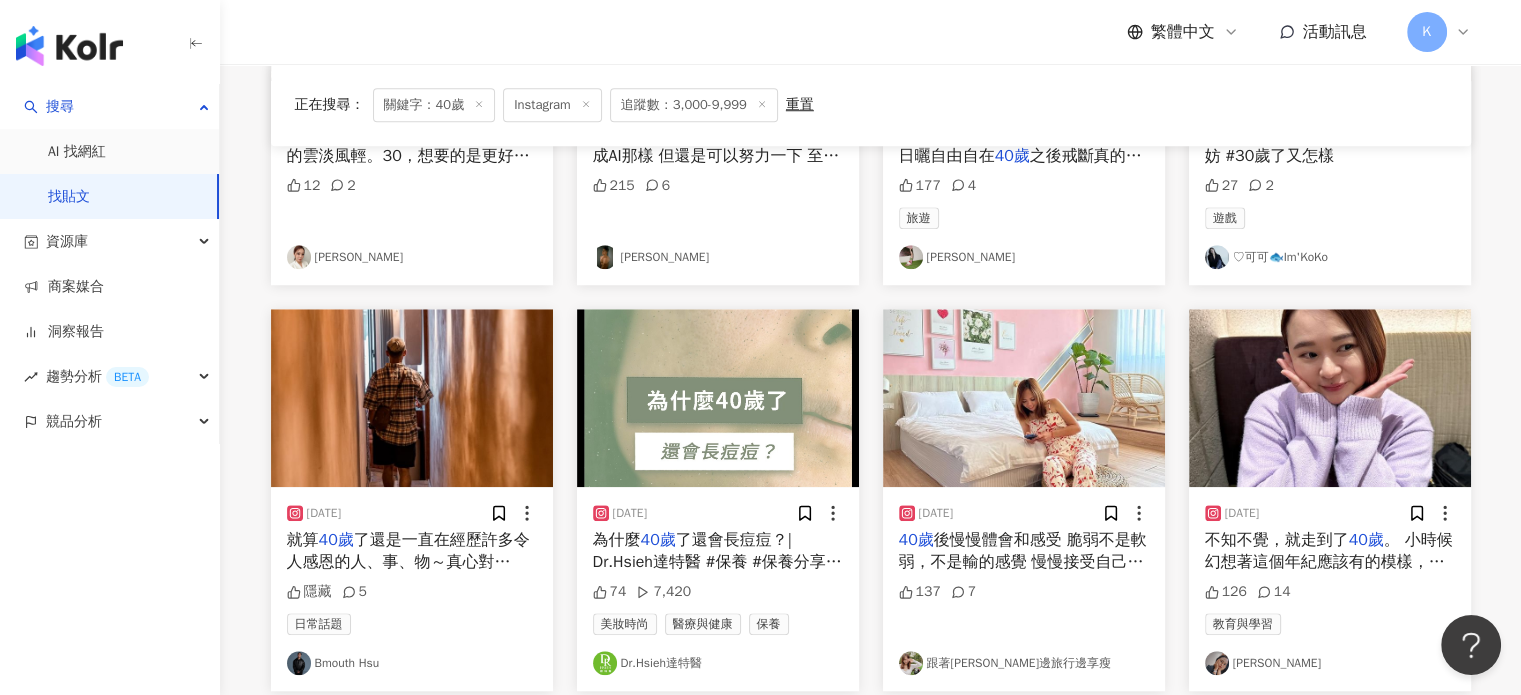 scroll, scrollTop: 1793, scrollLeft: 0, axis: vertical 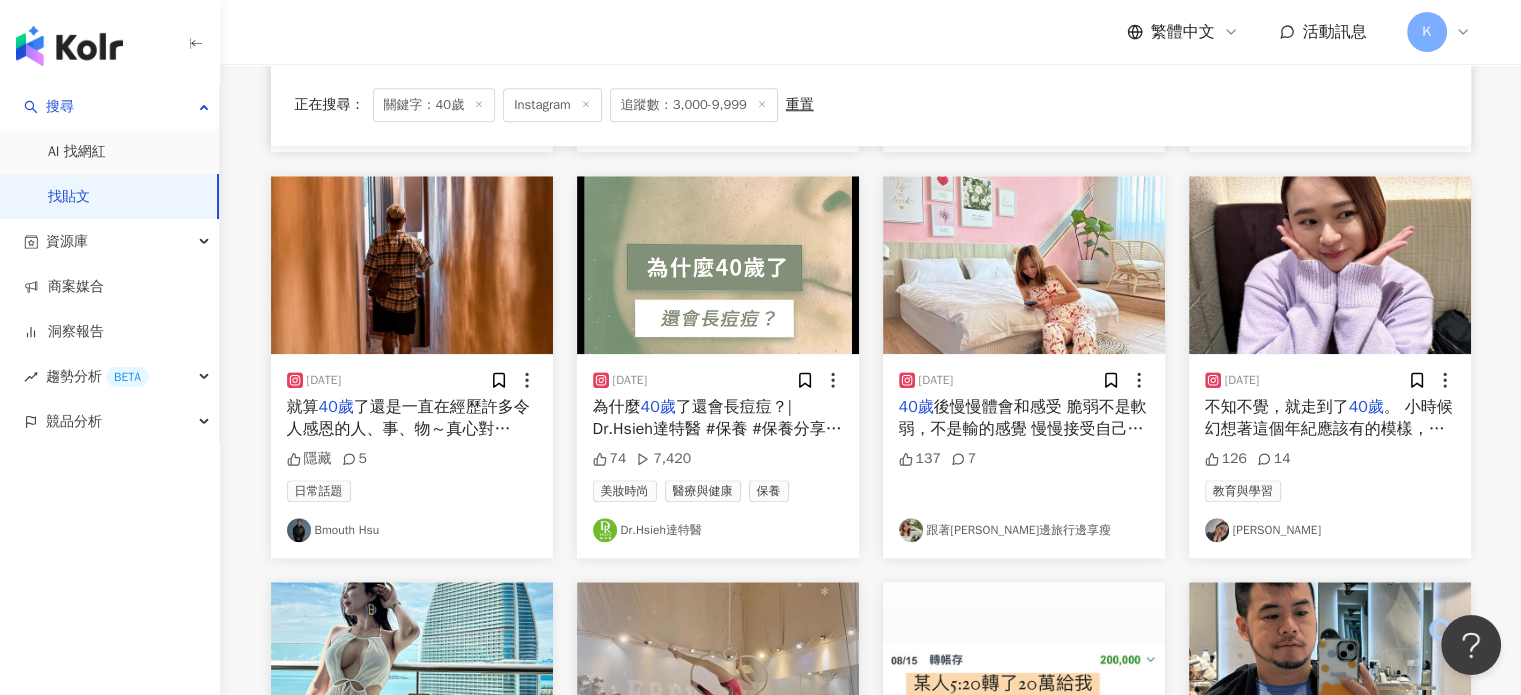 click at bounding box center [1330, 265] 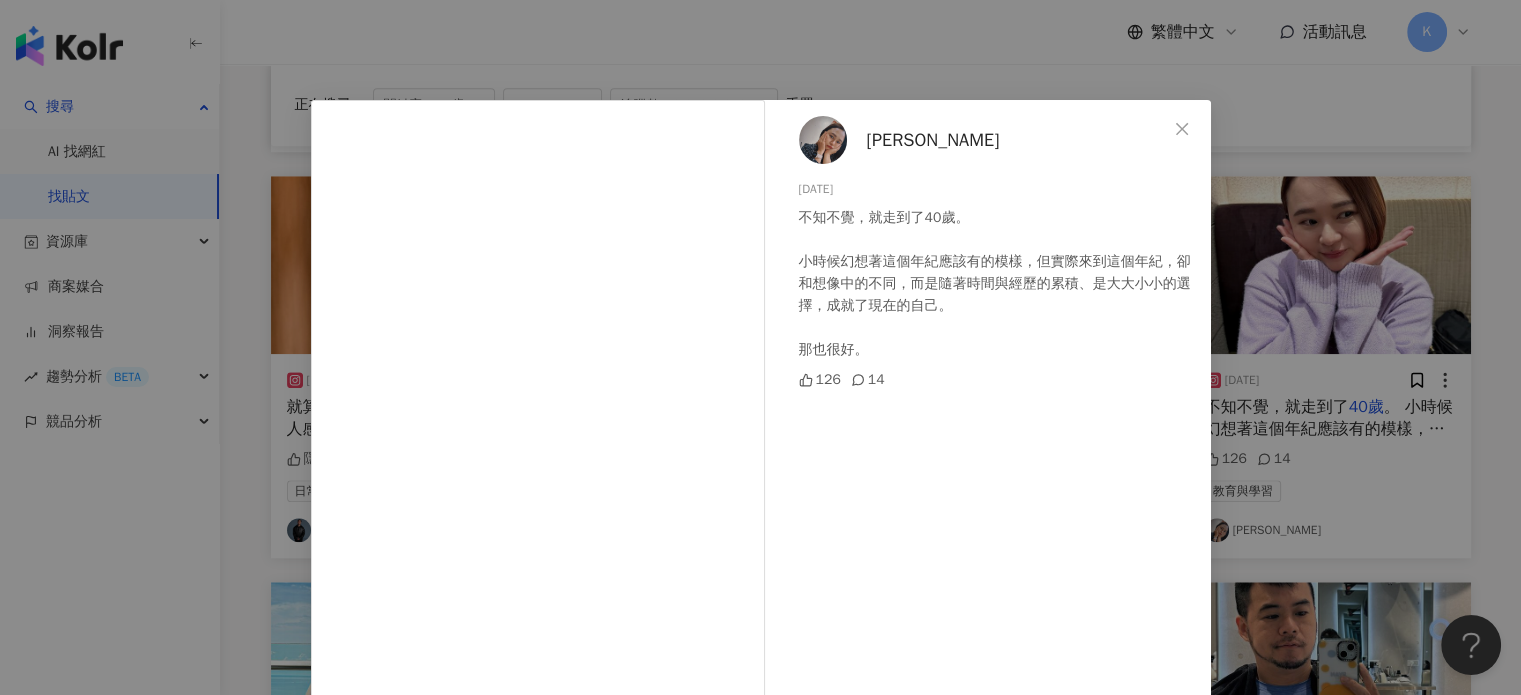 click on "Ellen" at bounding box center (933, 140) 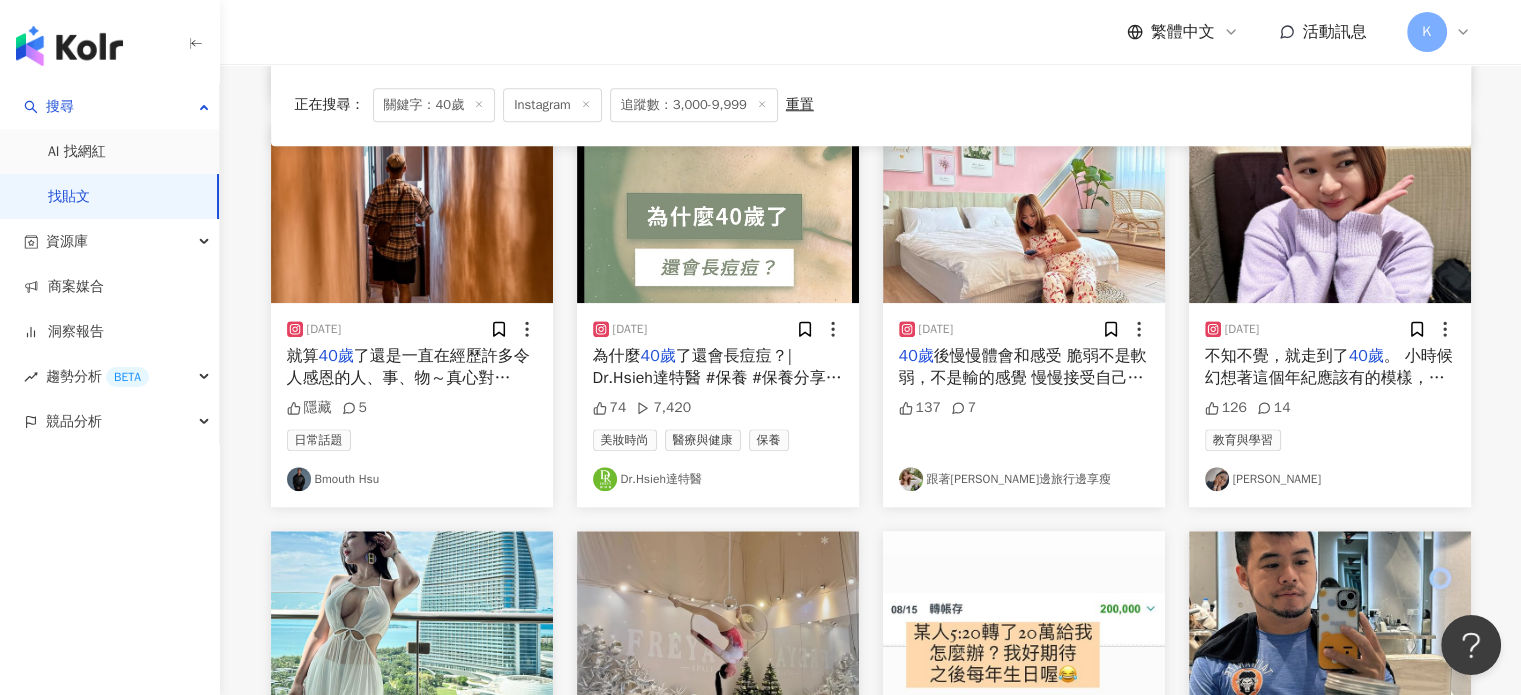 scroll, scrollTop: 1793, scrollLeft: 0, axis: vertical 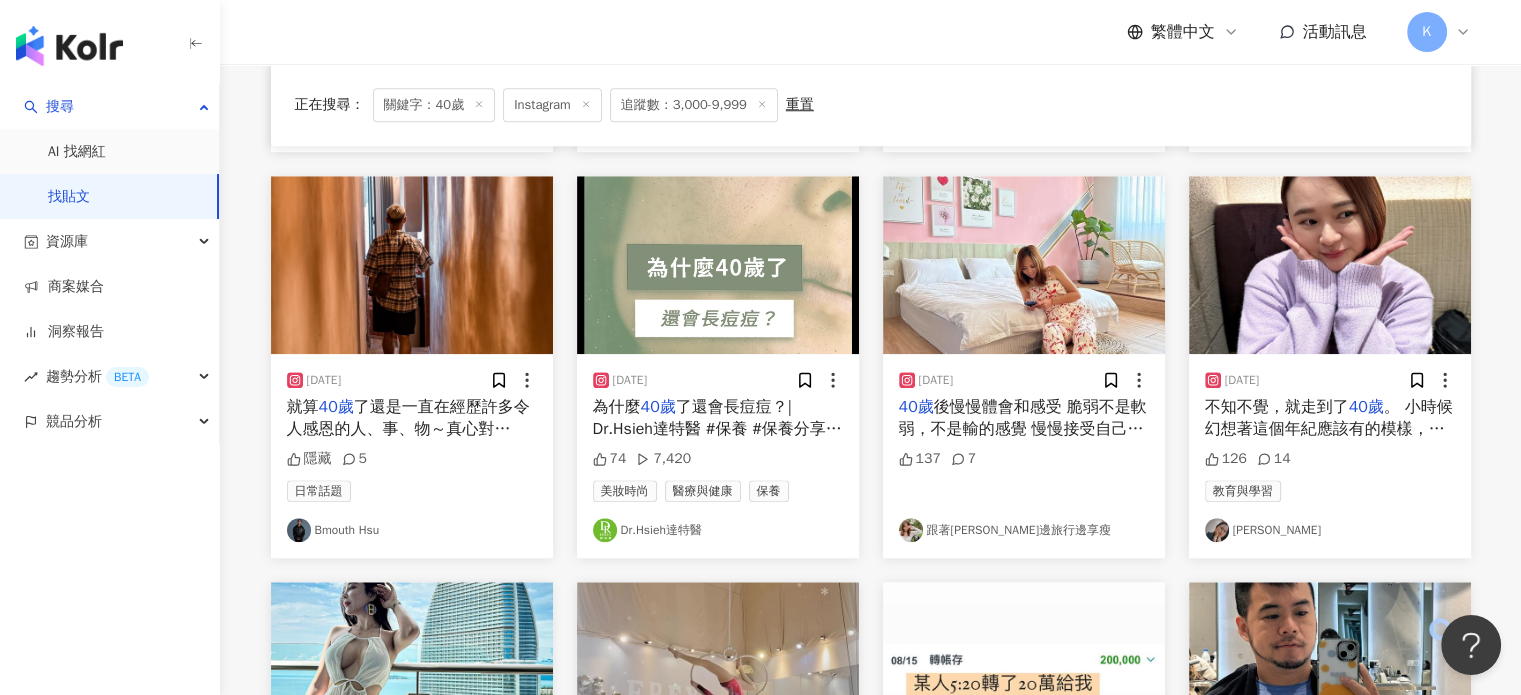 click at bounding box center [1024, 265] 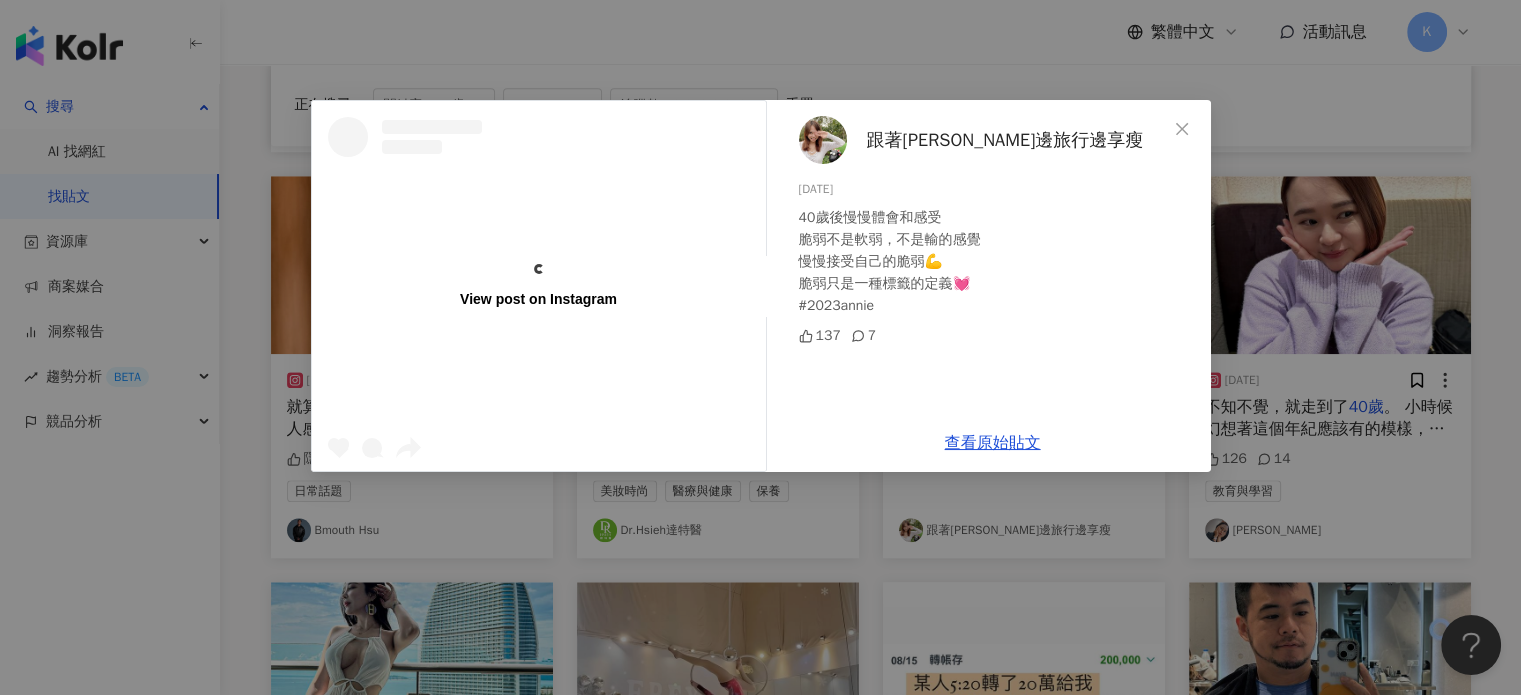 click on "跟著Annie邊旅行邊享瘦" at bounding box center (1005, 140) 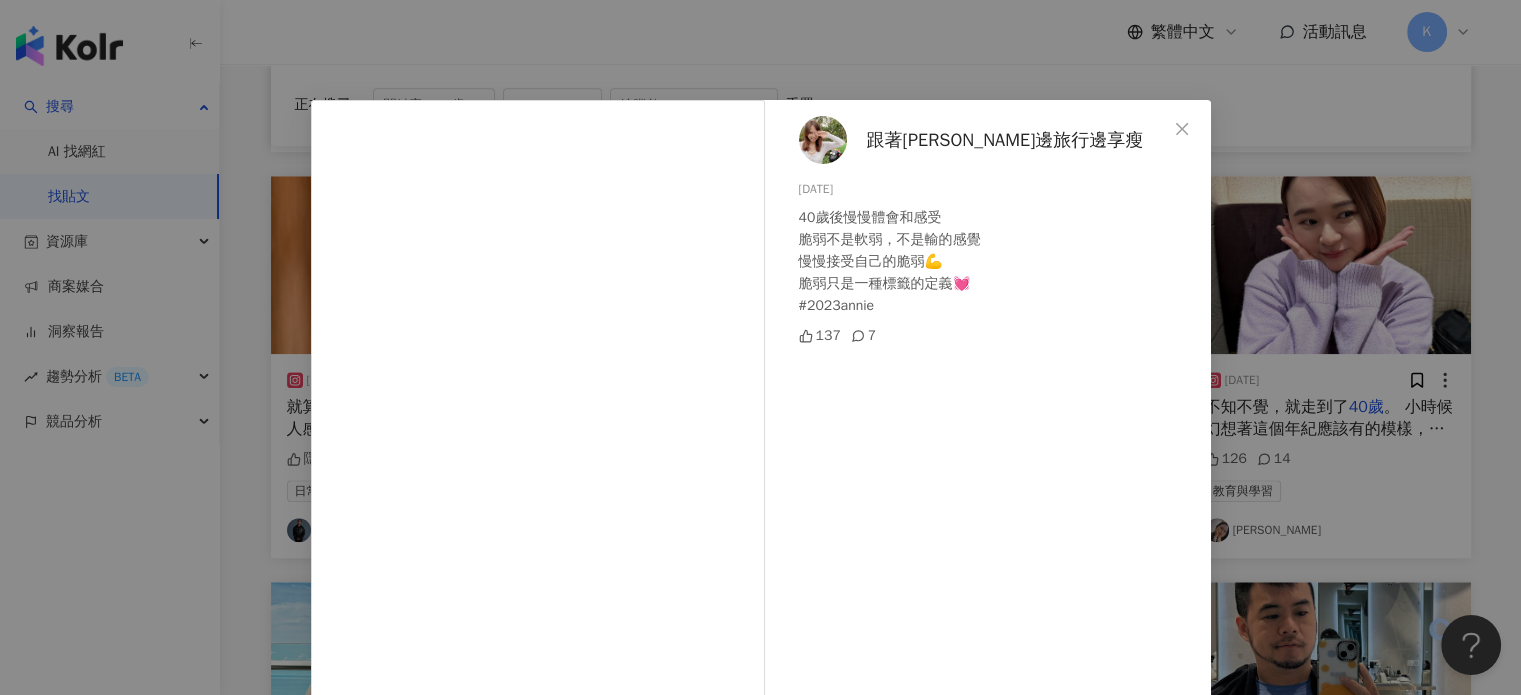 click on "跟著Annie邊旅行邊享瘦 2023/8/6 40歲後慢慢體會和感受
脆弱不是軟弱，不是輸的感覺
慢慢接受自己的脆弱💪
脆弱只是一種標籤的定義💓
#2023annie 137 7 查看原始貼文" at bounding box center [760, 347] 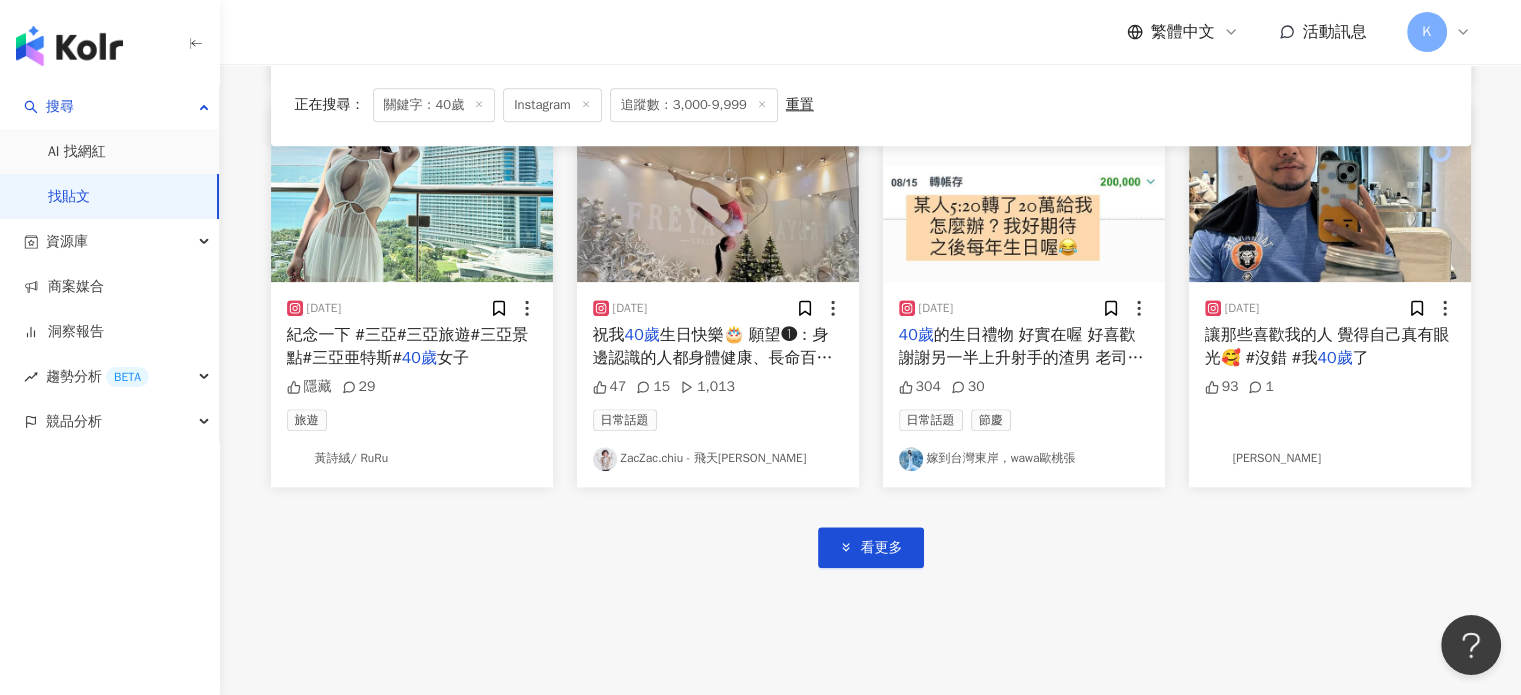 scroll, scrollTop: 2293, scrollLeft: 0, axis: vertical 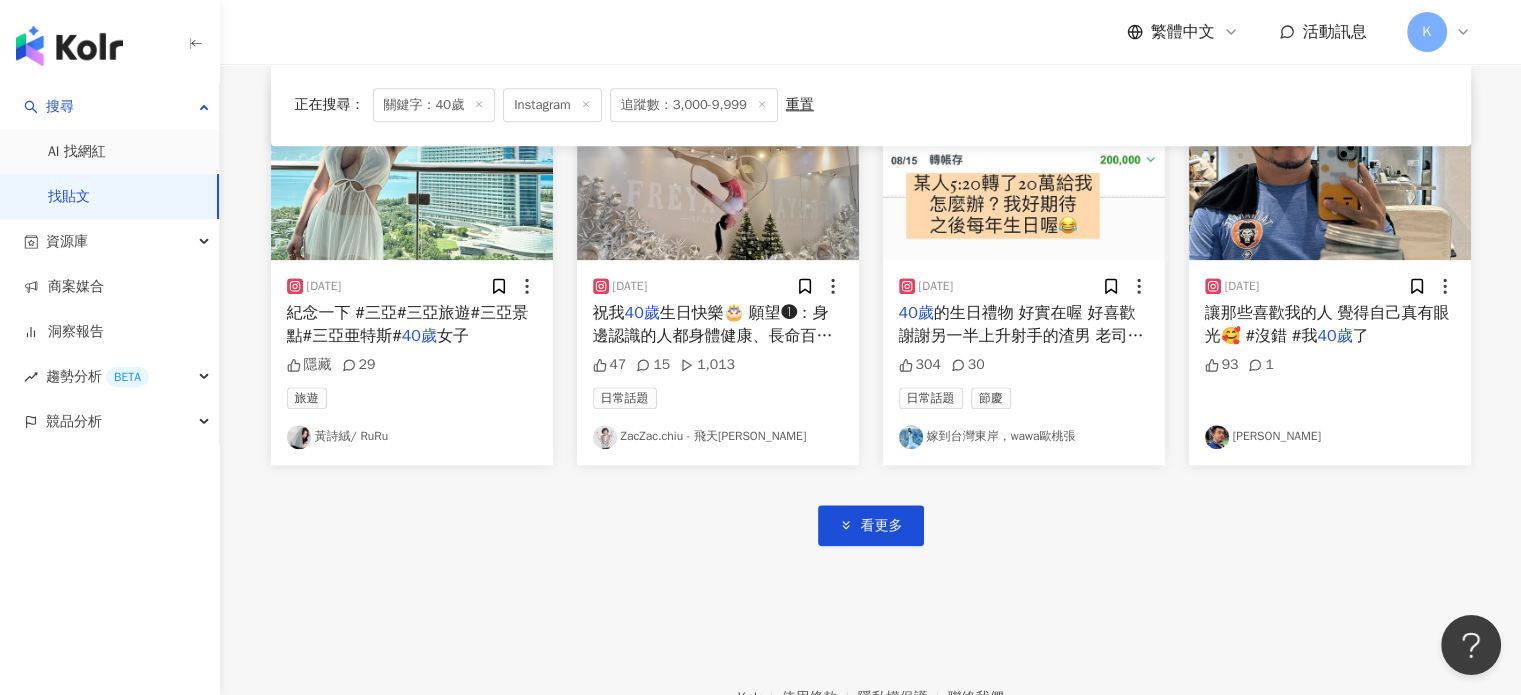 click at bounding box center (412, 171) 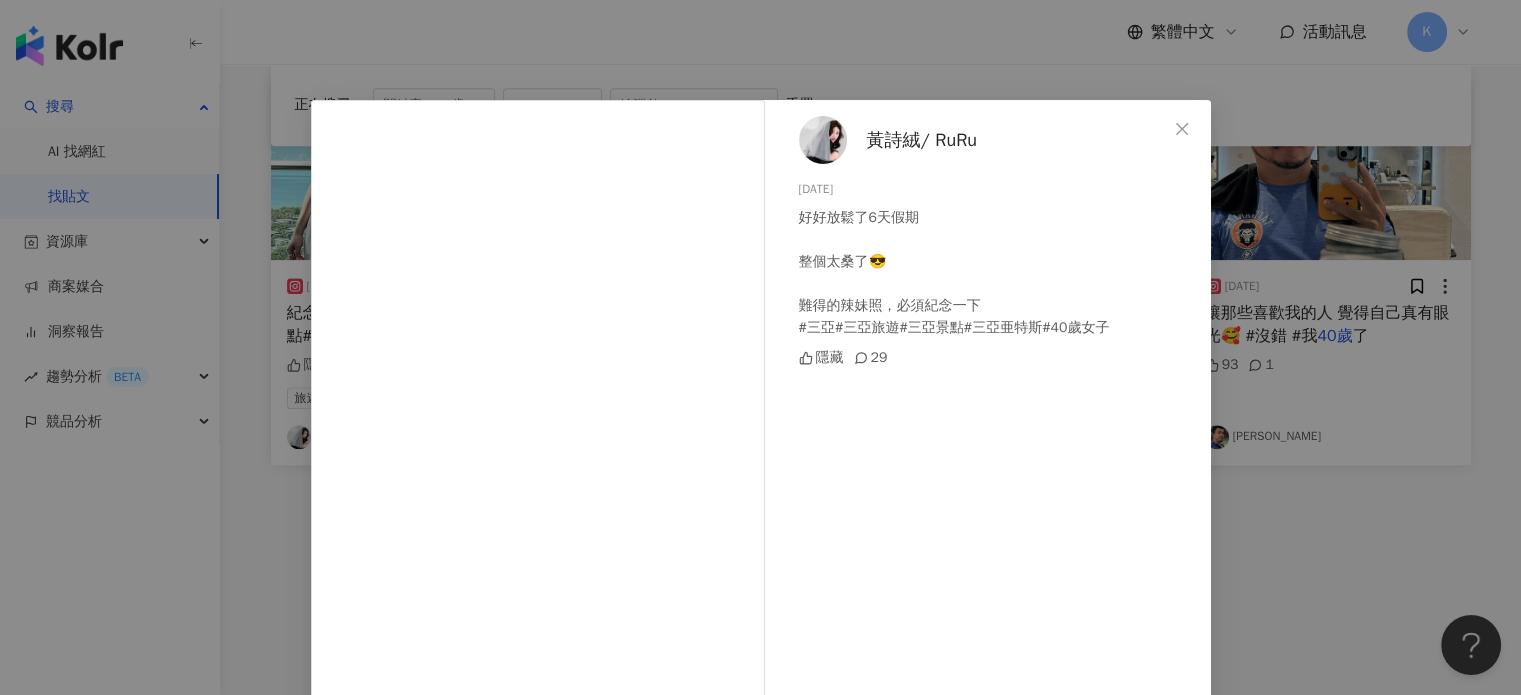 click at bounding box center (823, 140) 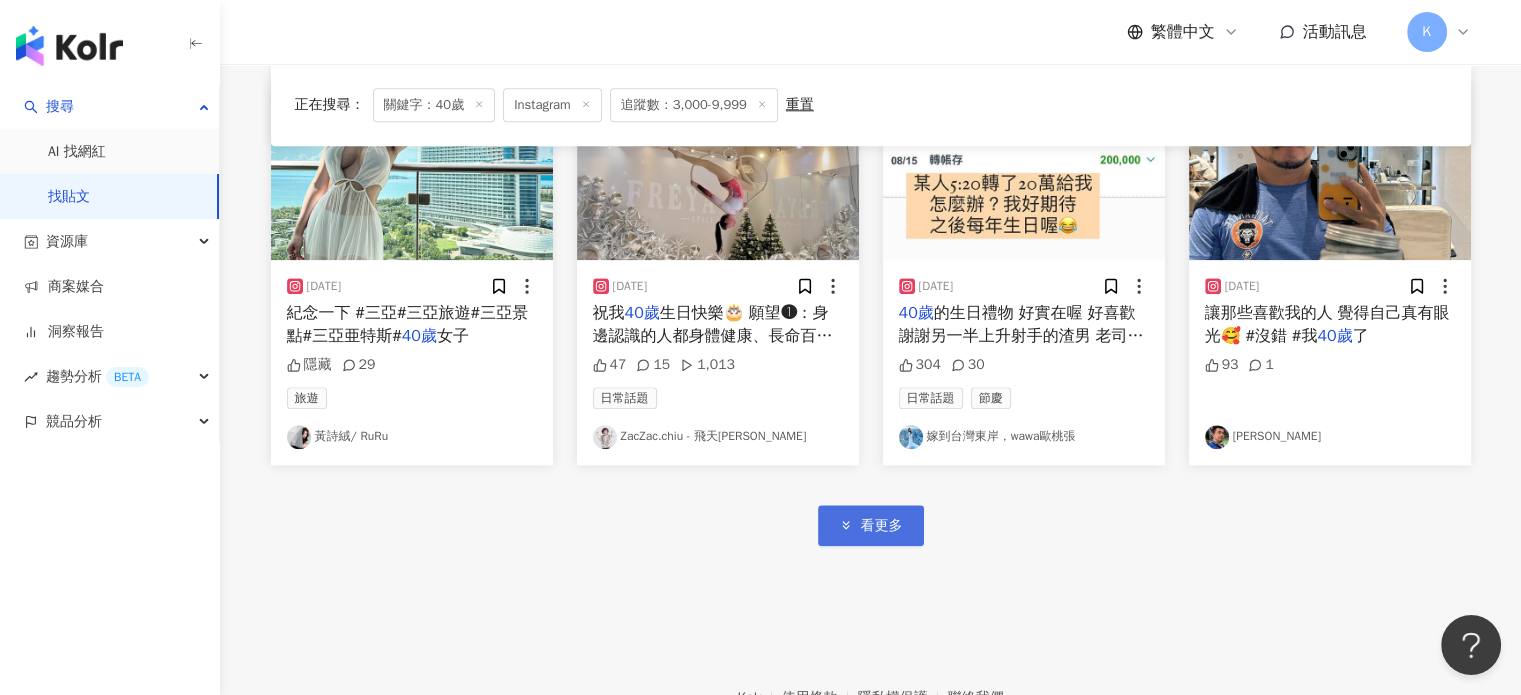 click on "看更多" at bounding box center [871, 525] 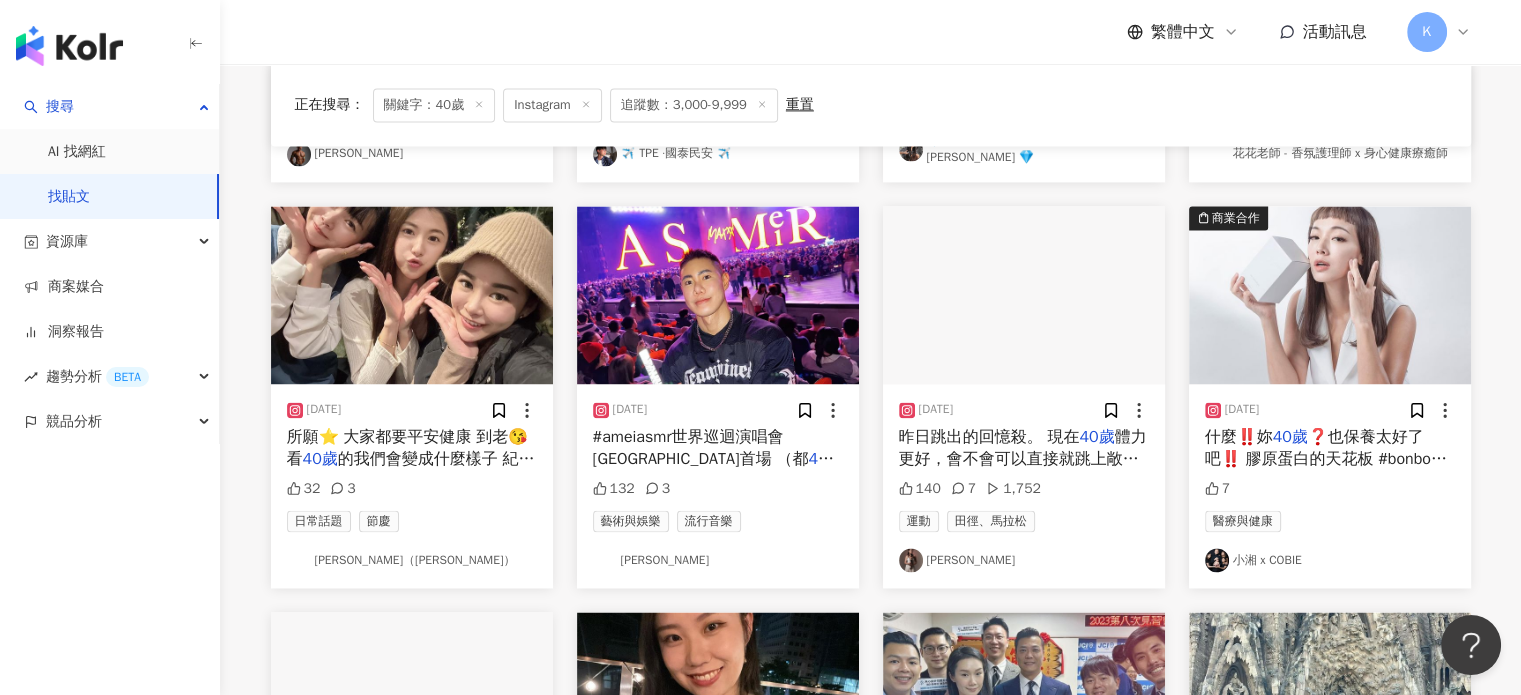 scroll, scrollTop: 2993, scrollLeft: 0, axis: vertical 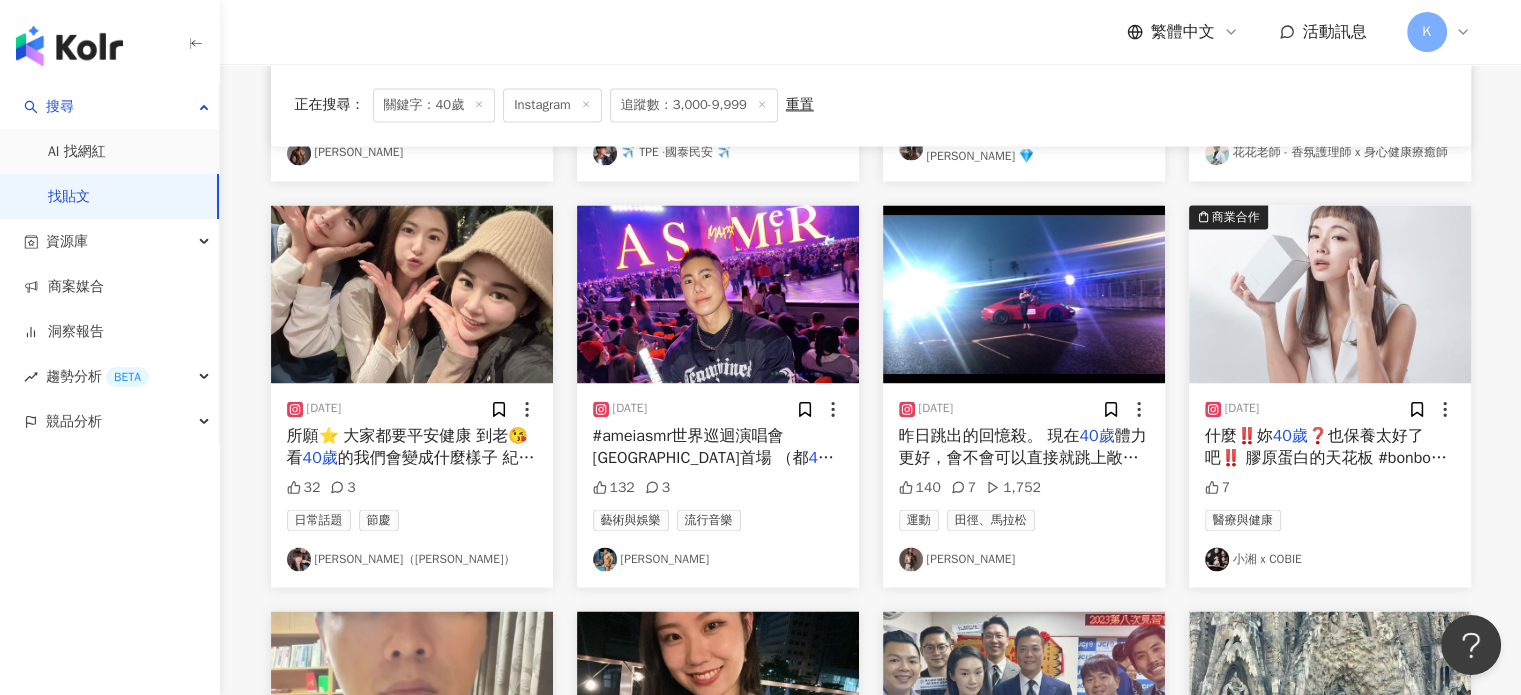 click at bounding box center [412, 294] 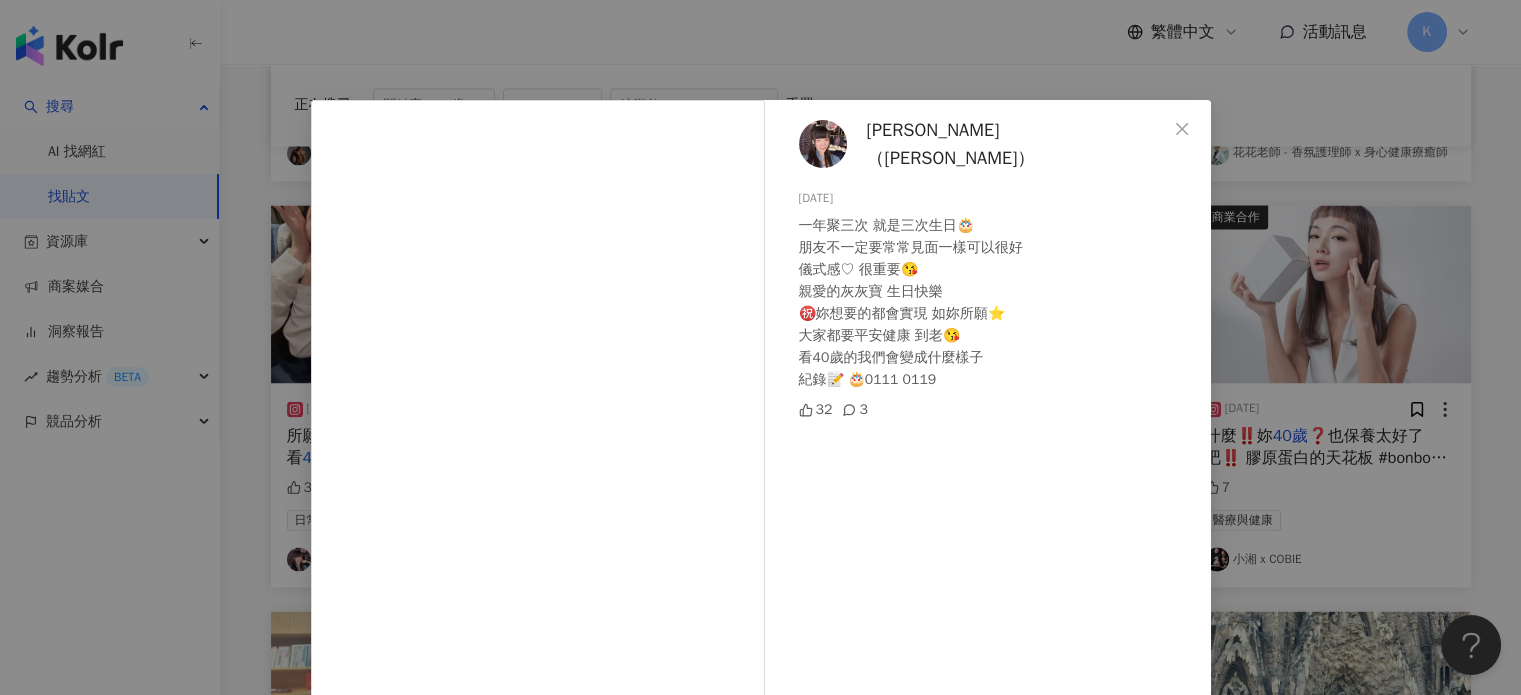 click on "蕭亞軒（小玥） 2024/1/19 一年聚三次 就是三次生日🎂
朋友不一定要常常見面一樣可以很好
儀式感♡ 很重要😘
親愛的灰灰寶 生日快樂
㊗️妳想要的都會實現 如妳所願⭐️
大家都要平安健康 到老😘
看40歲的我們會變成什麼樣子
紀錄📝 🎂0111 0119 32 3 查看原始貼文" at bounding box center [760, 347] 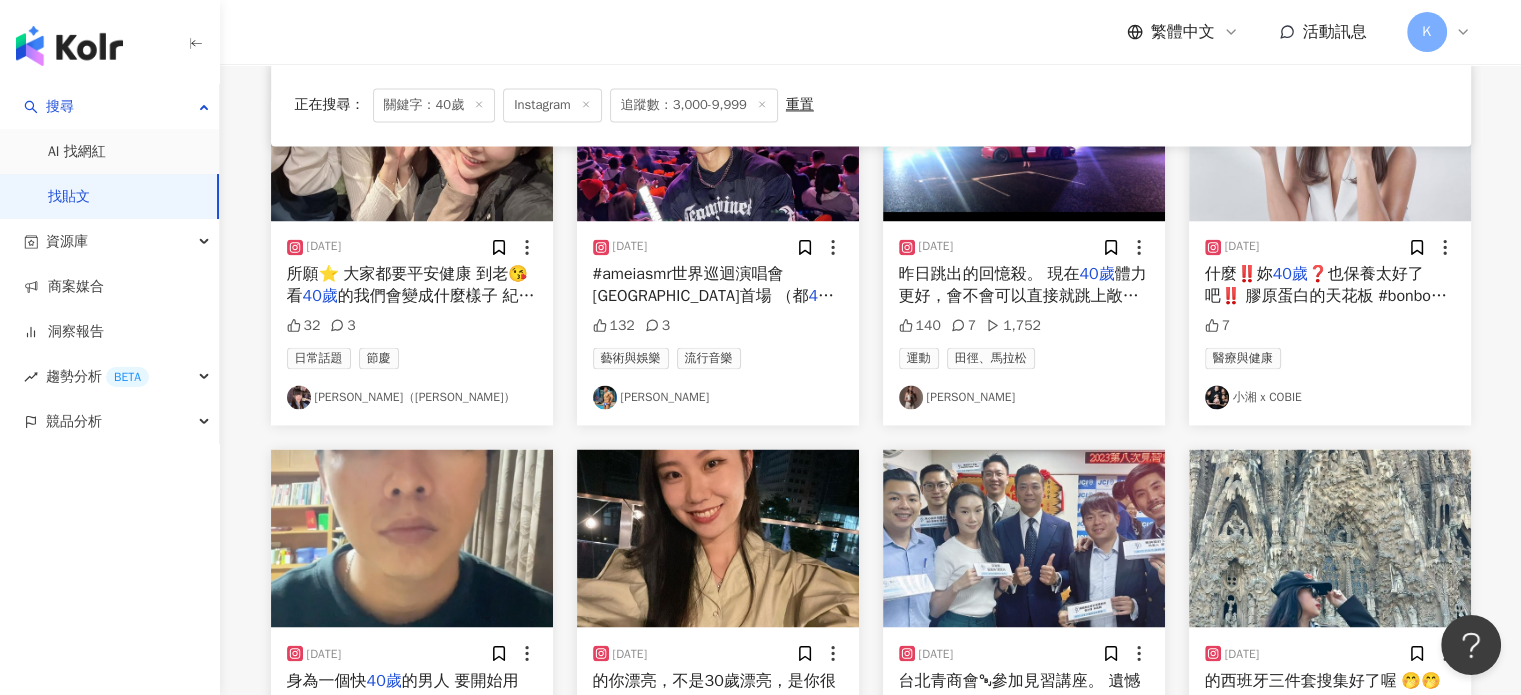 scroll, scrollTop: 3393, scrollLeft: 0, axis: vertical 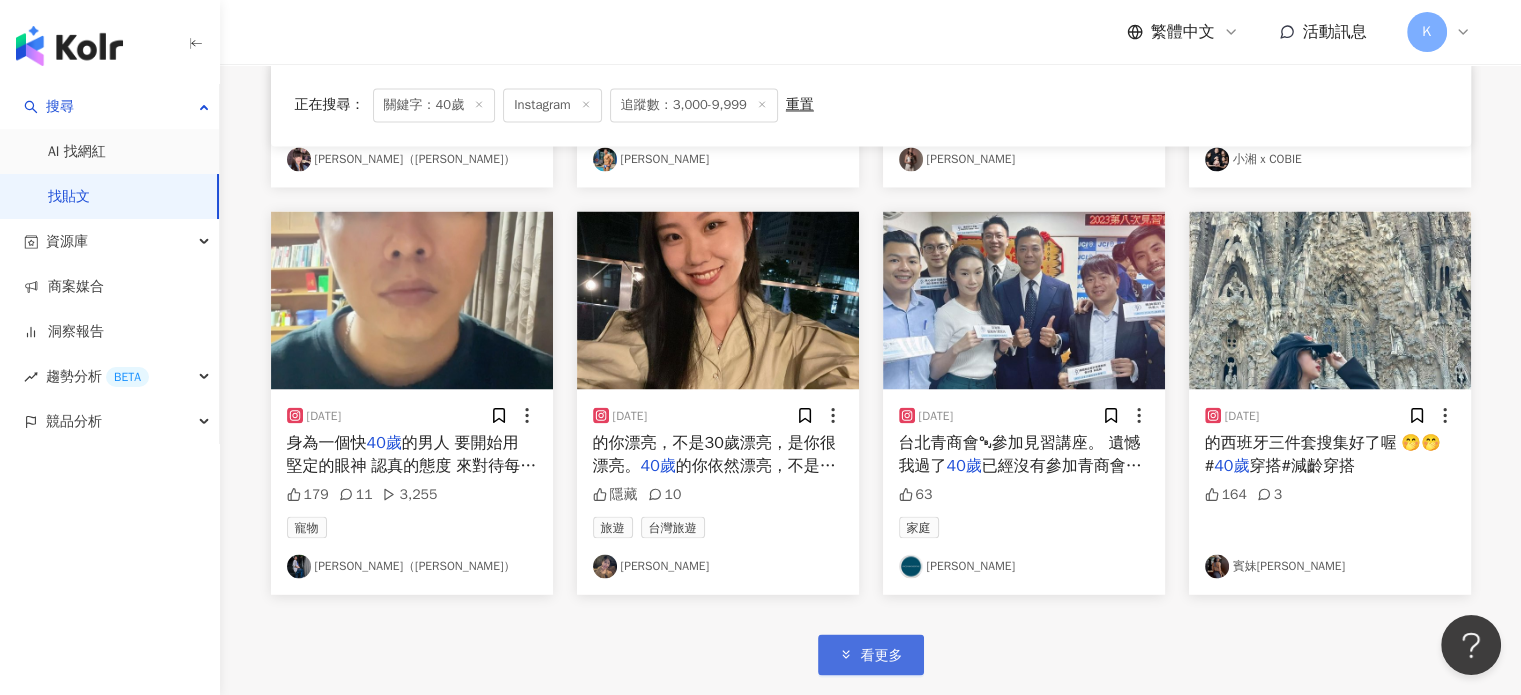 click on "看更多" at bounding box center [882, 655] 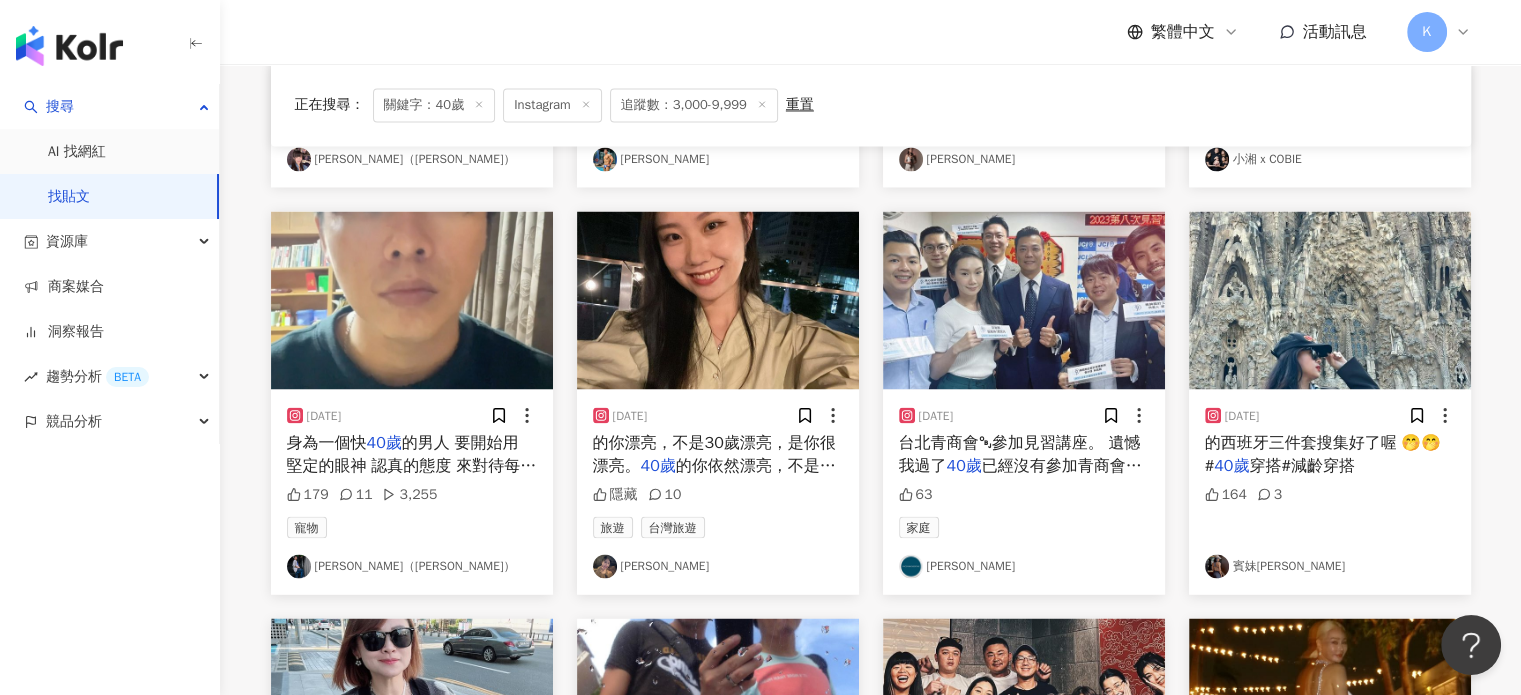 click at bounding box center (1330, 300) 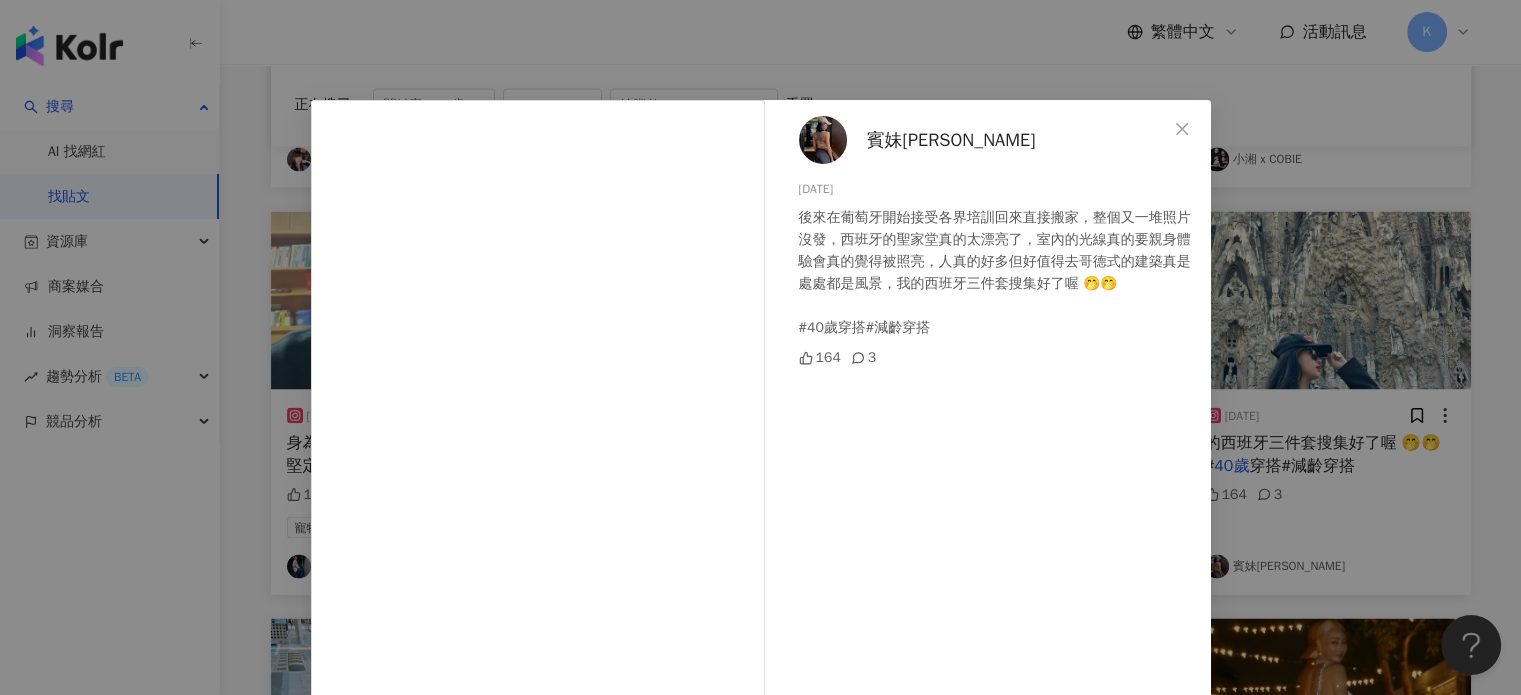 click on "賓妹binmay" at bounding box center (951, 140) 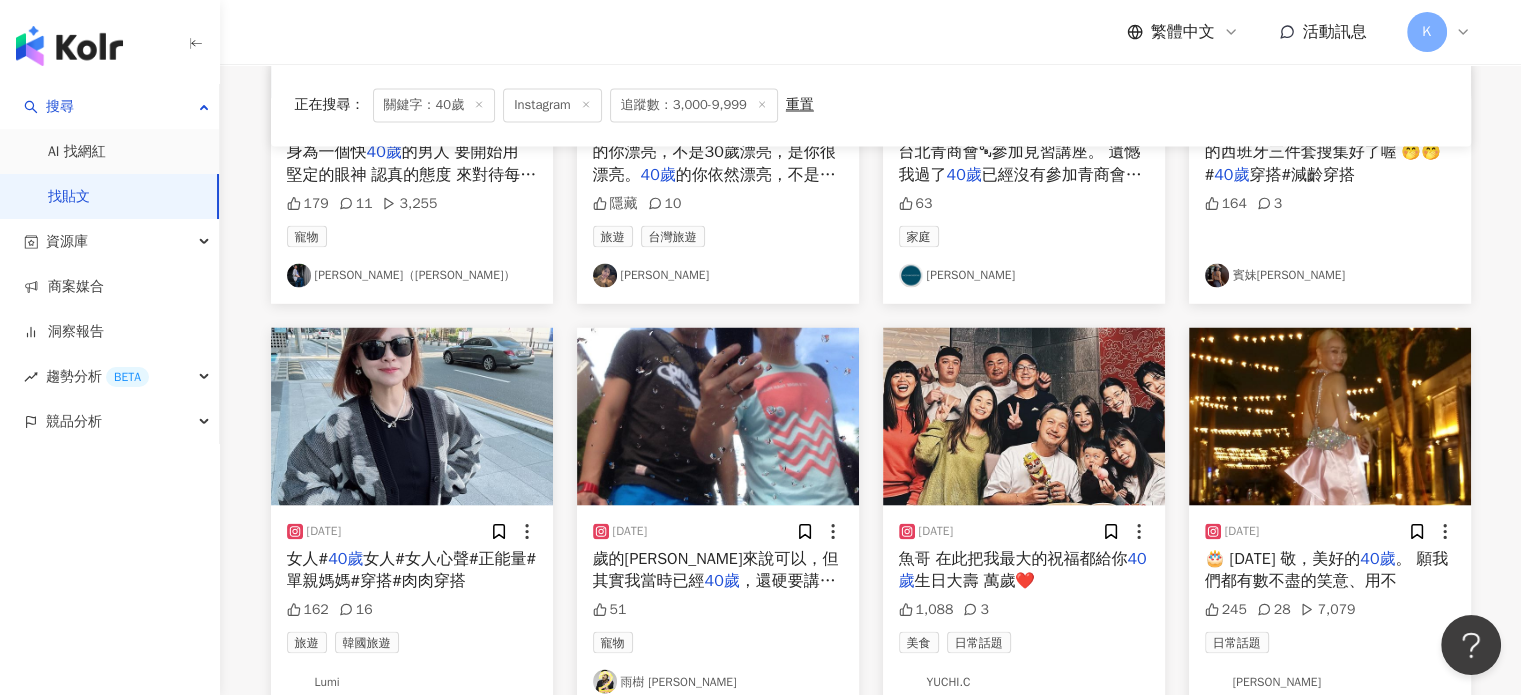 scroll, scrollTop: 3693, scrollLeft: 0, axis: vertical 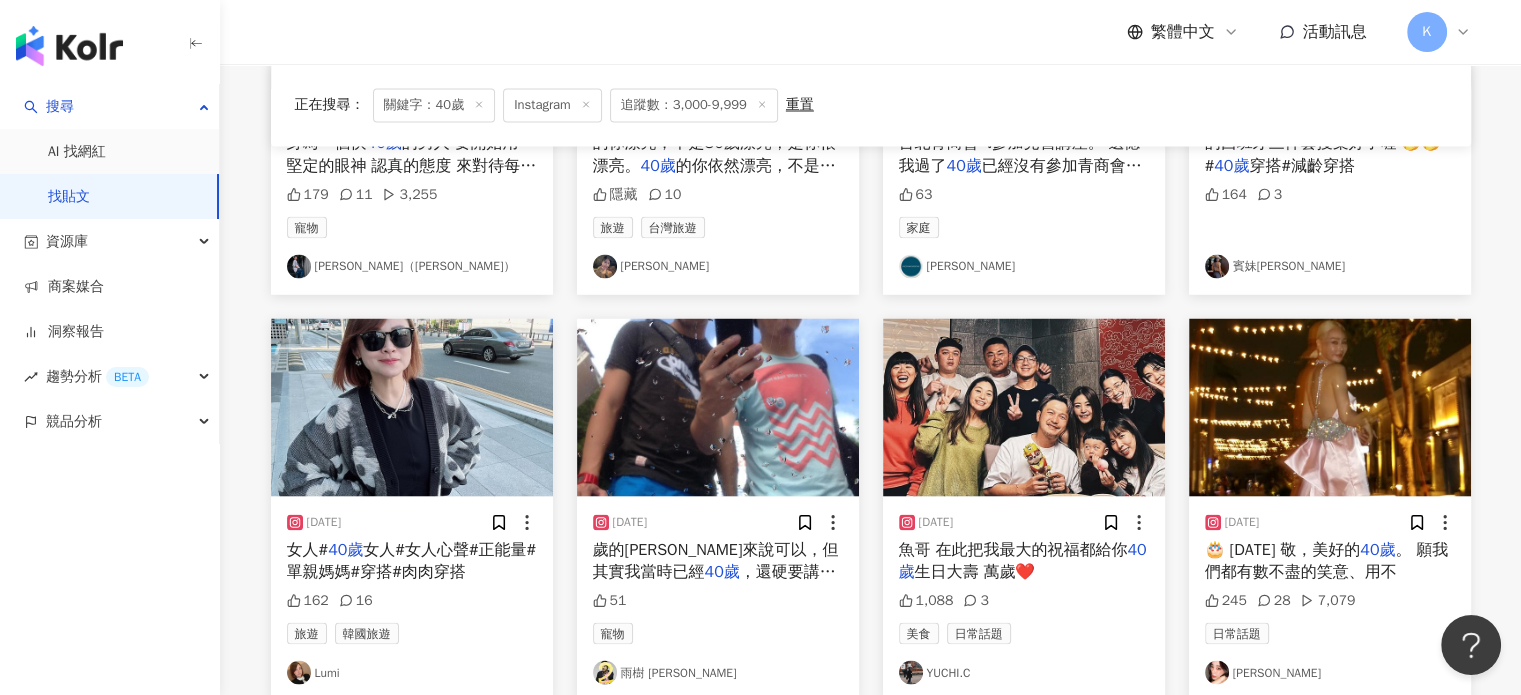 click at bounding box center (412, 407) 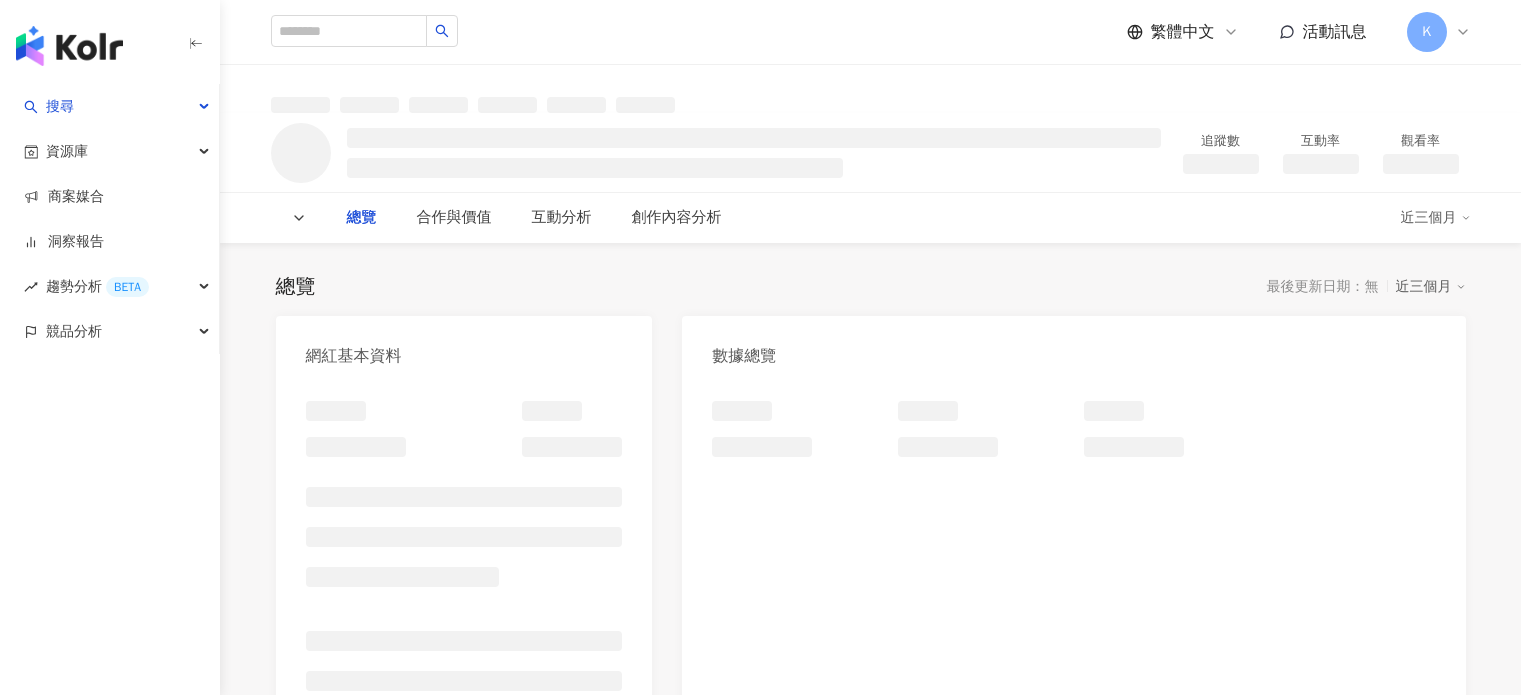scroll, scrollTop: 0, scrollLeft: 0, axis: both 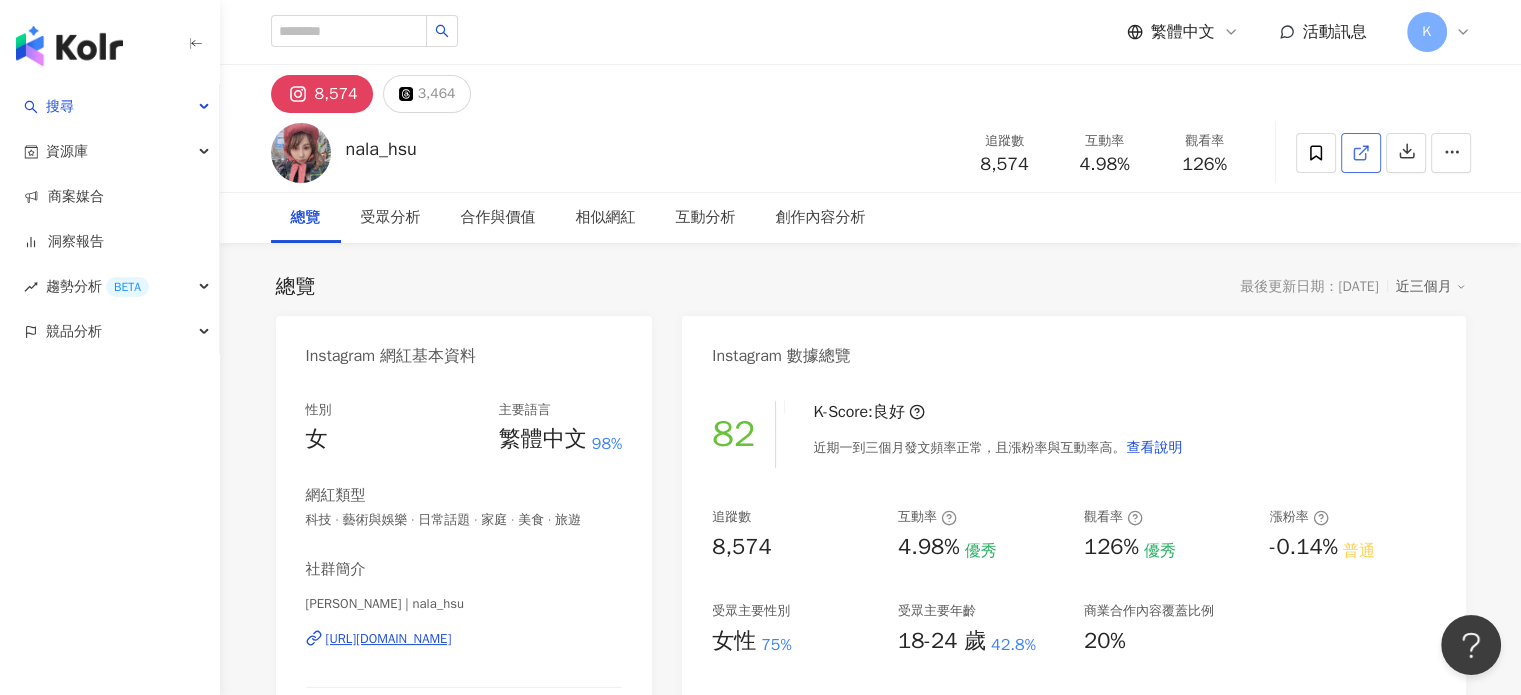 click 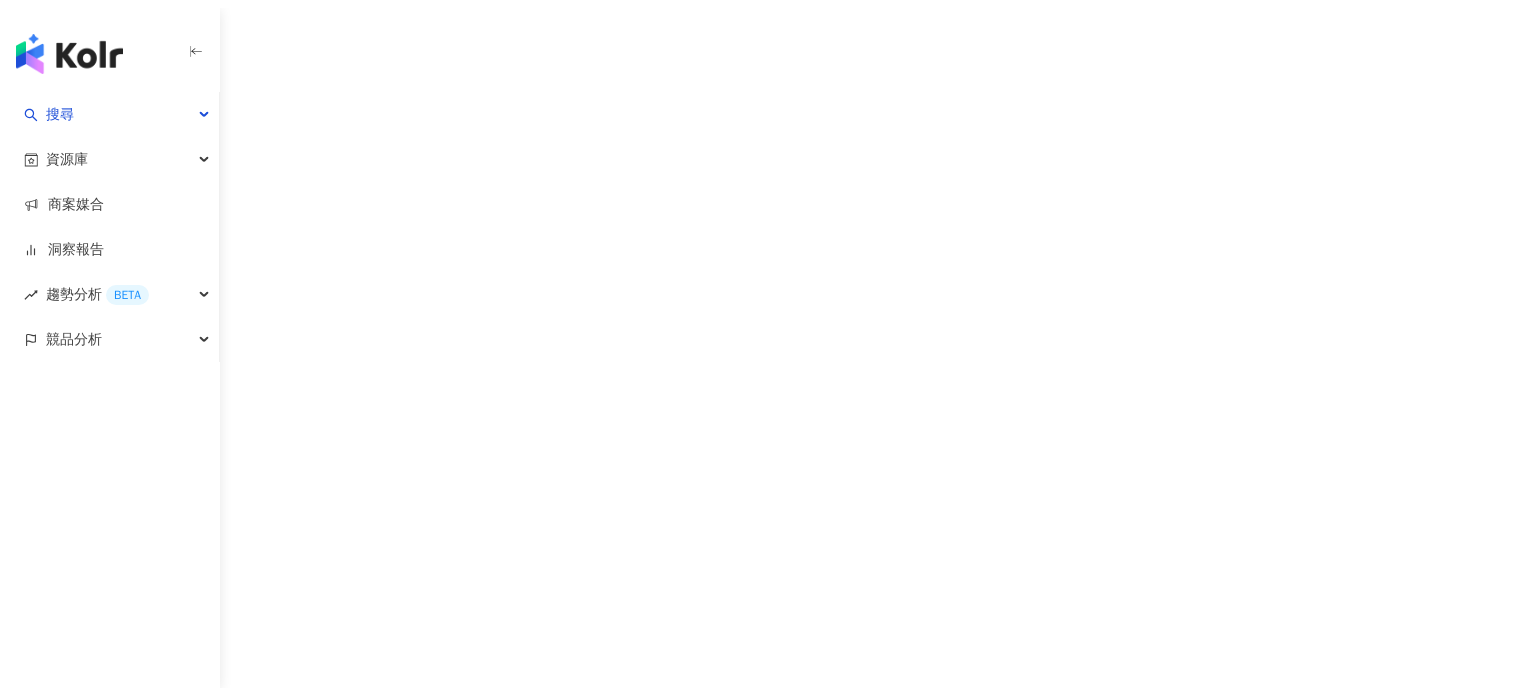 scroll, scrollTop: 0, scrollLeft: 0, axis: both 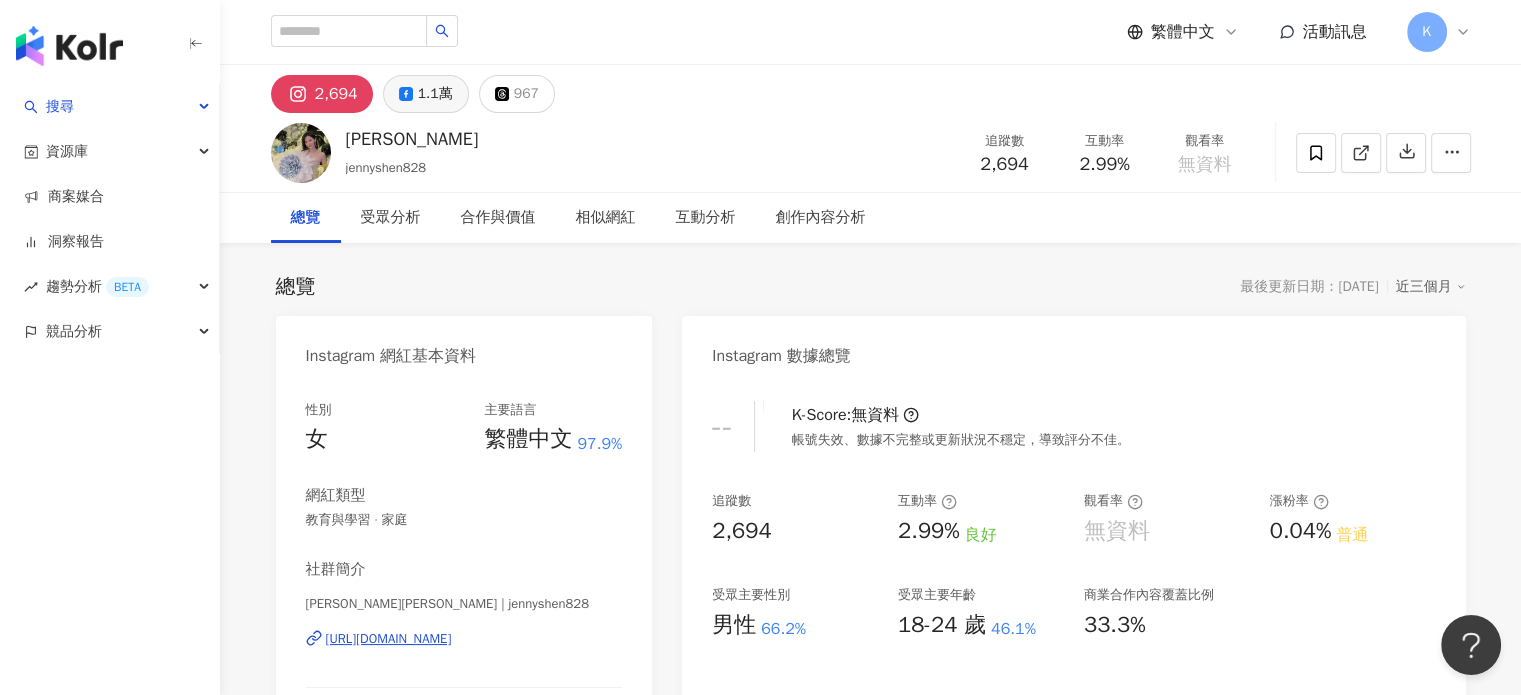 click on "1.1萬" at bounding box center (426, 94) 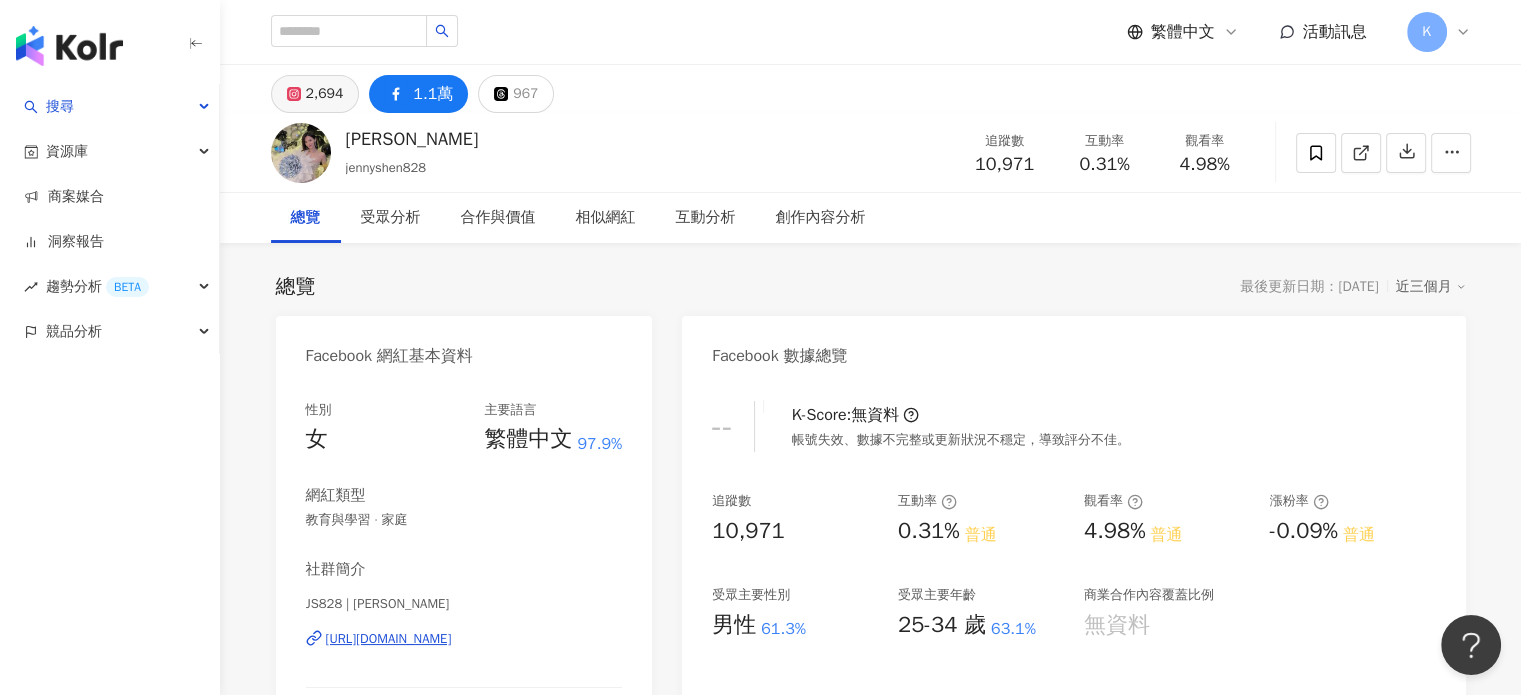 click on "2,694" at bounding box center [325, 94] 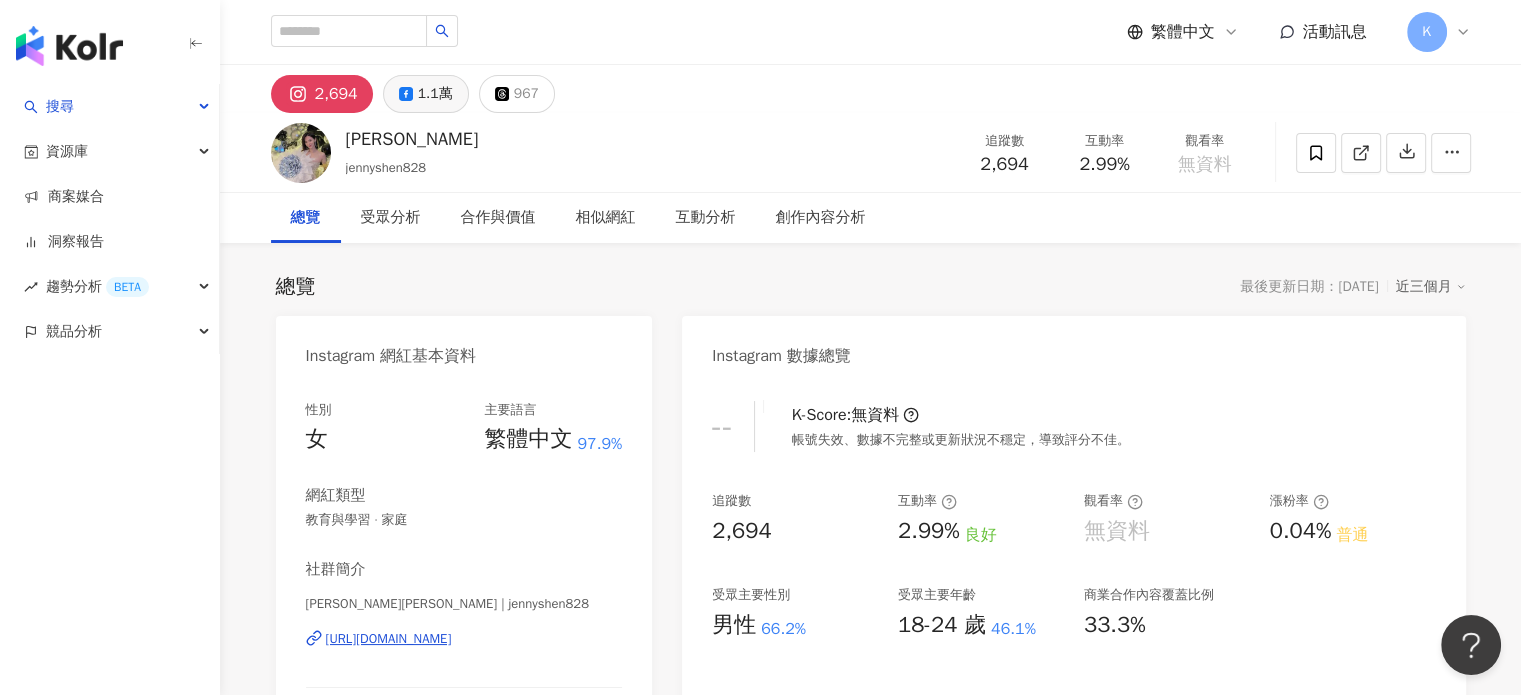 click 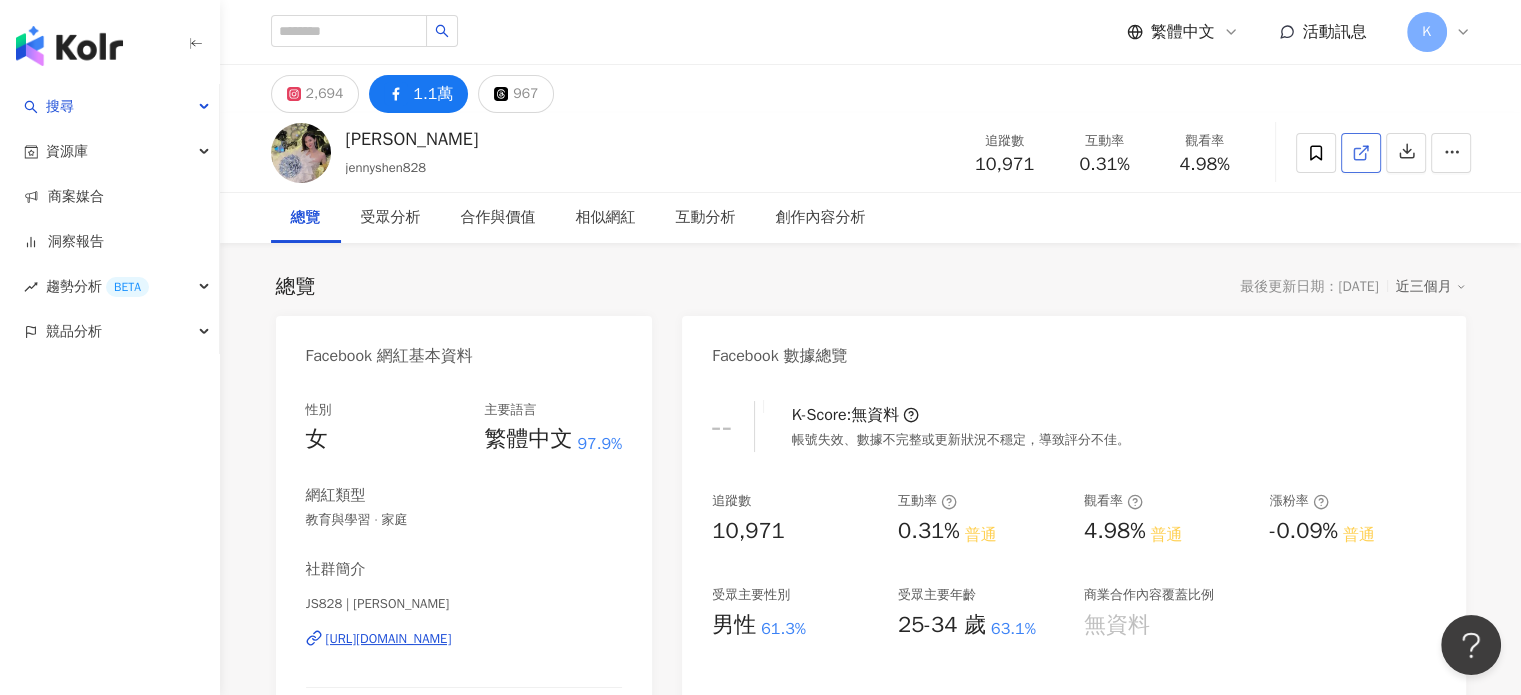 click 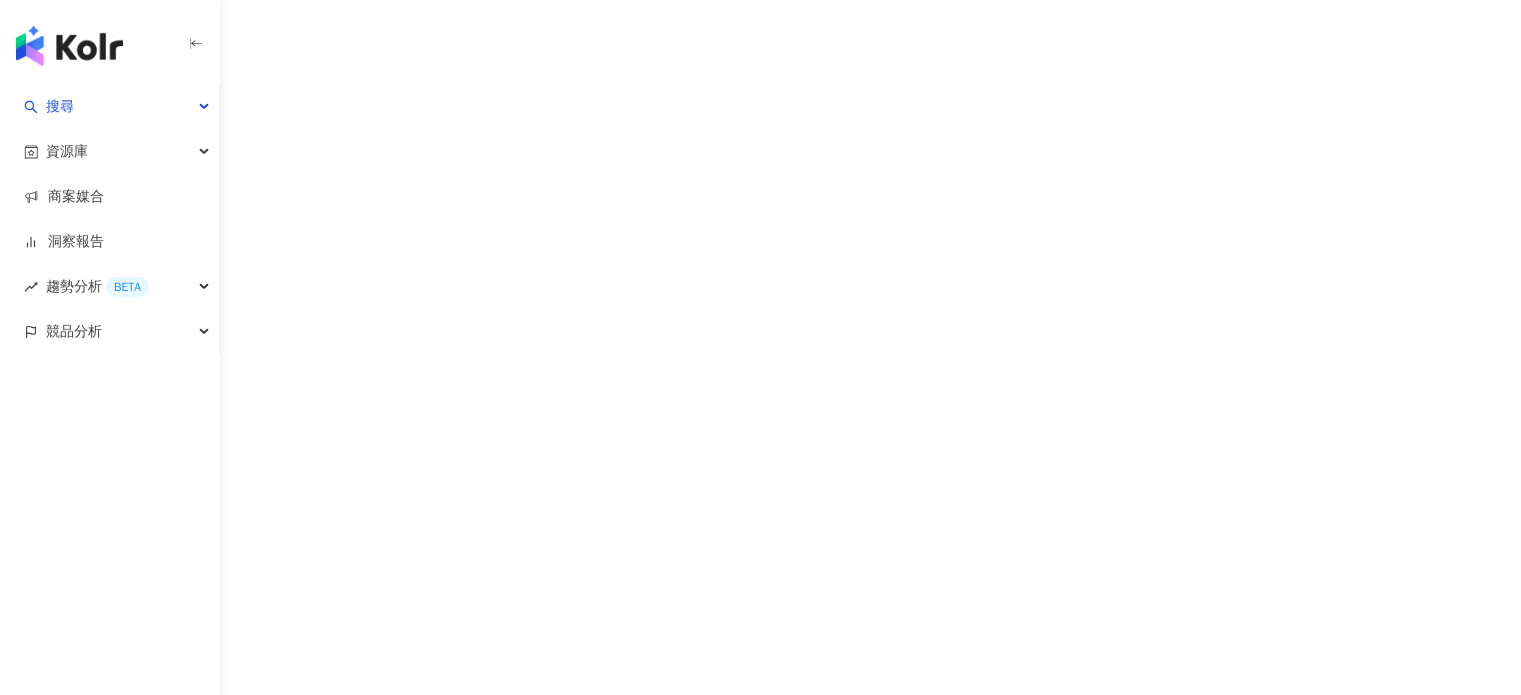 scroll, scrollTop: 0, scrollLeft: 0, axis: both 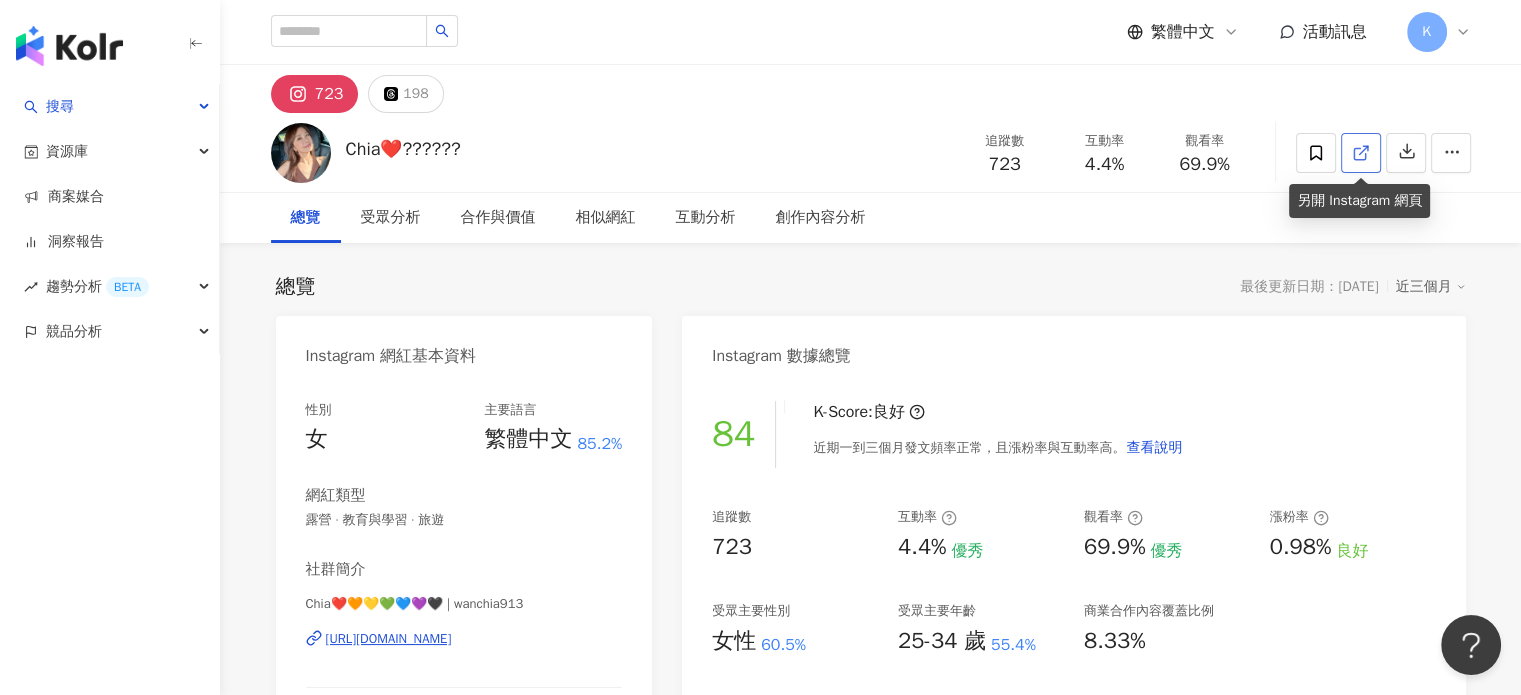 click at bounding box center [1361, 153] 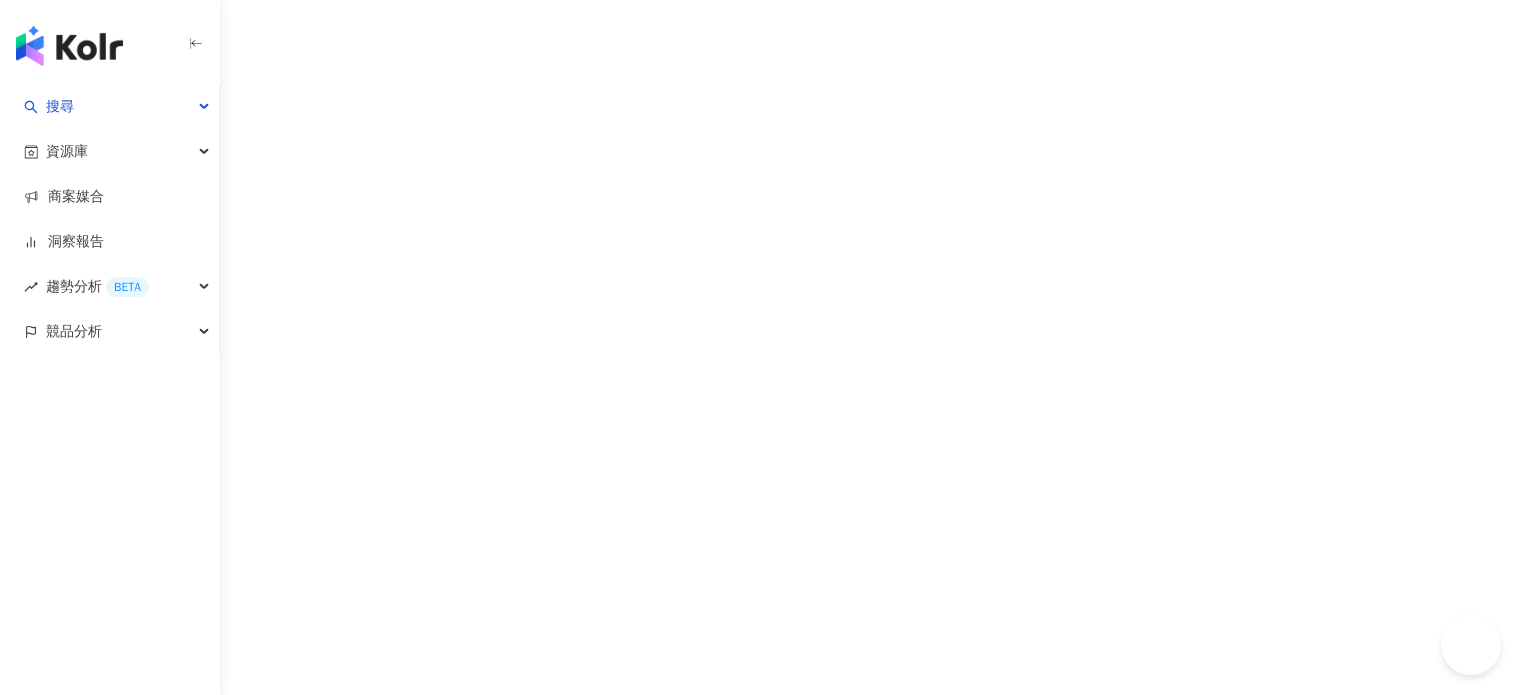 scroll, scrollTop: 0, scrollLeft: 0, axis: both 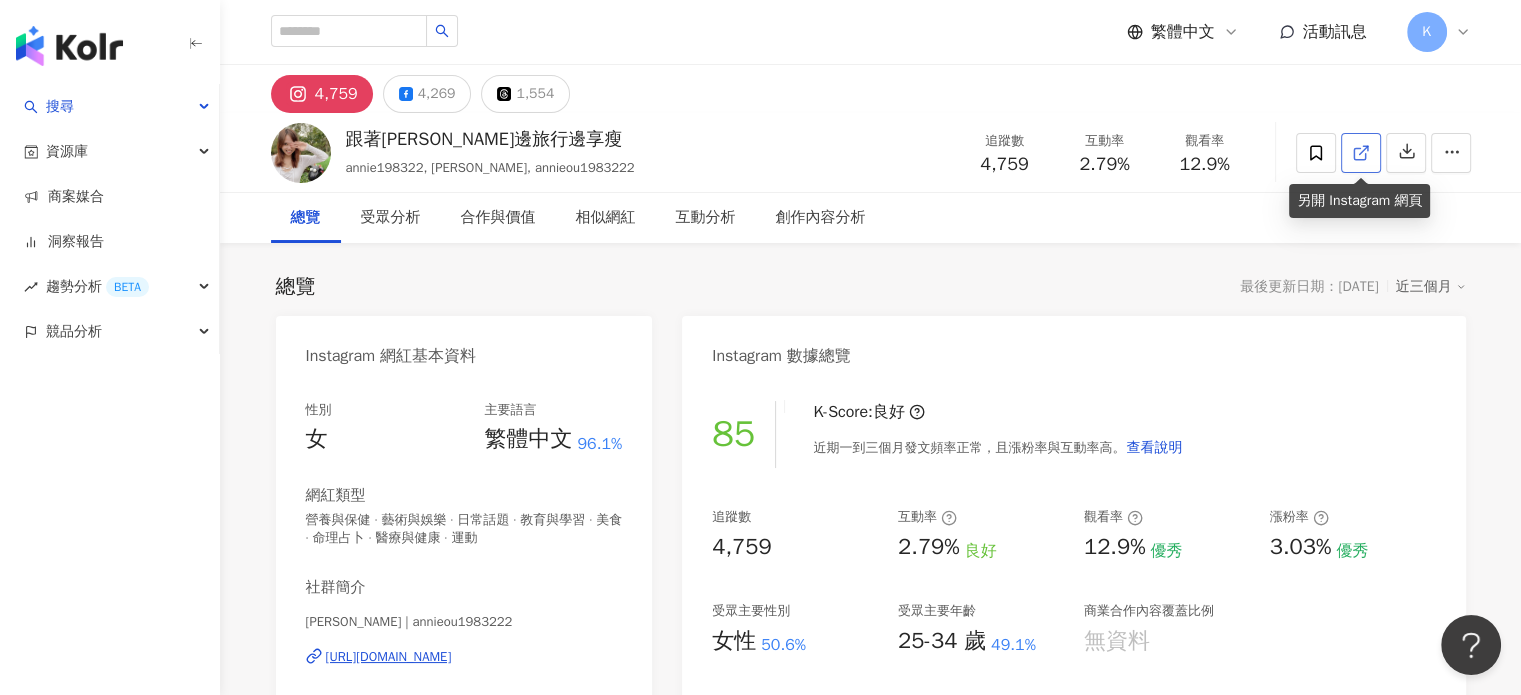 click 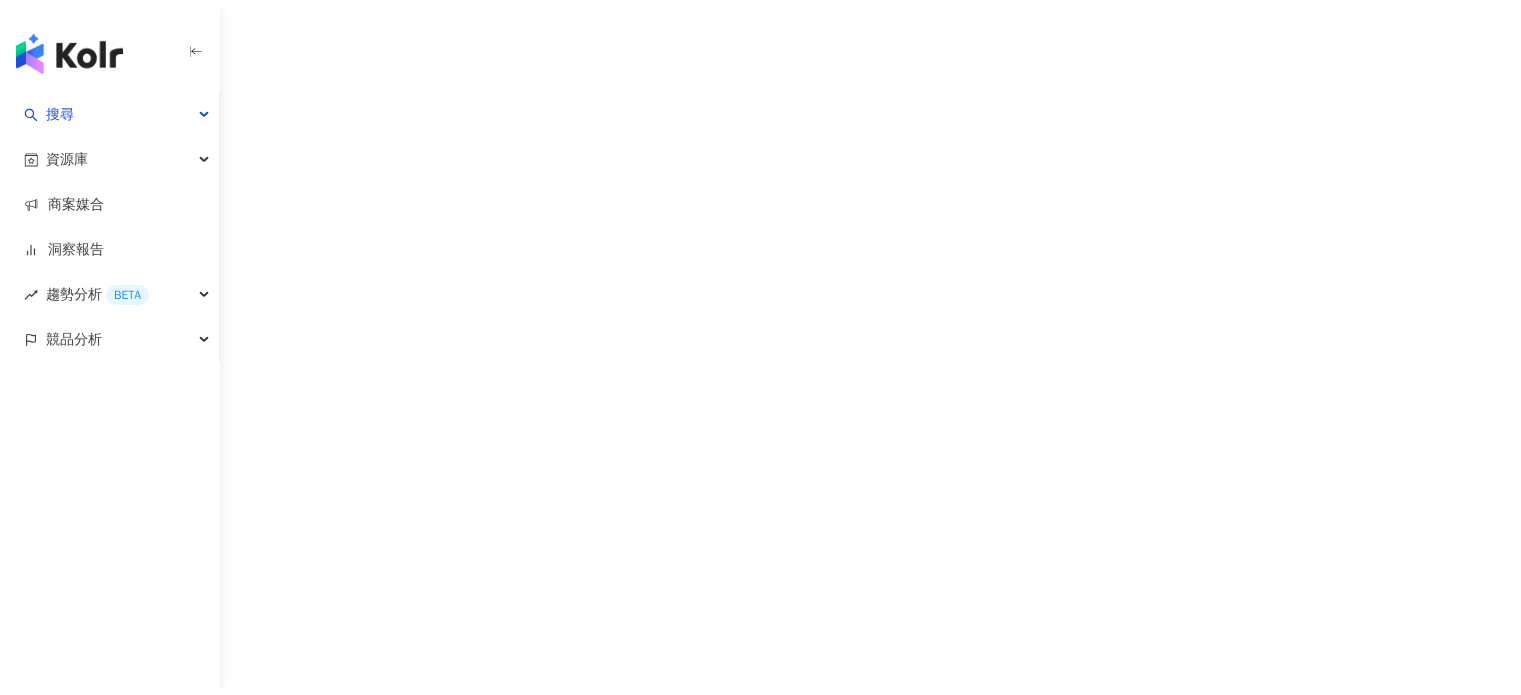 scroll, scrollTop: 0, scrollLeft: 0, axis: both 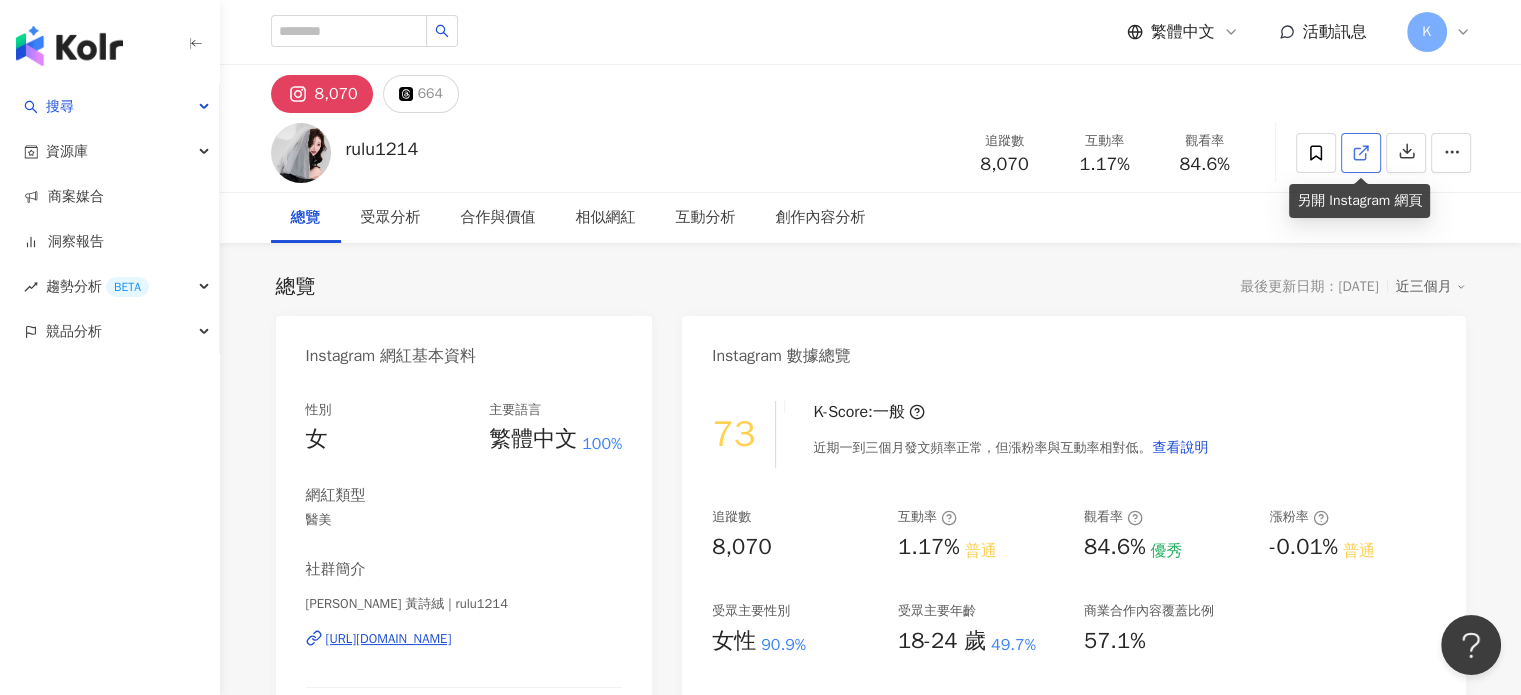 click 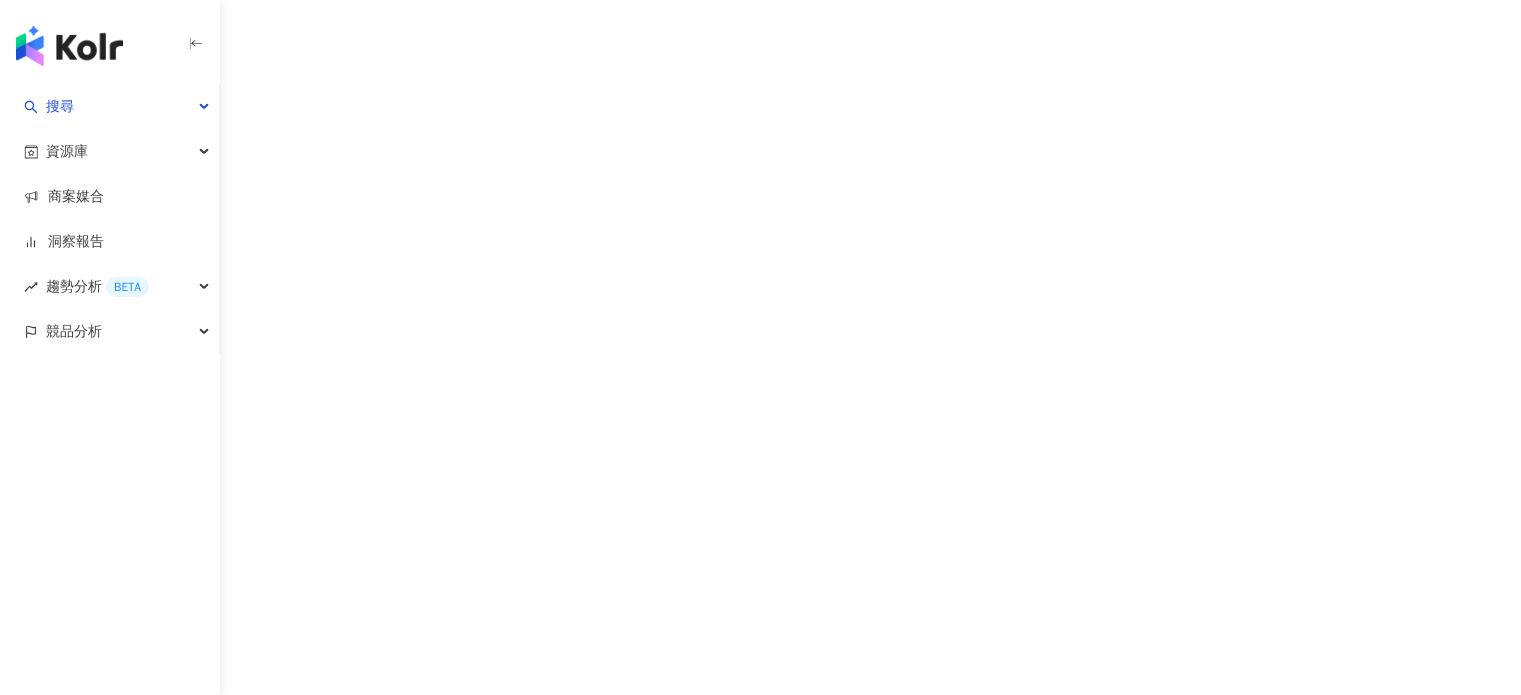 scroll, scrollTop: 0, scrollLeft: 0, axis: both 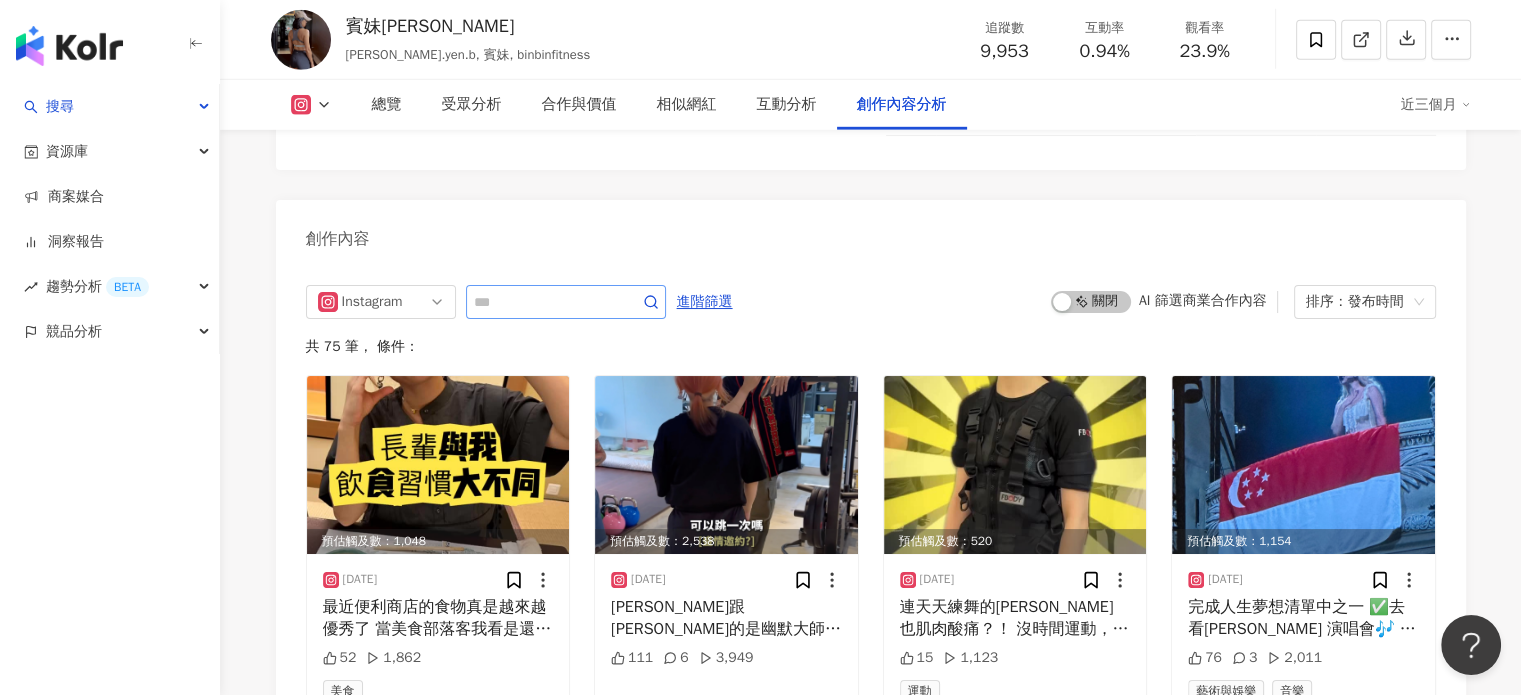 click at bounding box center (566, 302) 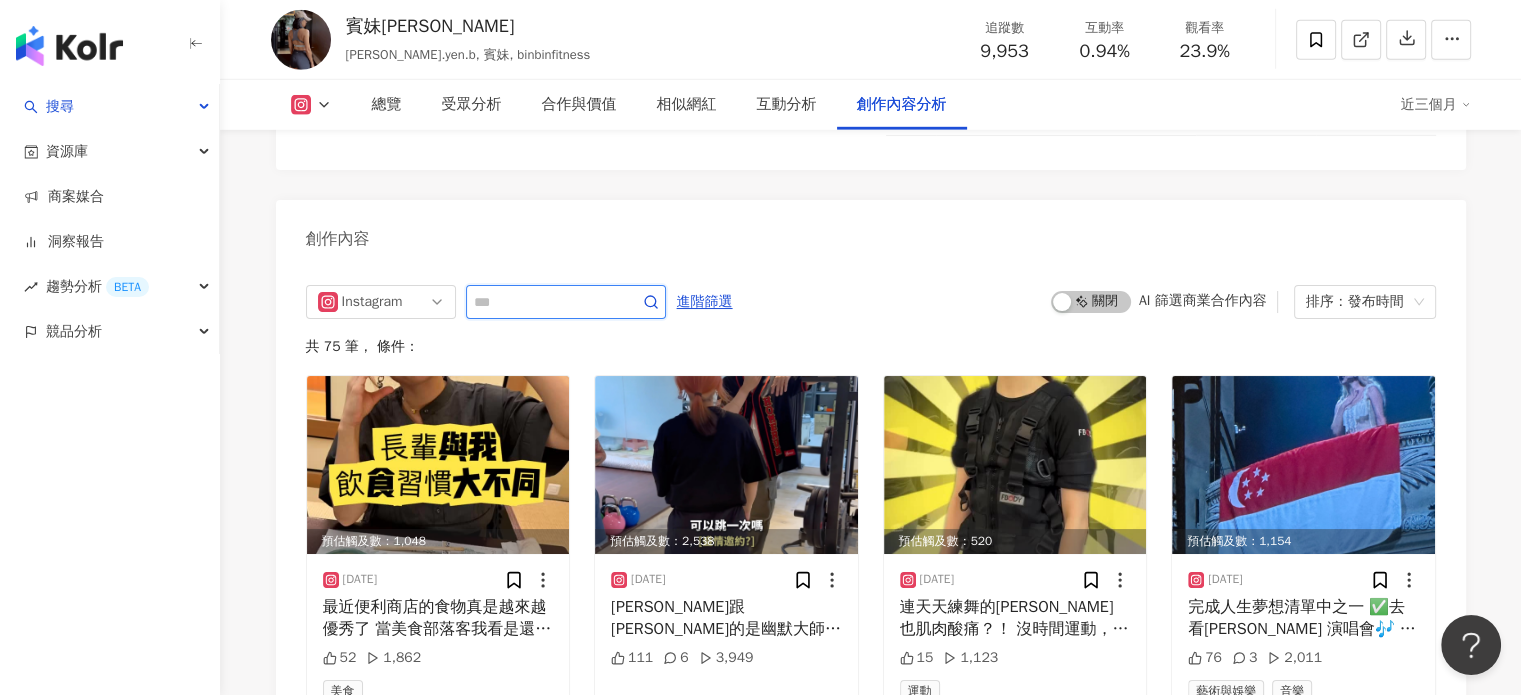 click at bounding box center (544, 302) 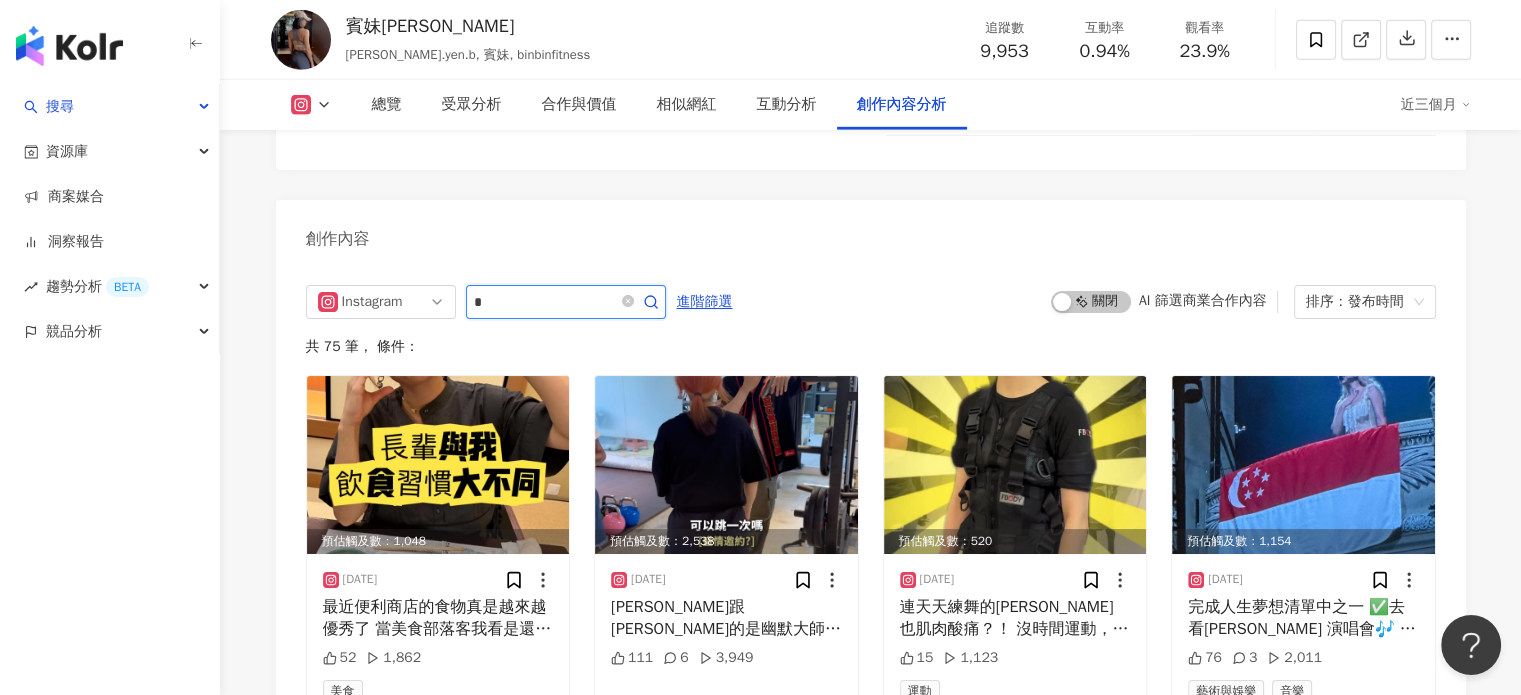 type on "*" 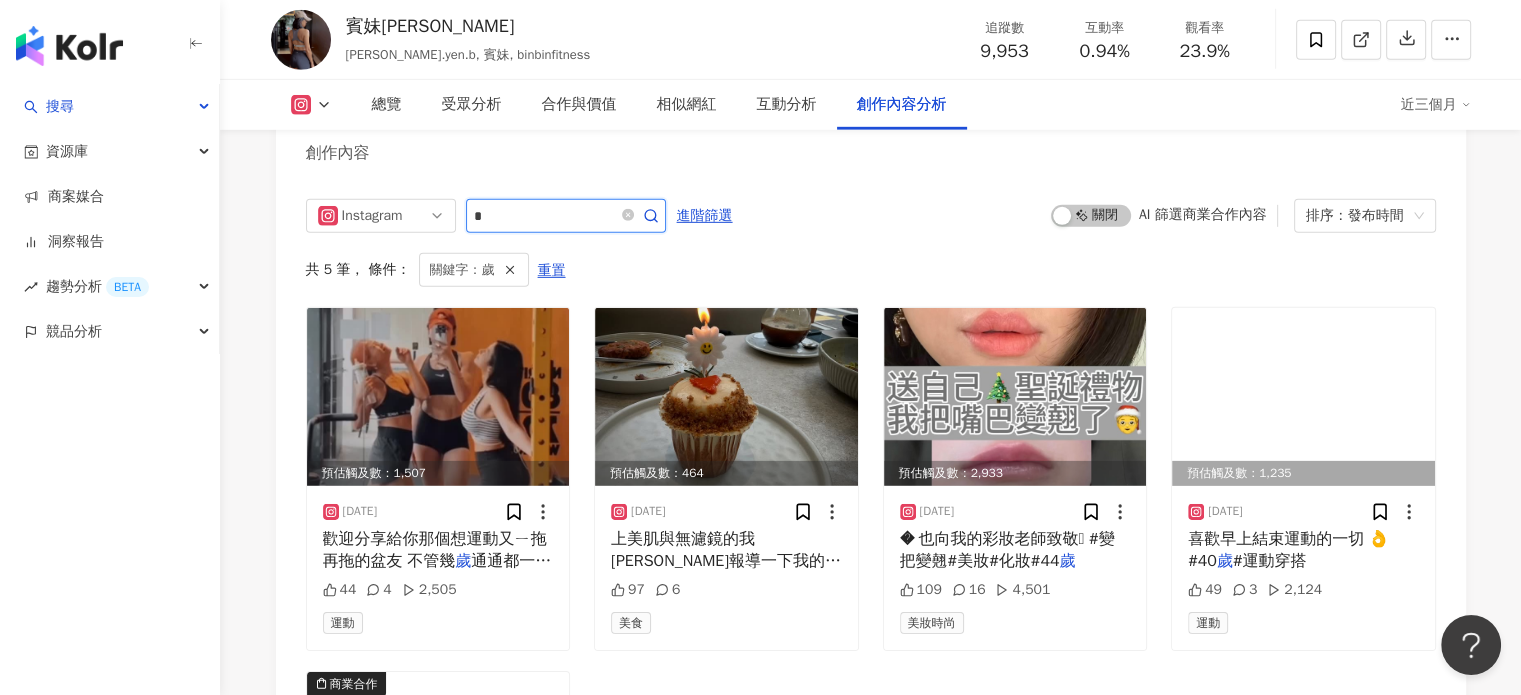 scroll, scrollTop: 5844, scrollLeft: 0, axis: vertical 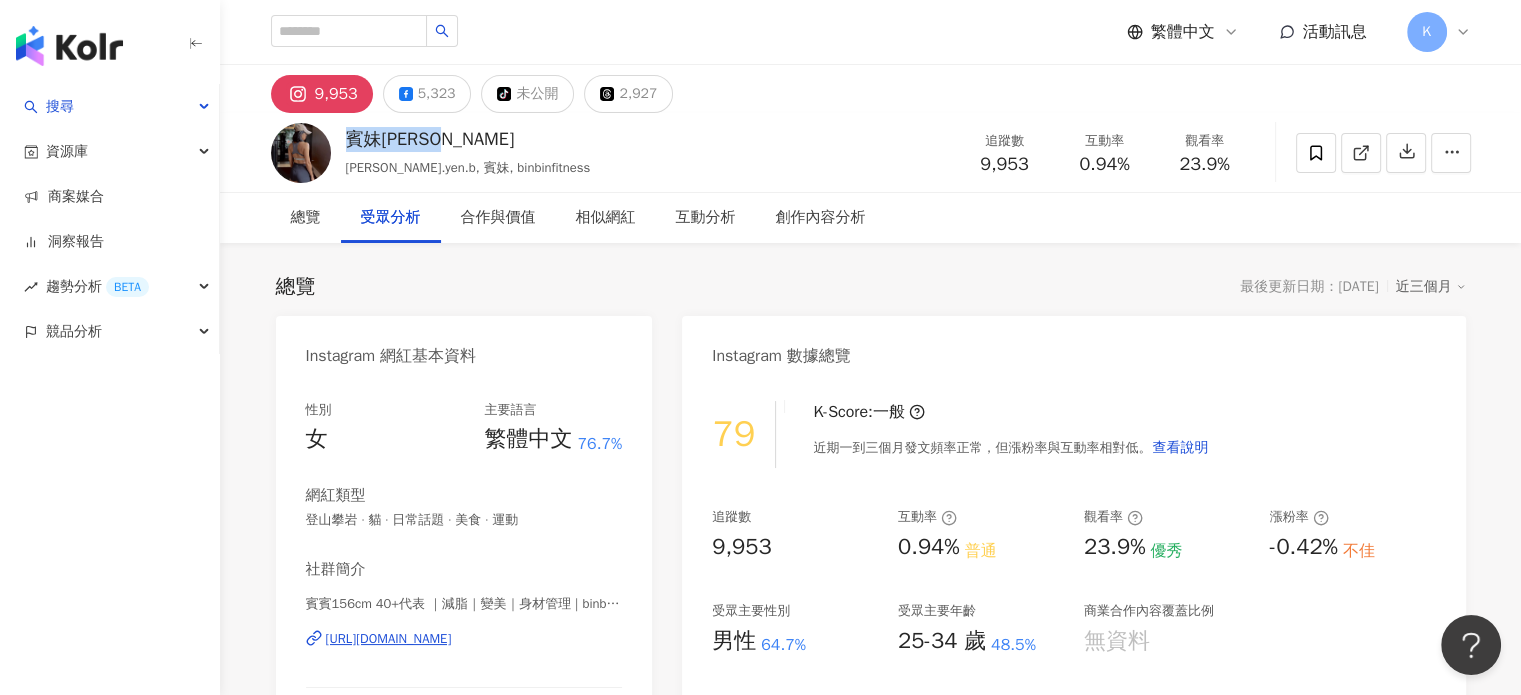 drag, startPoint x: 354, startPoint y: 137, endPoint x: 463, endPoint y: 137, distance: 109 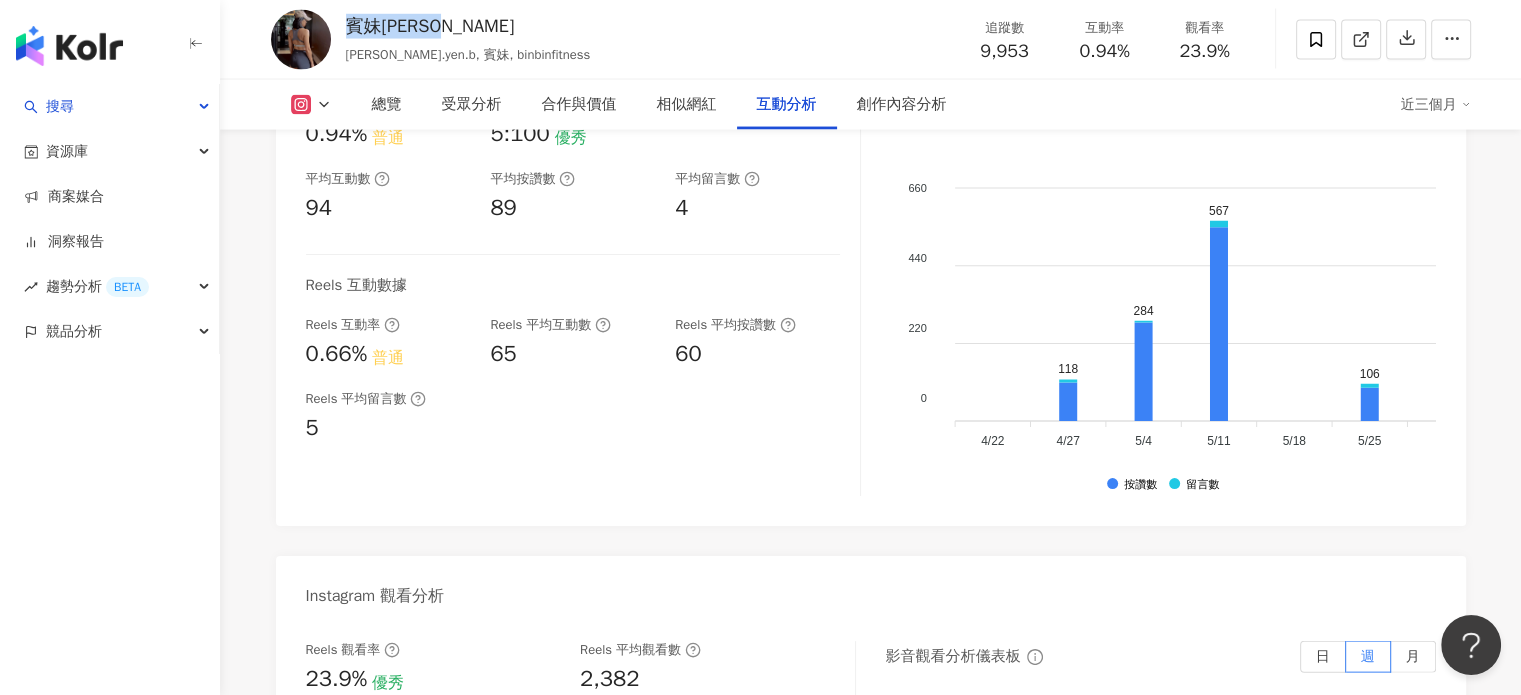 scroll, scrollTop: 4300, scrollLeft: 0, axis: vertical 